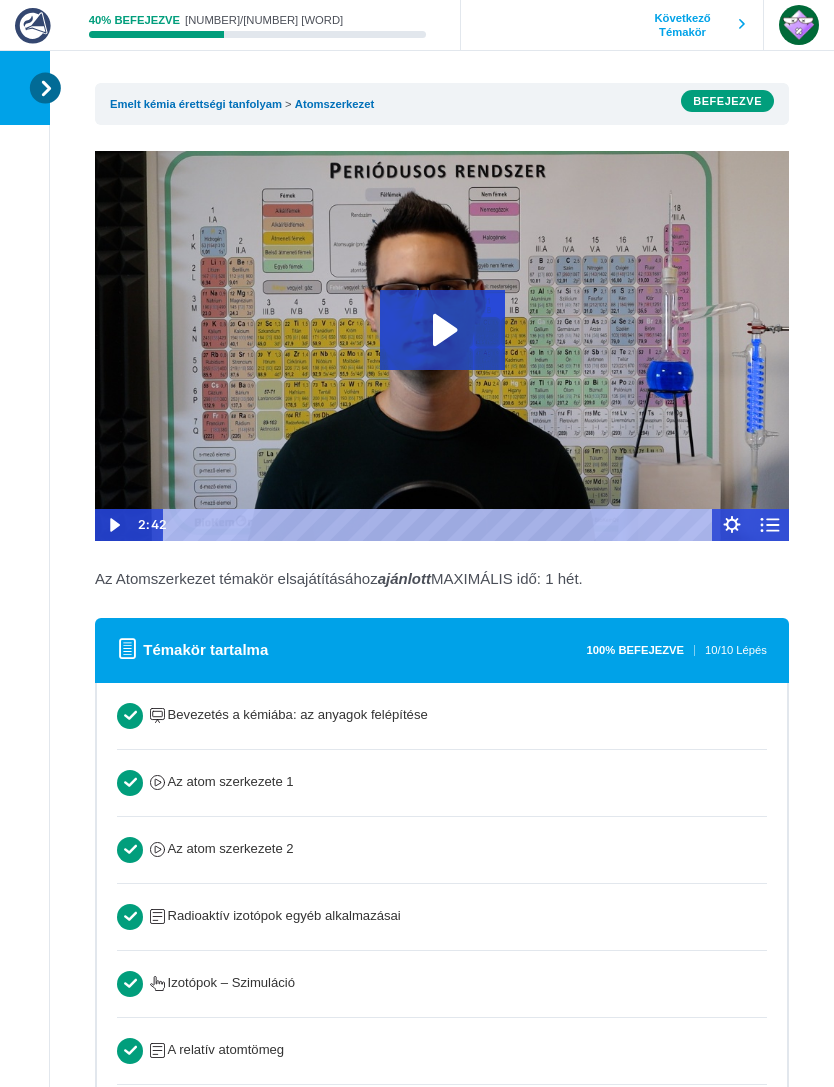 scroll, scrollTop: 0, scrollLeft: 0, axis: both 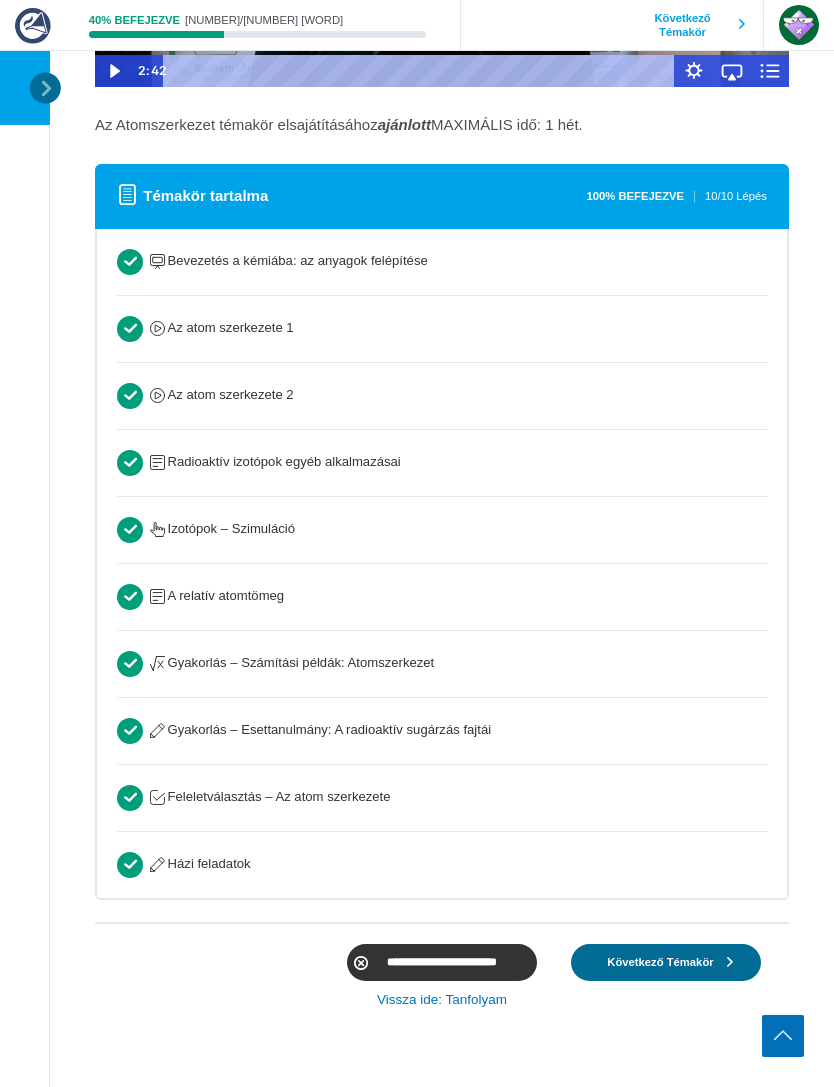 click at bounding box center (45, 87) 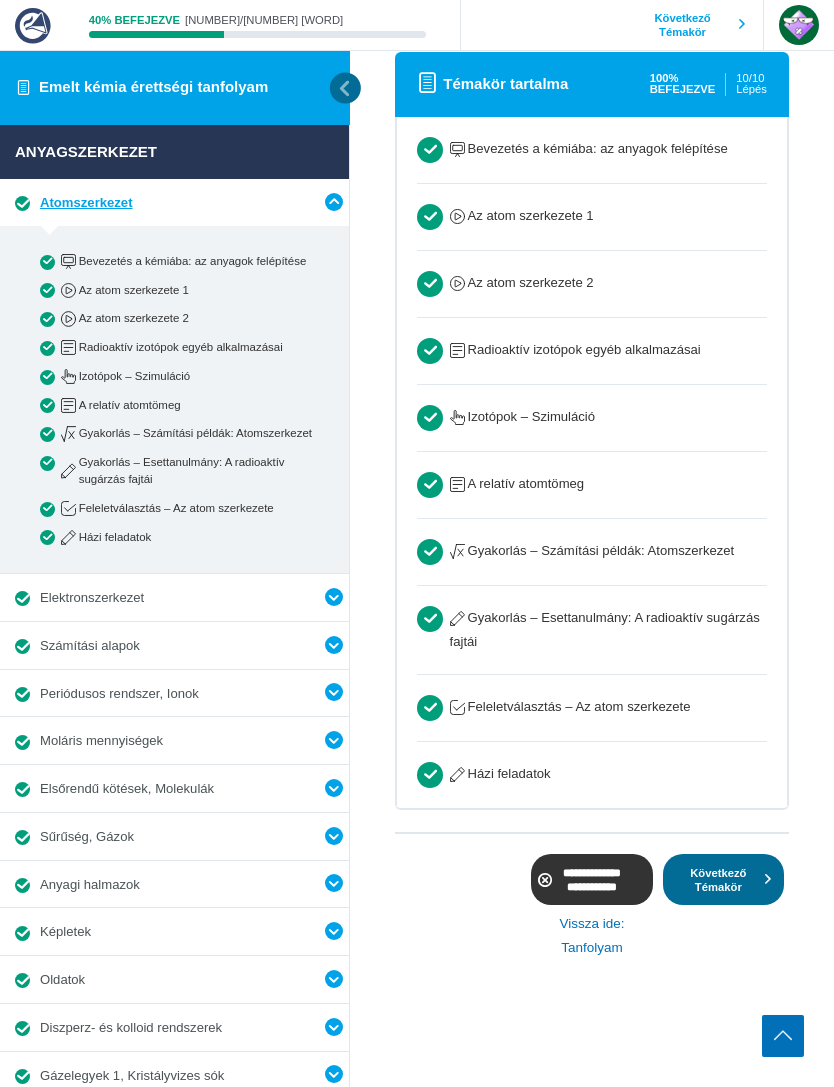 scroll, scrollTop: 349, scrollLeft: 0, axis: vertical 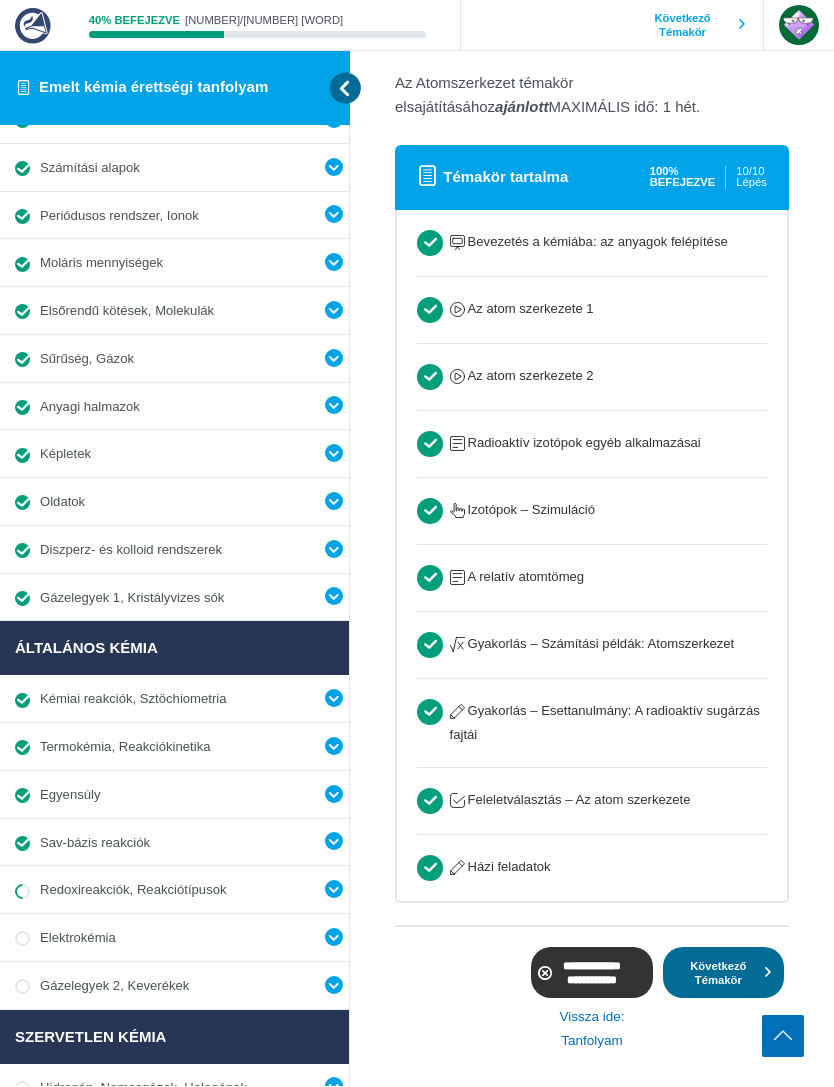 click on "Redoxireakciók, Reakciótípusok
11 Lecke" at bounding box center [174, 889] 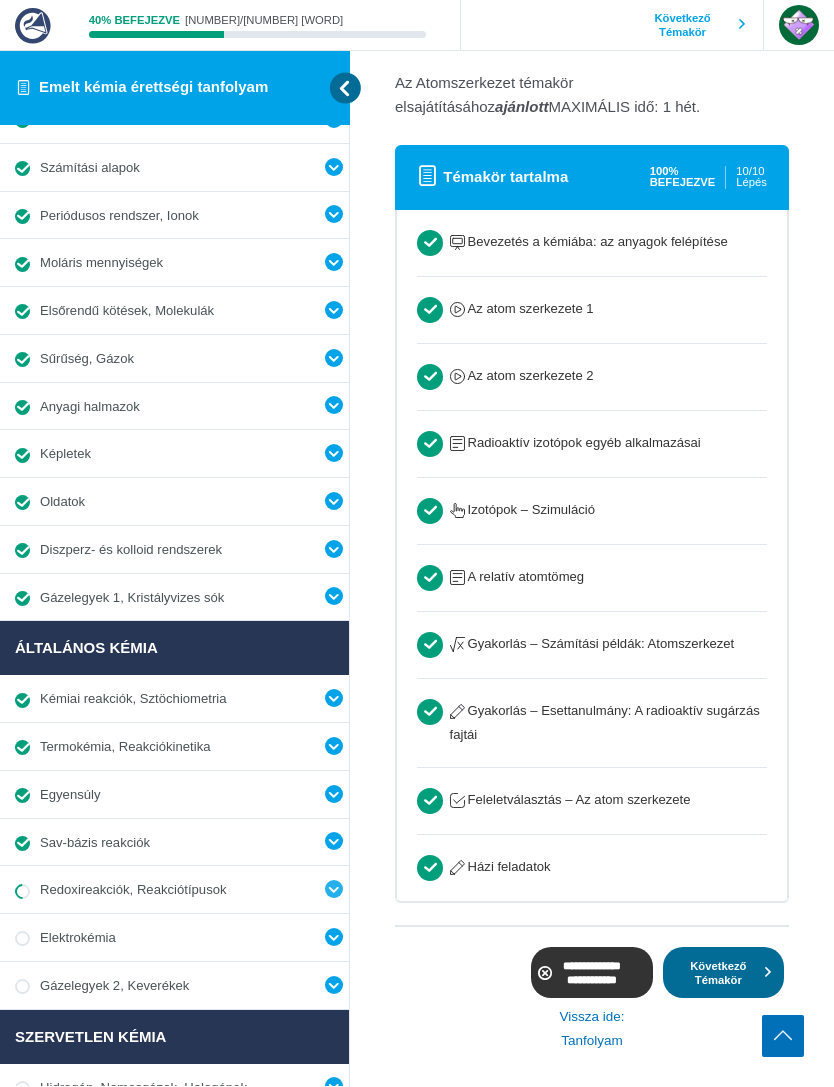 click at bounding box center [334, 889] 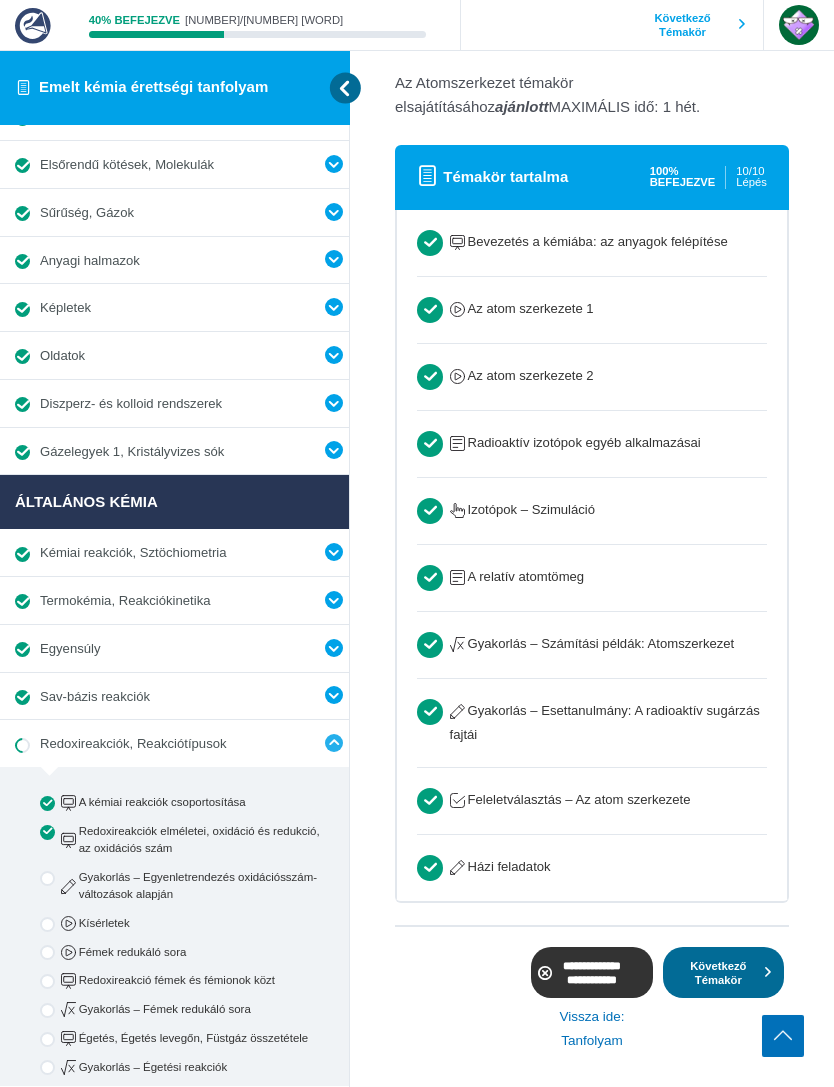 scroll, scrollTop: 659, scrollLeft: 0, axis: vertical 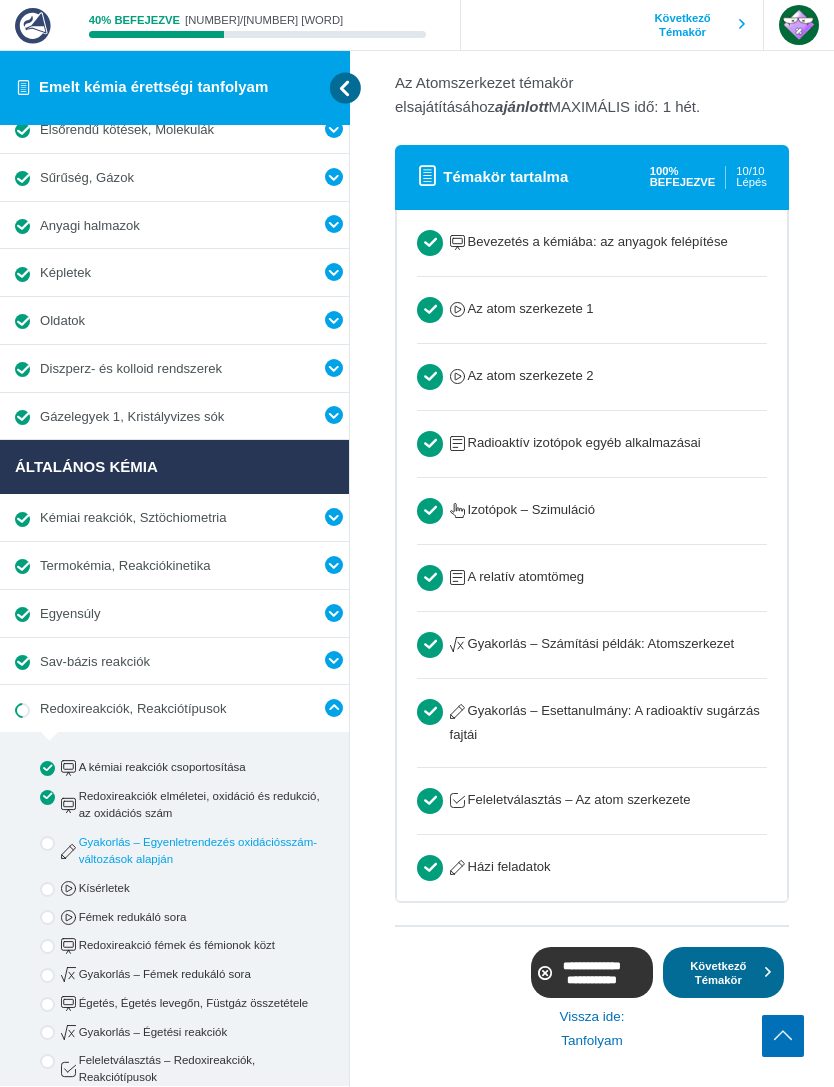 click on "Gyakorlás – Egyenletrendezés oxidációsszám-változások alapján" at bounding box center (191, 851) 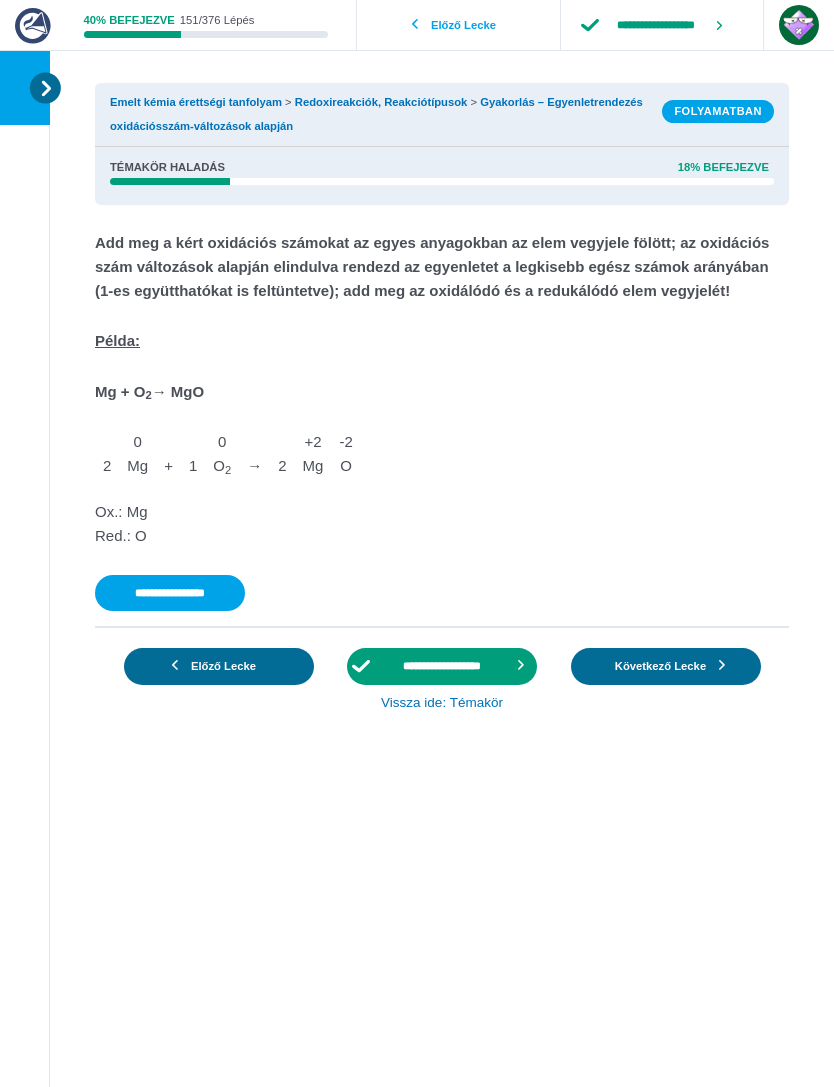 scroll, scrollTop: 0, scrollLeft: 0, axis: both 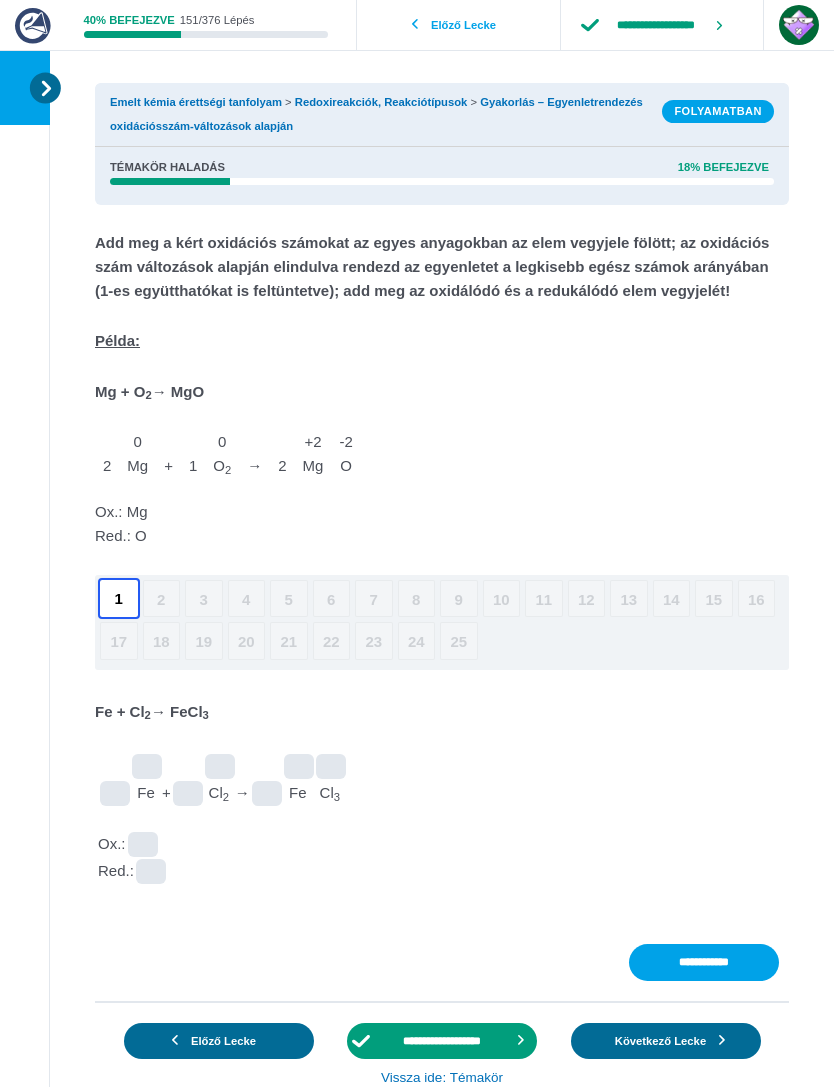 click at bounding box center [147, 767] 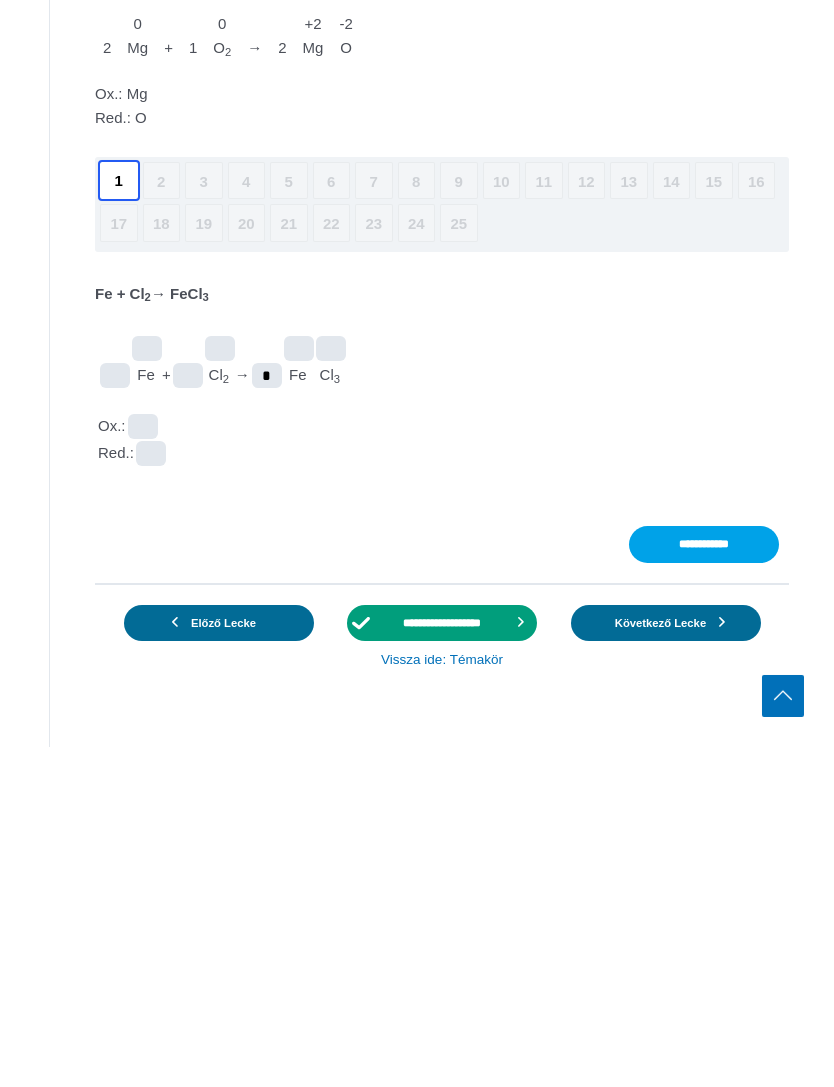 type on "*" 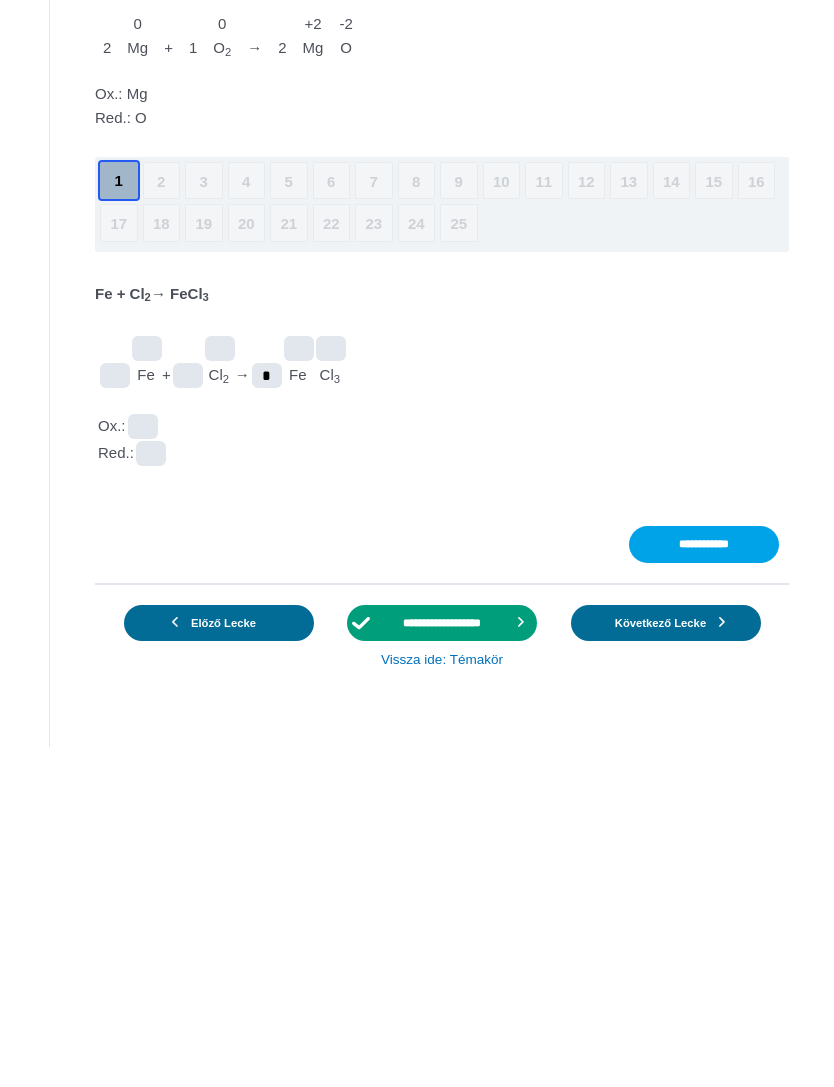 scroll, scrollTop: 126, scrollLeft: 0, axis: vertical 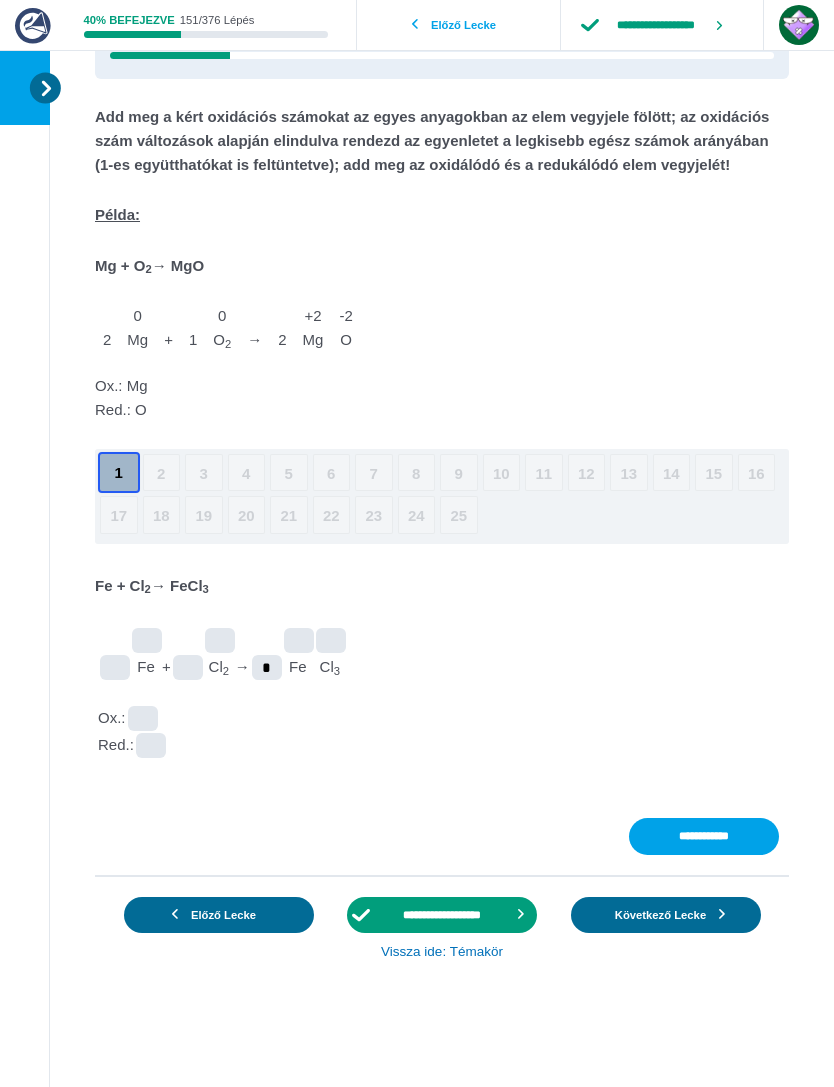 click at bounding box center [147, 641] 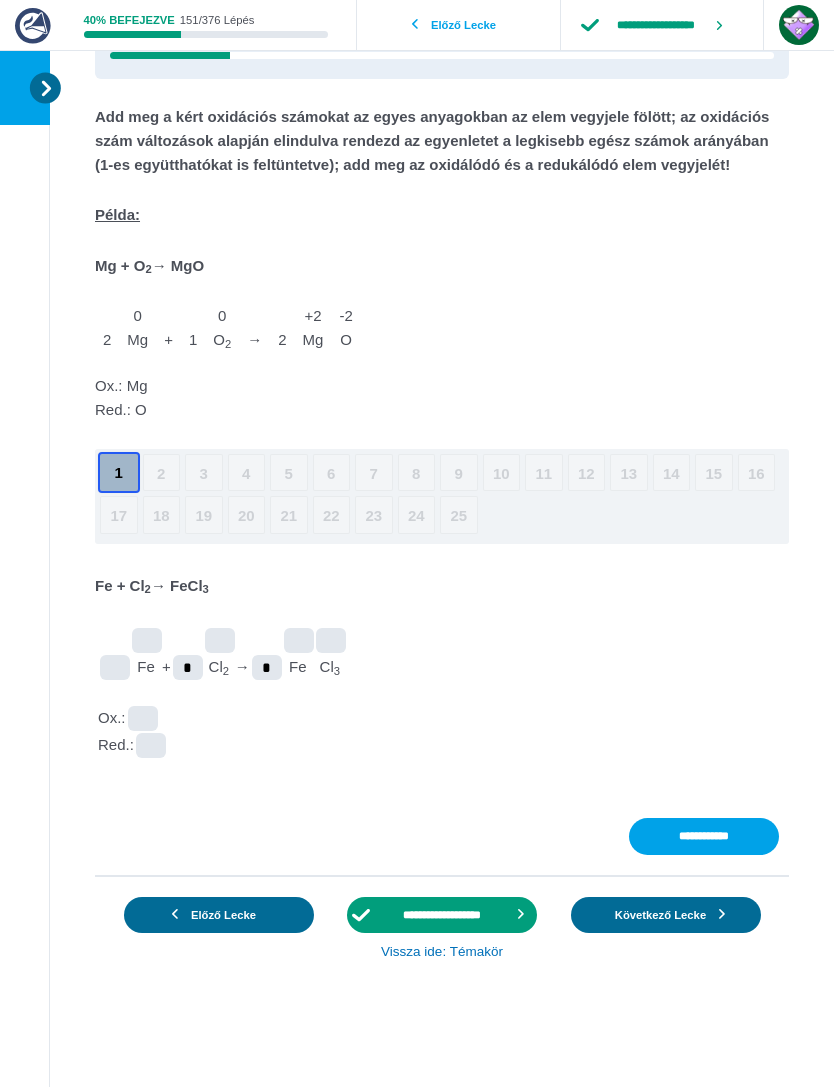 type on "*" 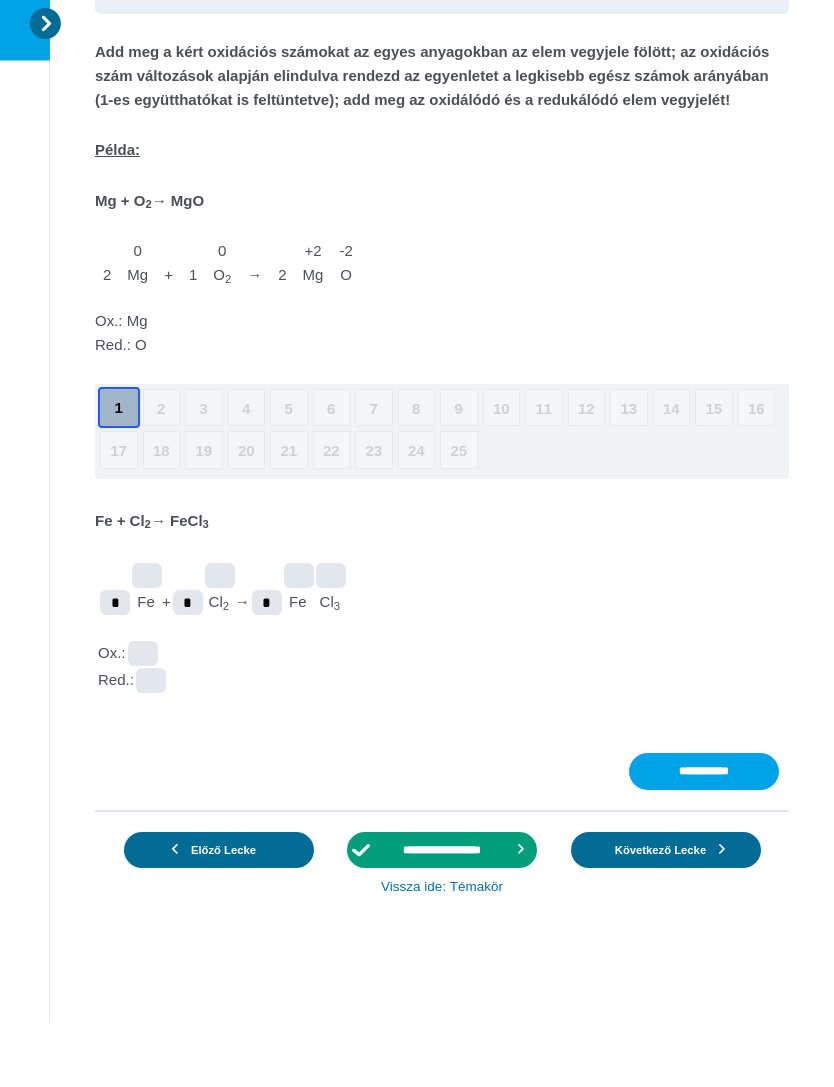 type on "*" 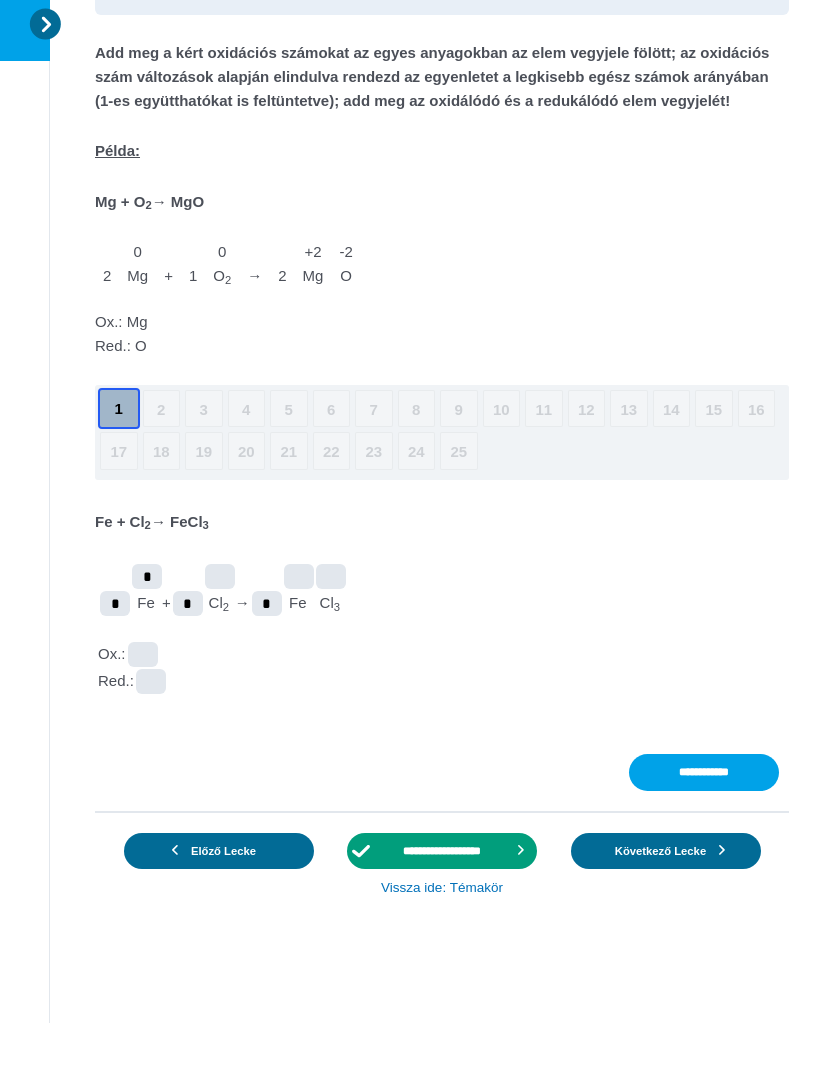 type on "*" 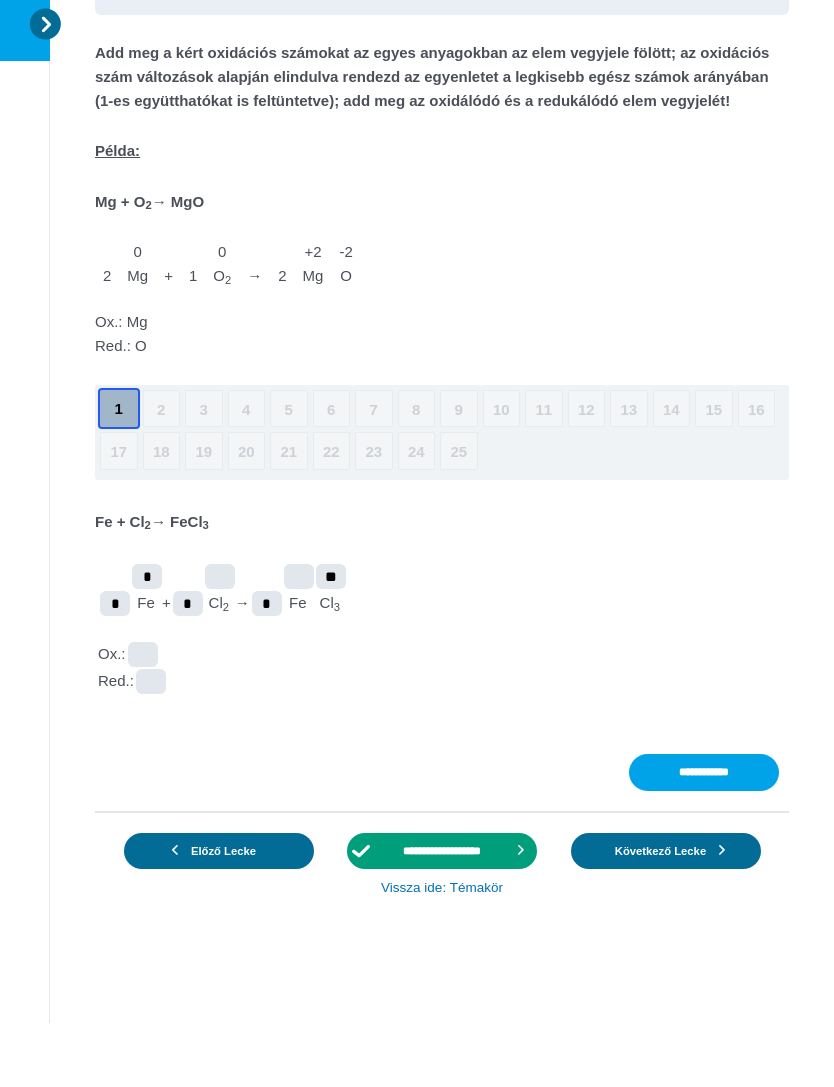 type on "**" 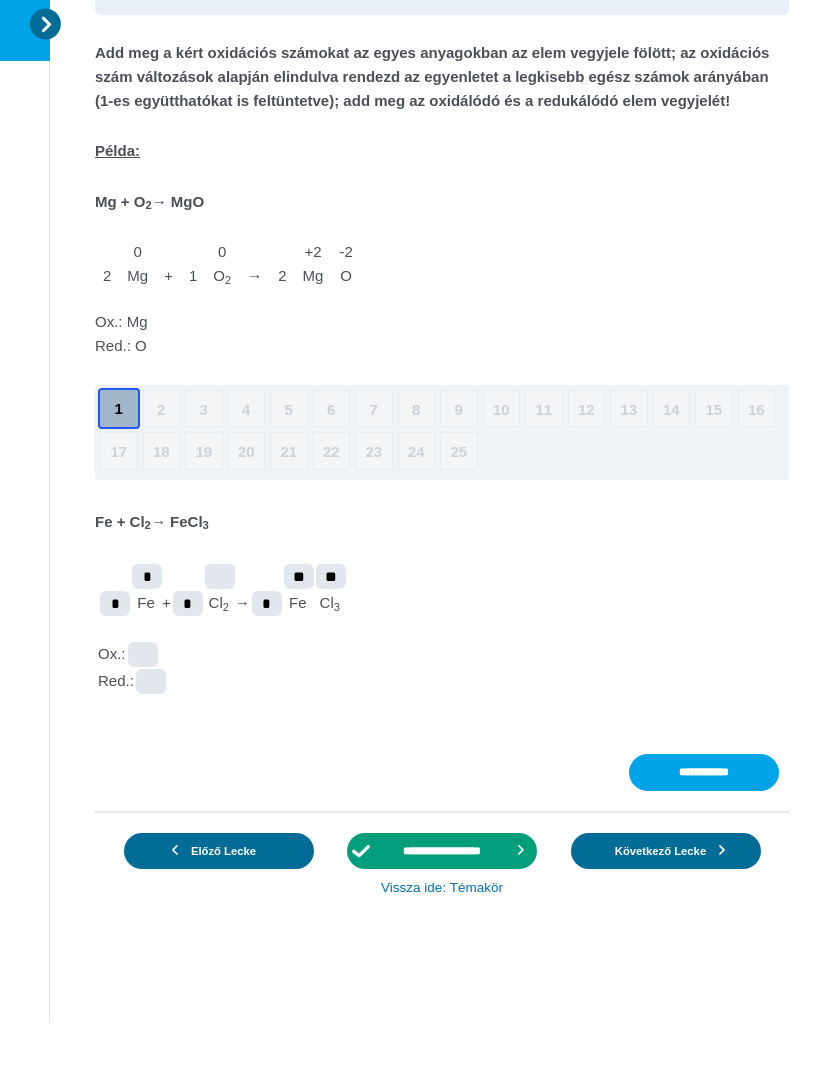 type on "**" 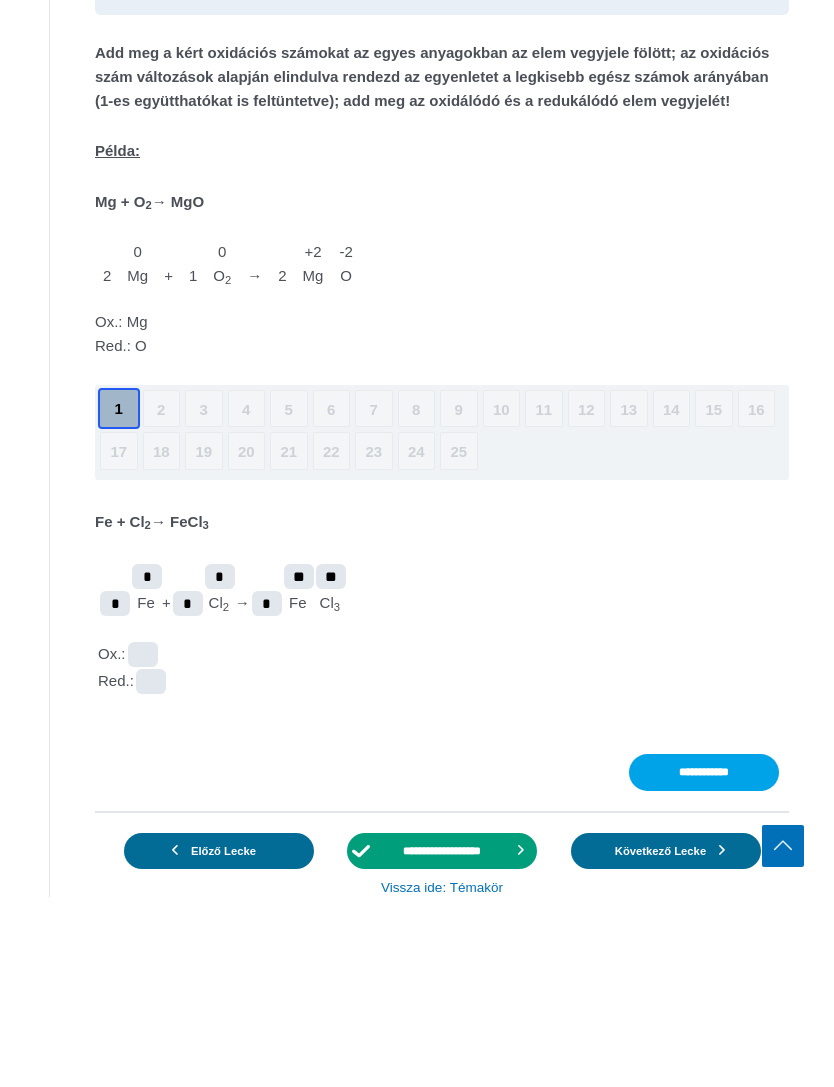 scroll, scrollTop: 52, scrollLeft: 0, axis: vertical 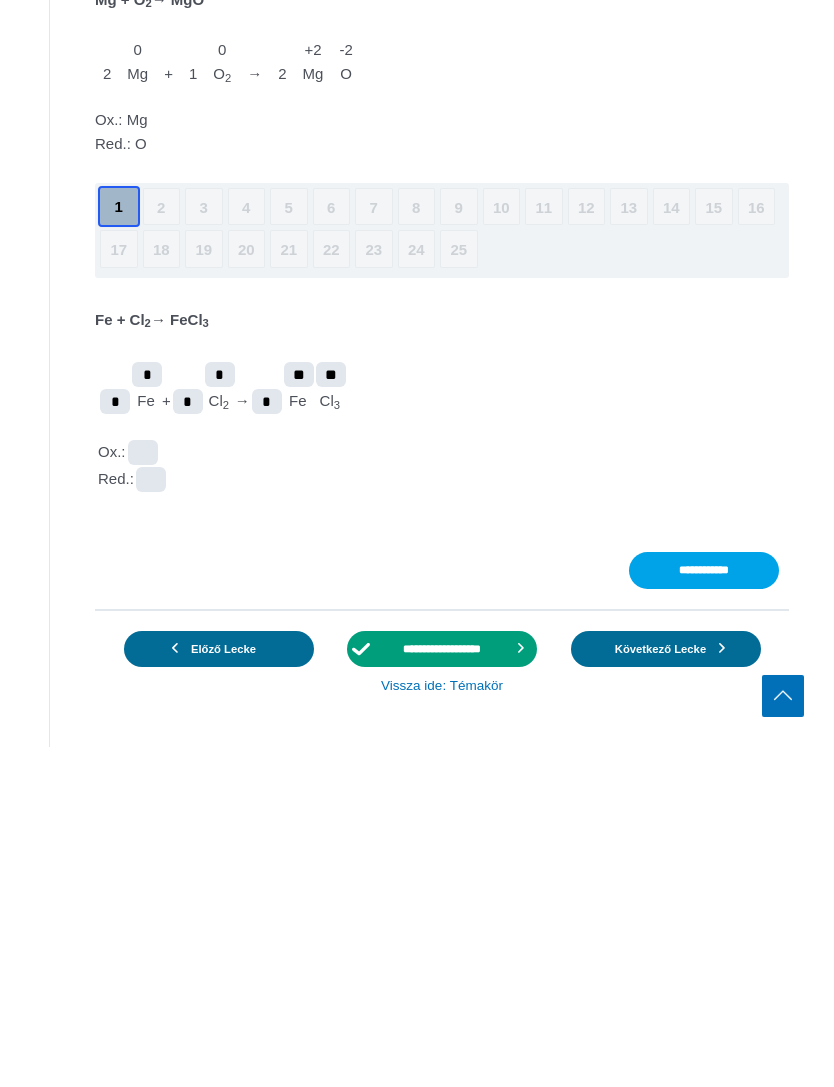 type on "*" 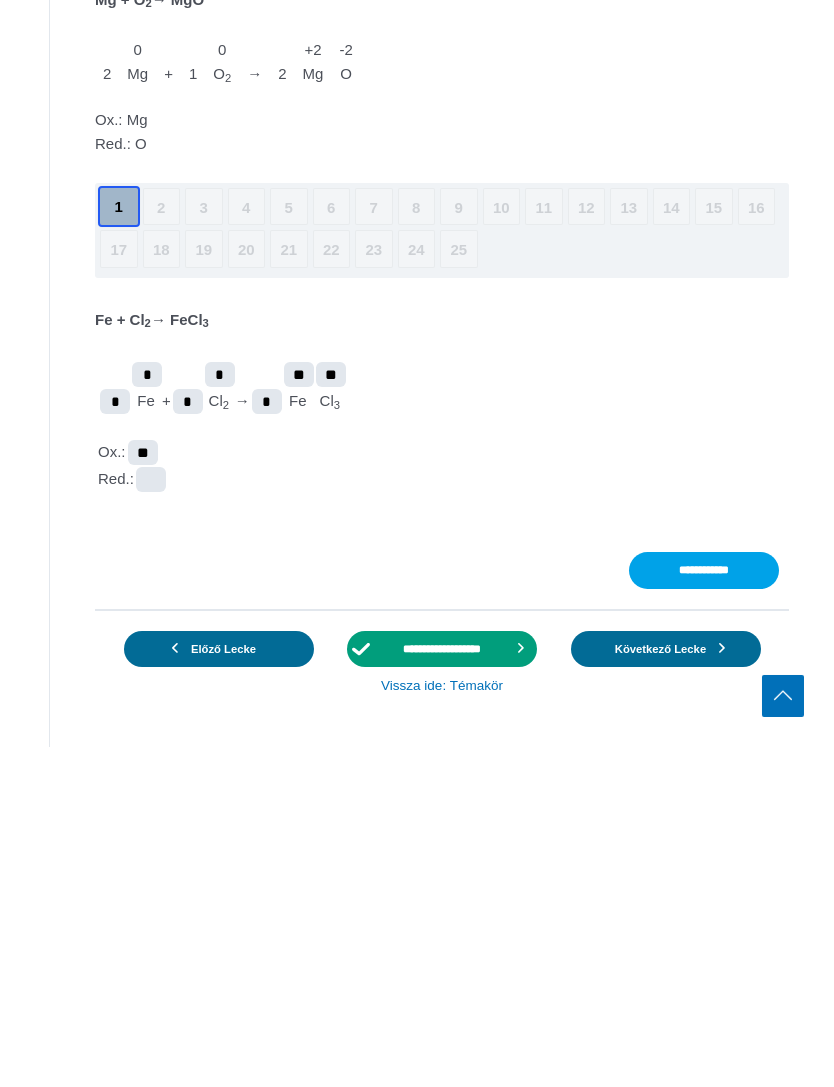 type on "**" 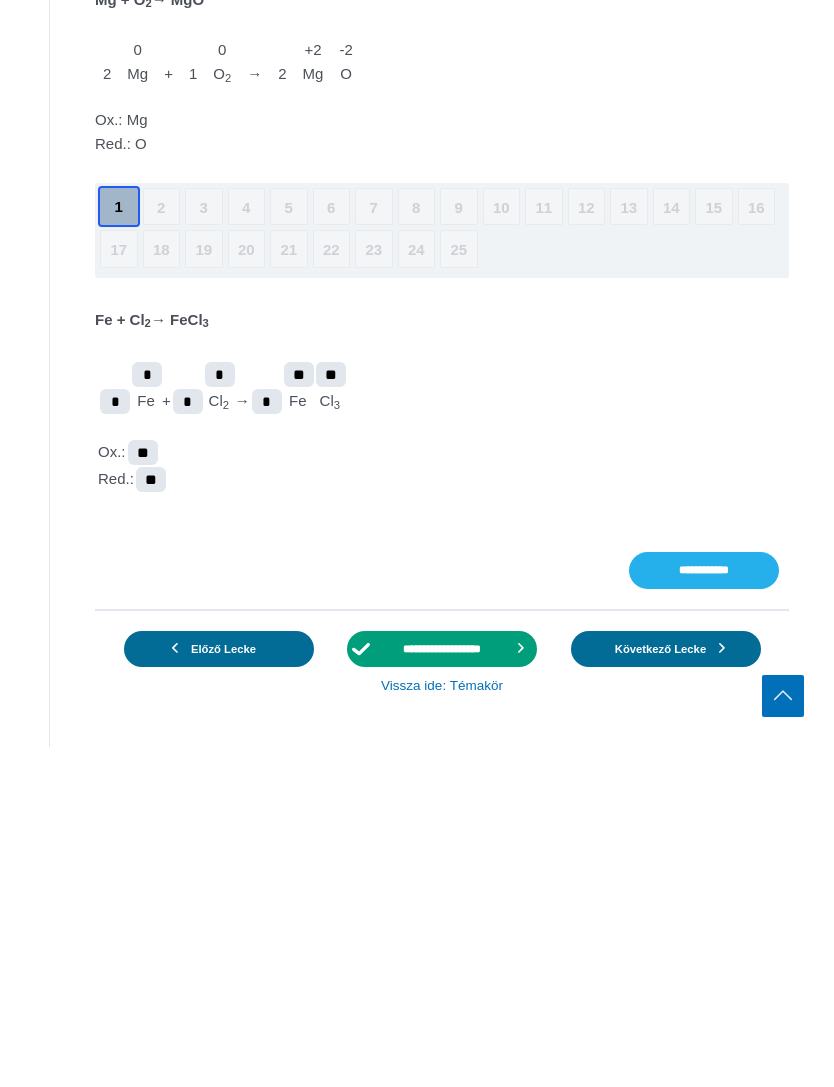 type on "**" 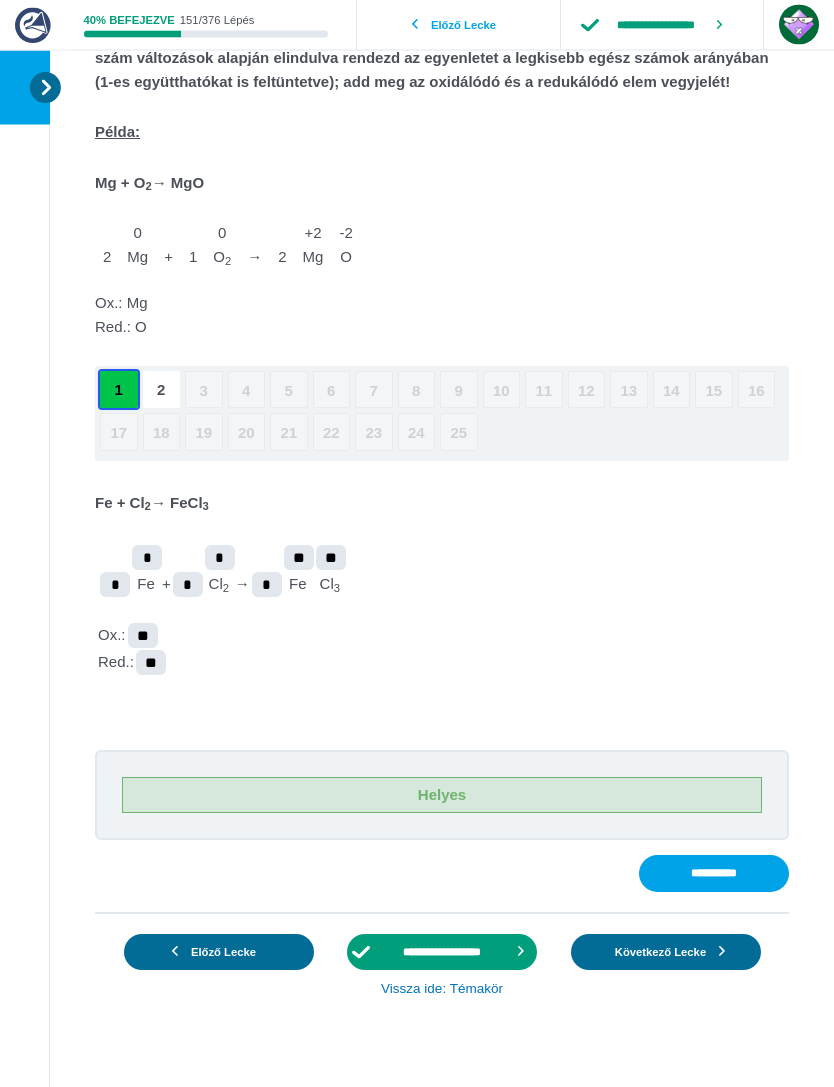 scroll, scrollTop: 245, scrollLeft: 0, axis: vertical 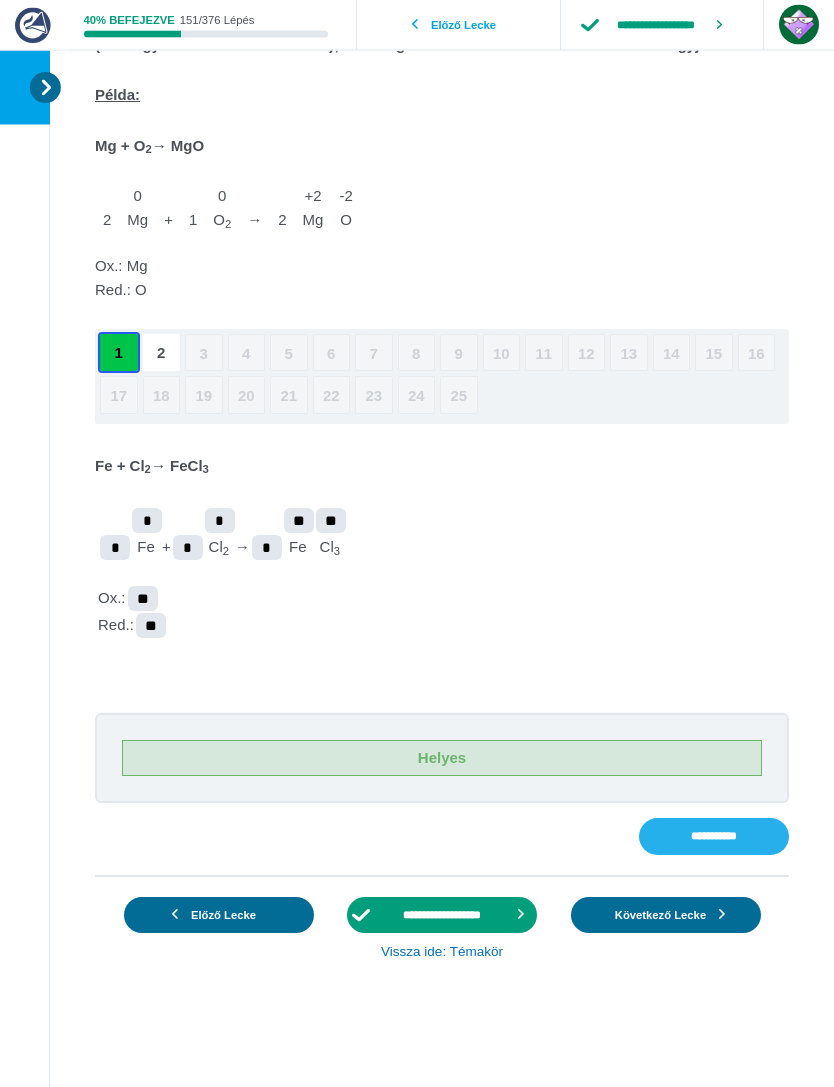 click on "**********" at bounding box center (714, 837) 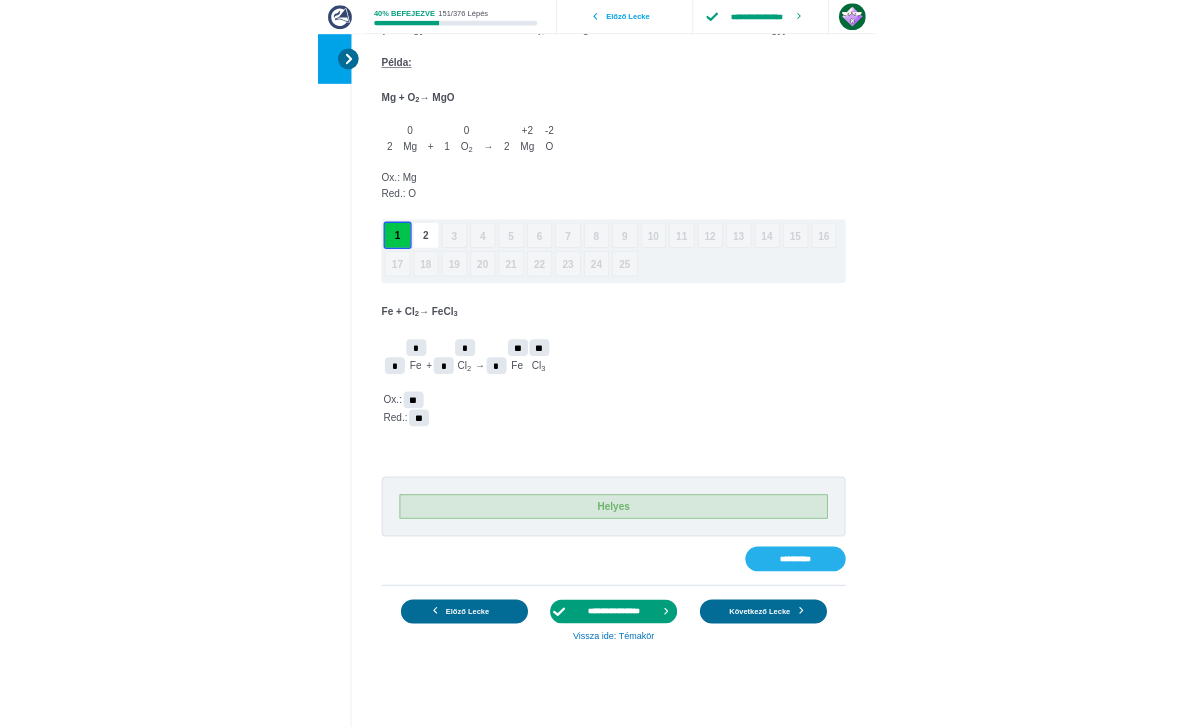 scroll, scrollTop: 126, scrollLeft: 0, axis: vertical 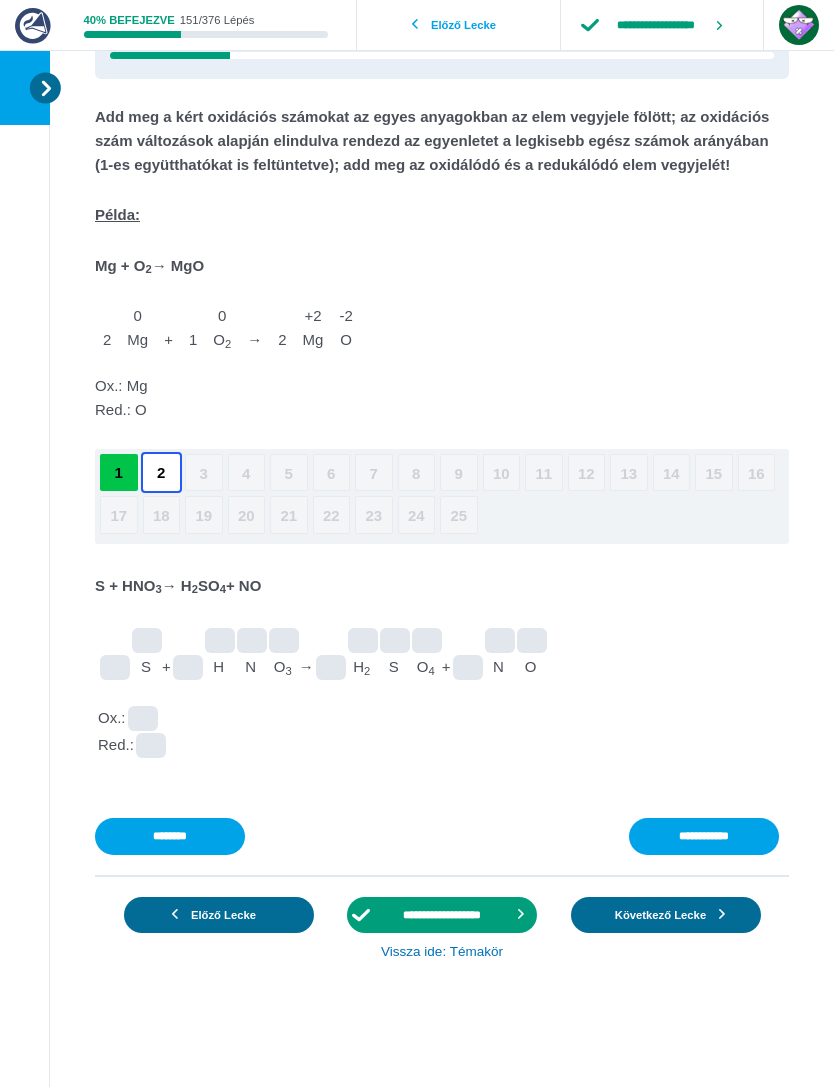 click at bounding box center [0, 0] 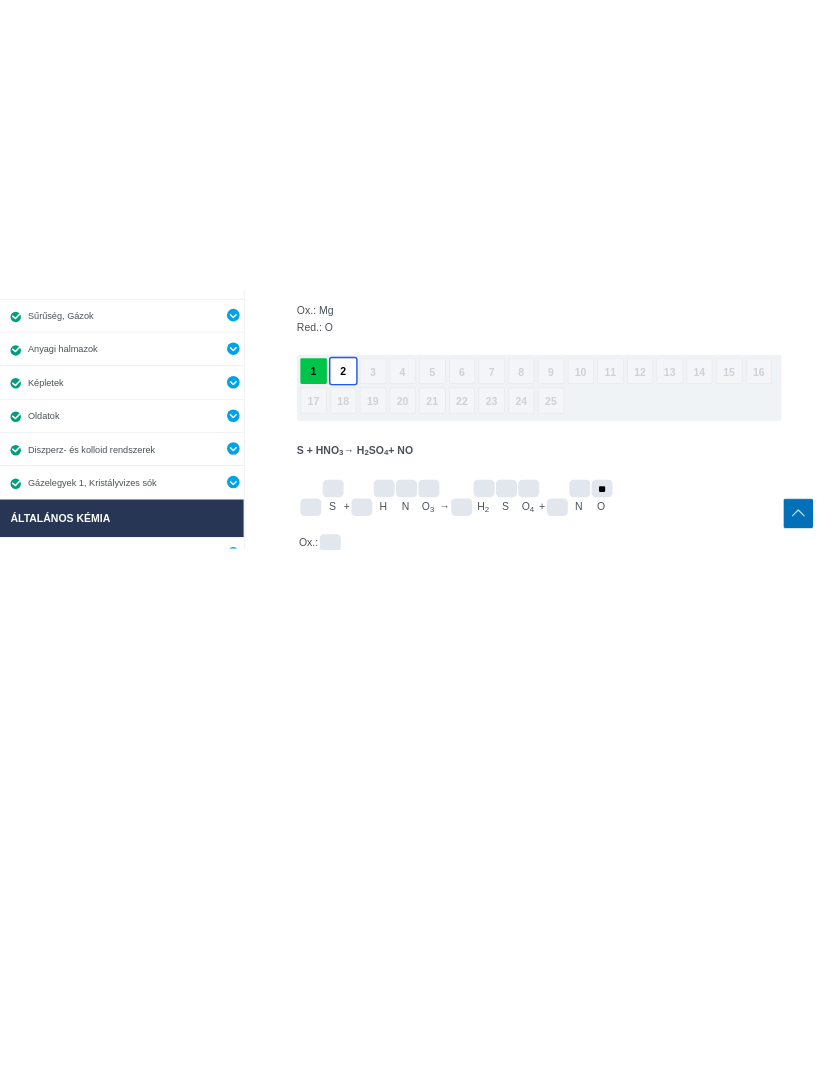scroll, scrollTop: 0, scrollLeft: 0, axis: both 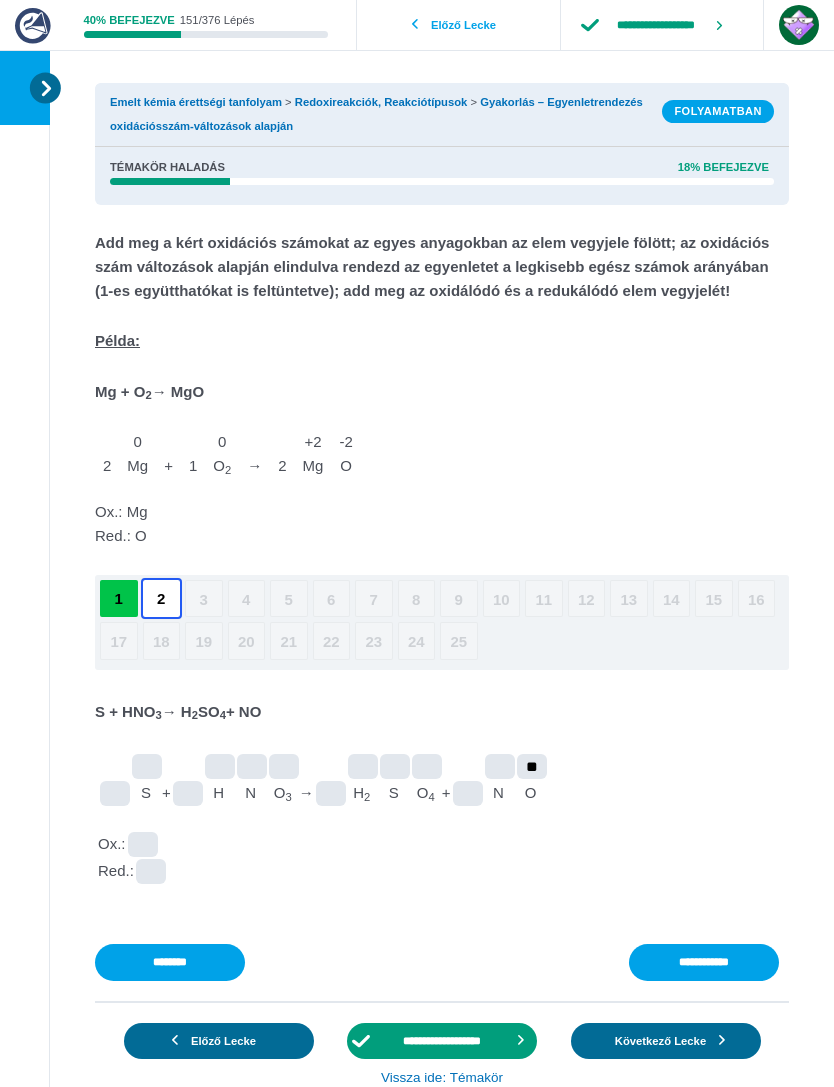 type on "**" 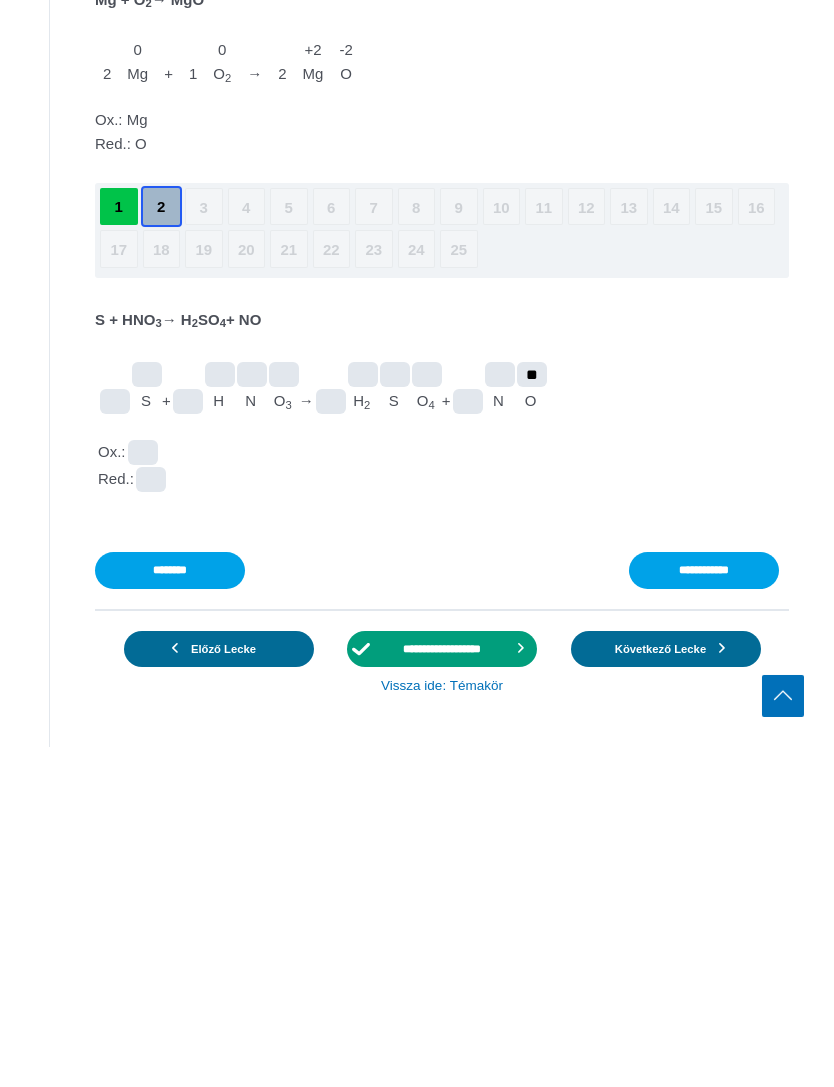 click at bounding box center (0, 0) 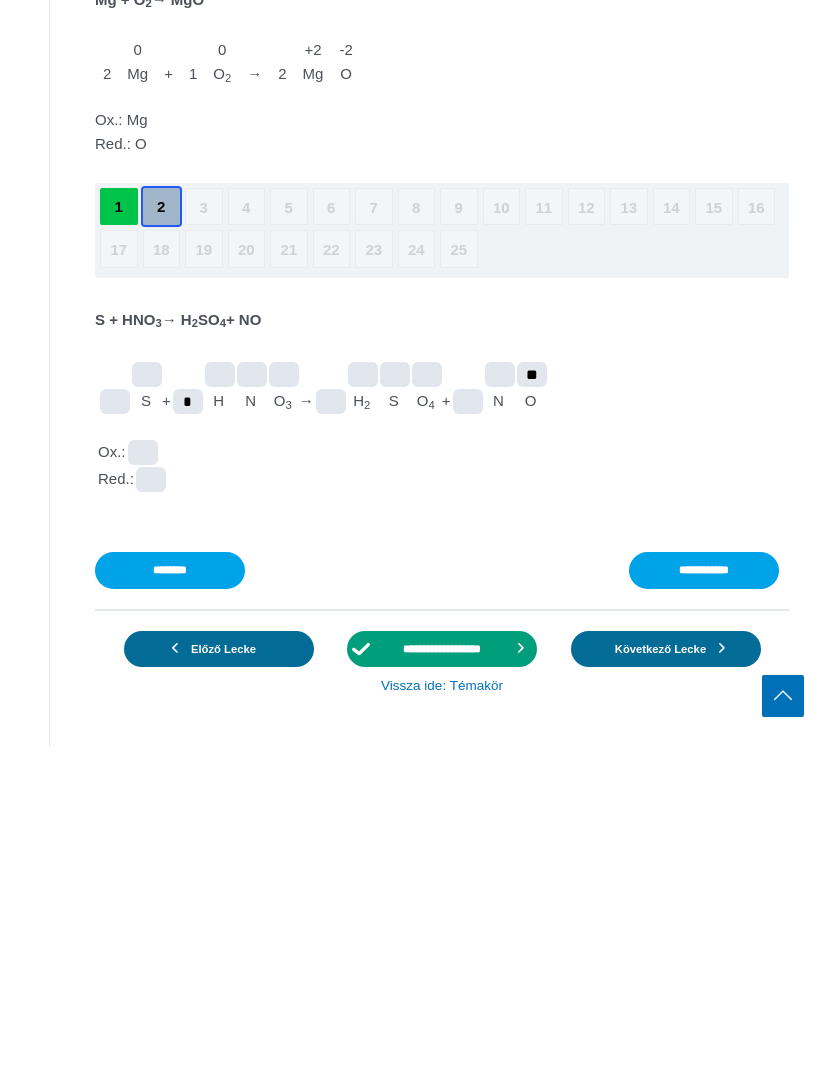 type on "*" 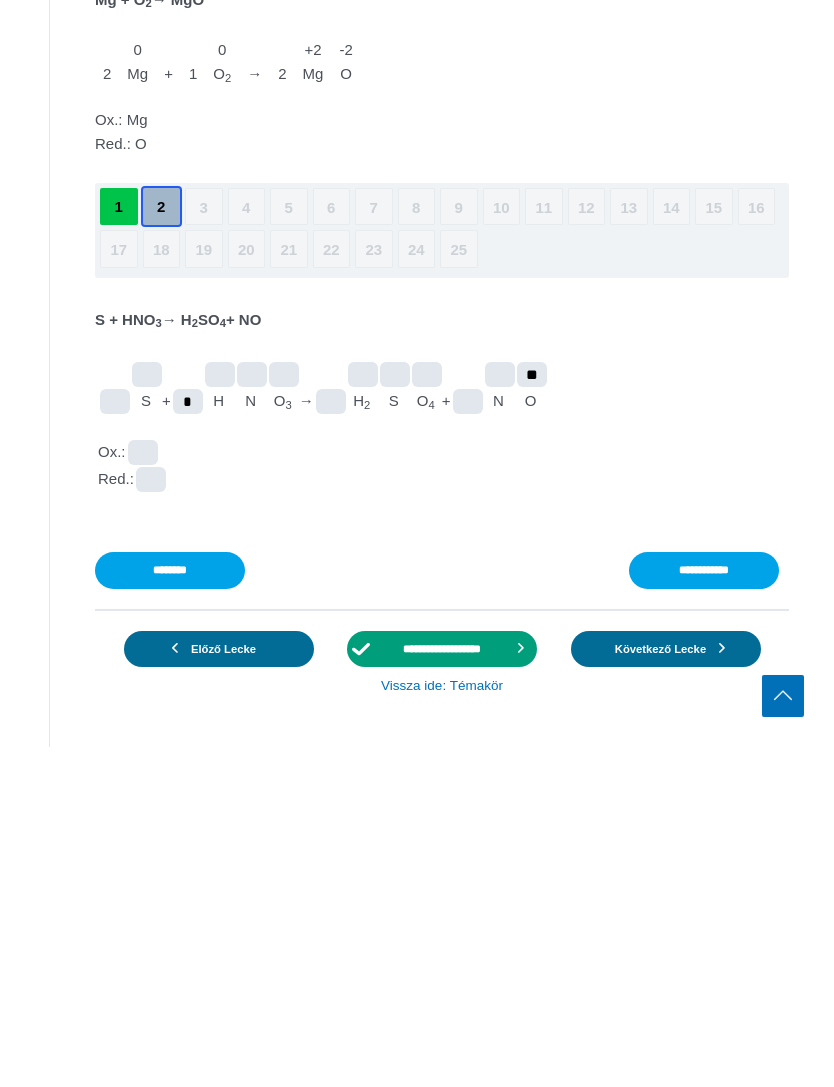 click at bounding box center [0, 0] 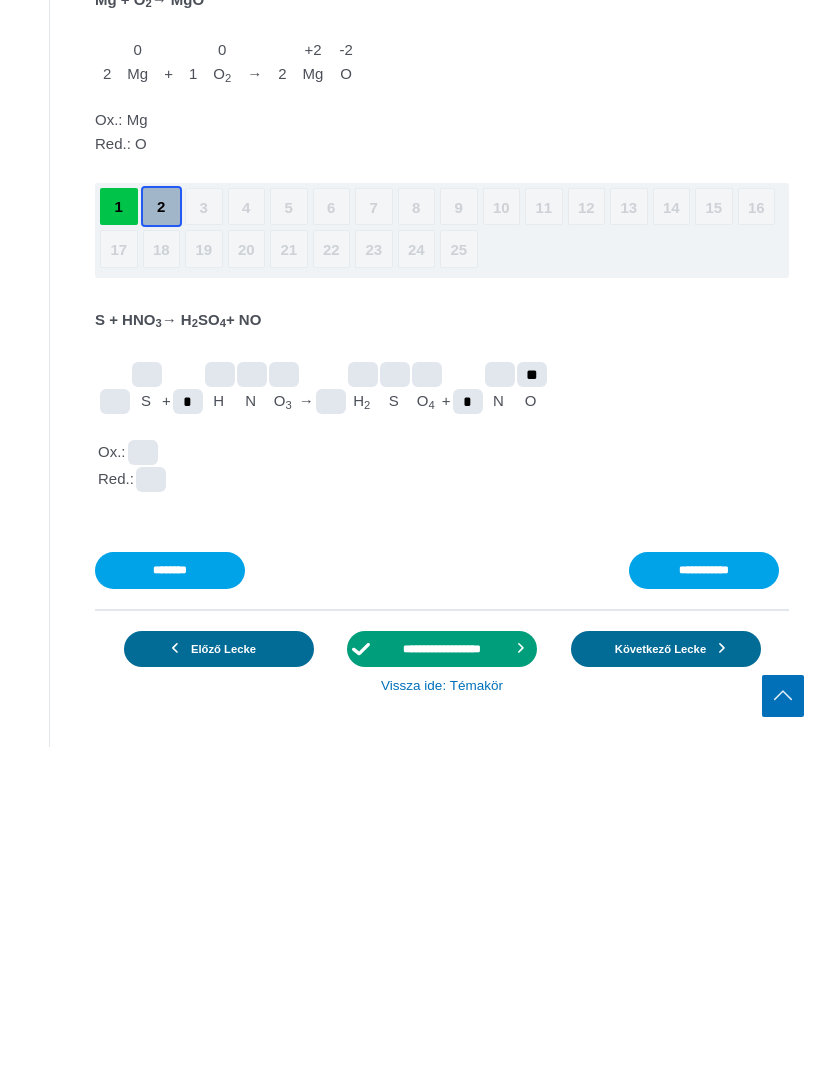 type on "*" 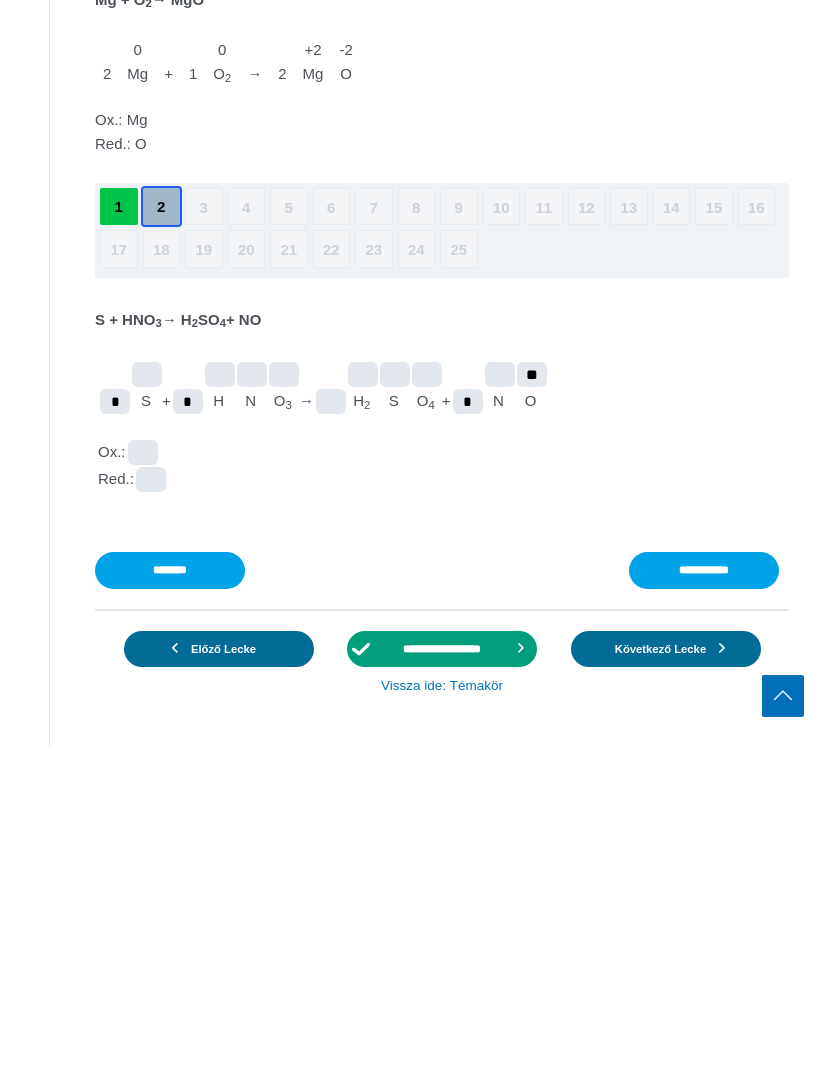 type on "*" 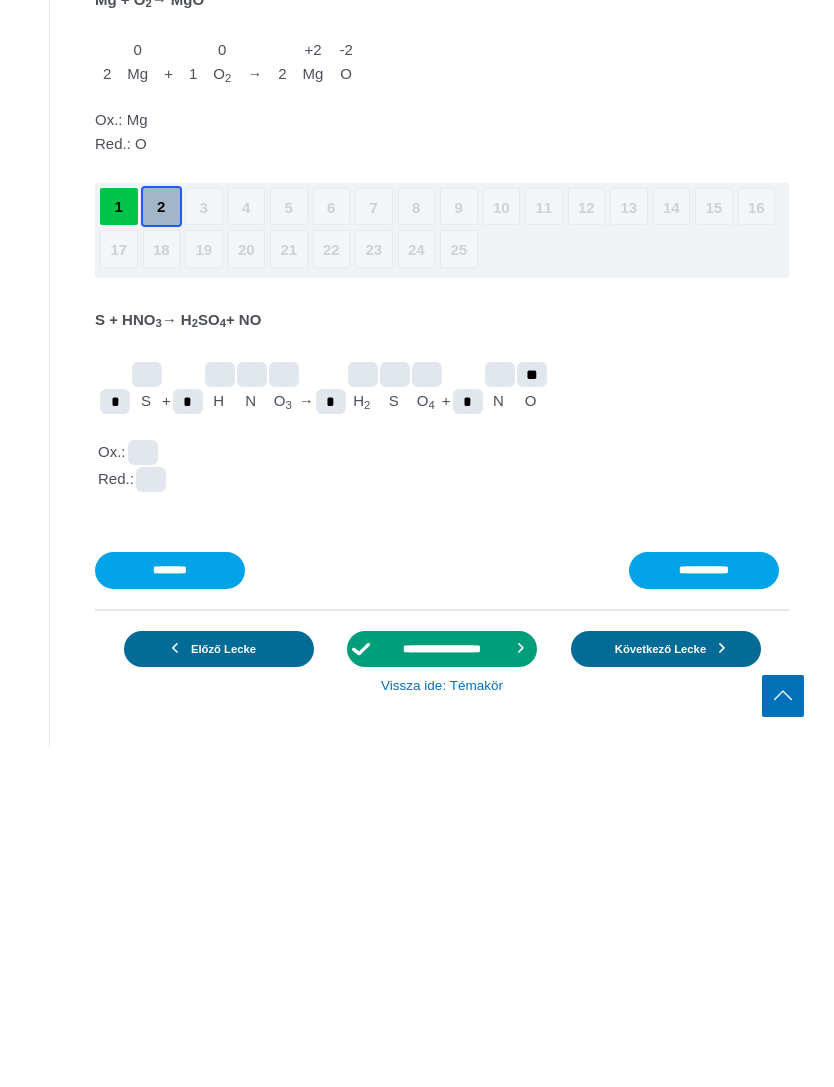 type on "*" 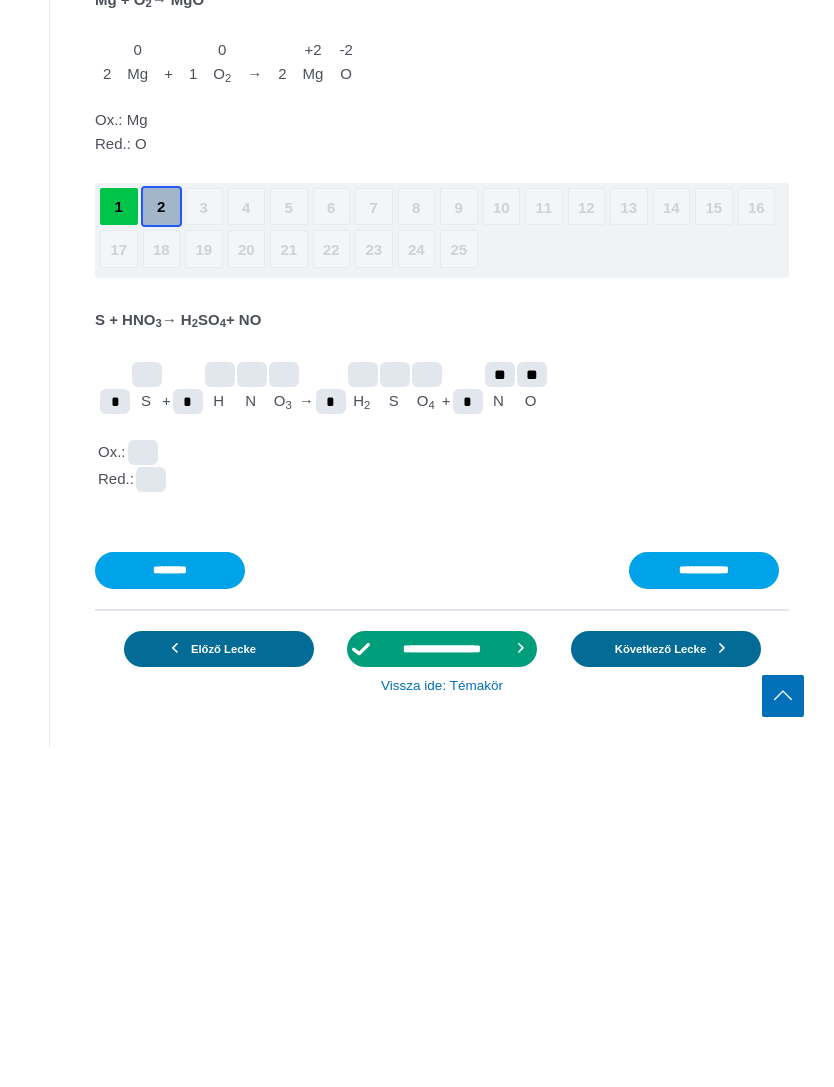 type on "**" 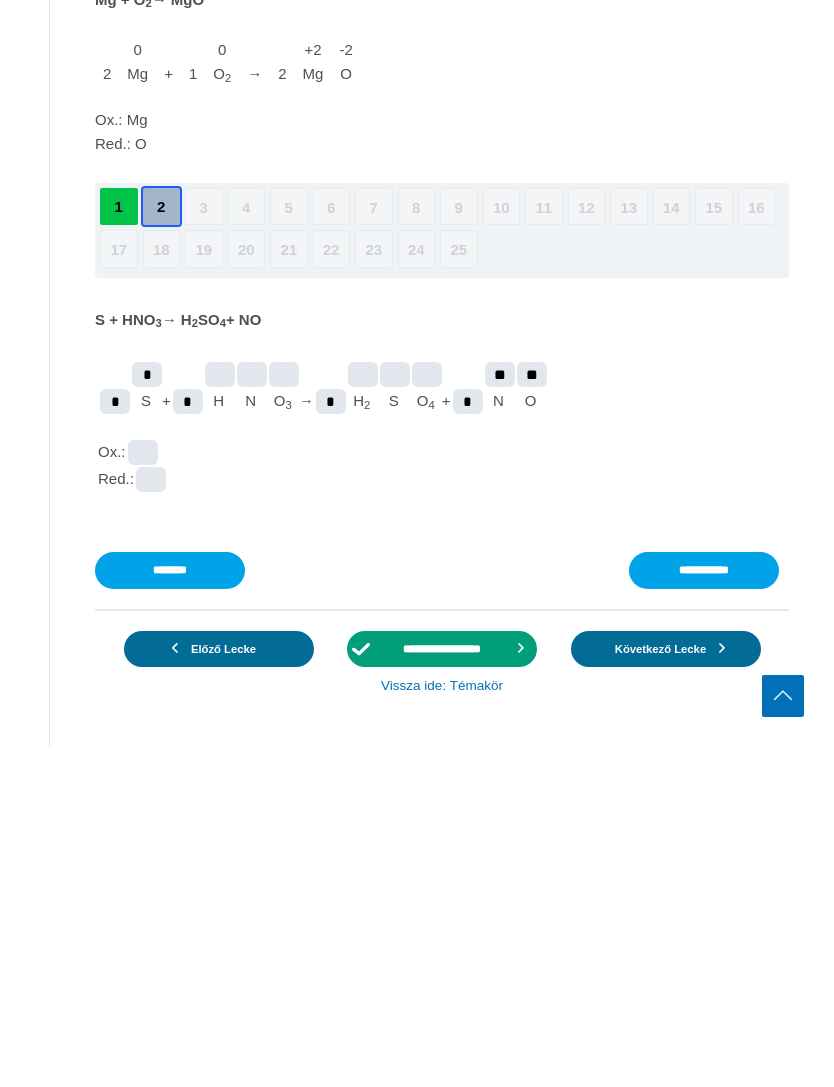 type on "*" 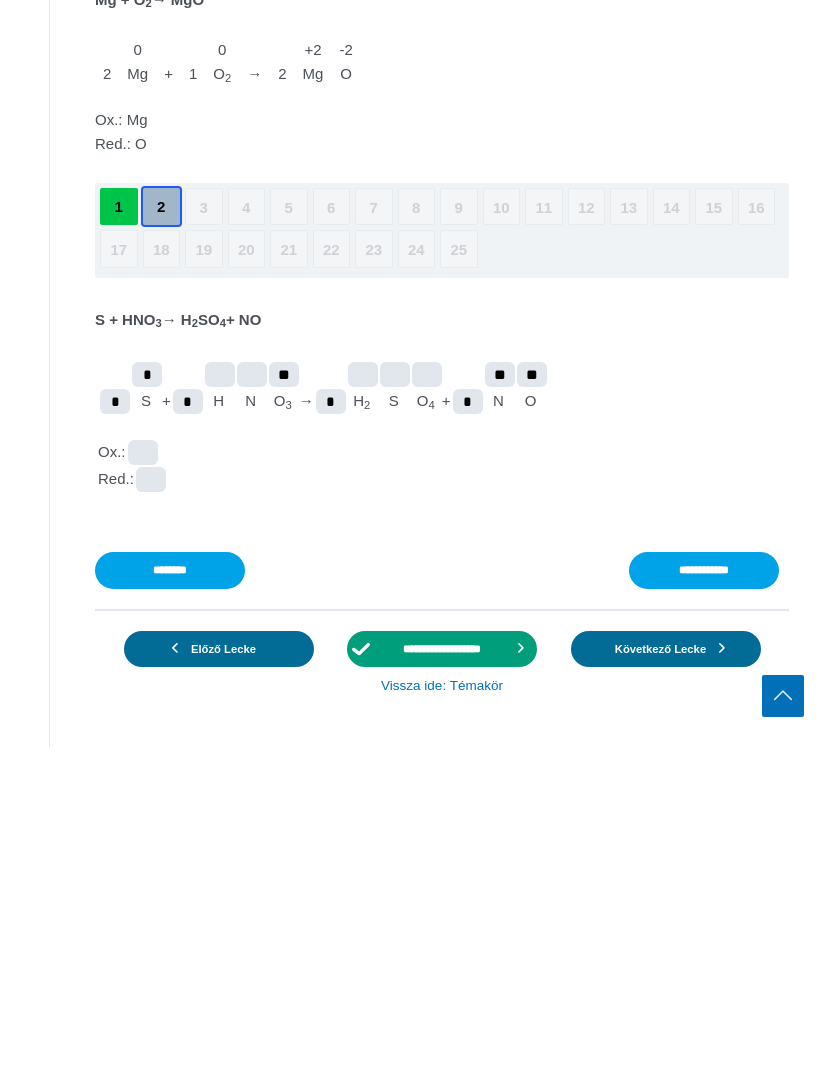 type on "**" 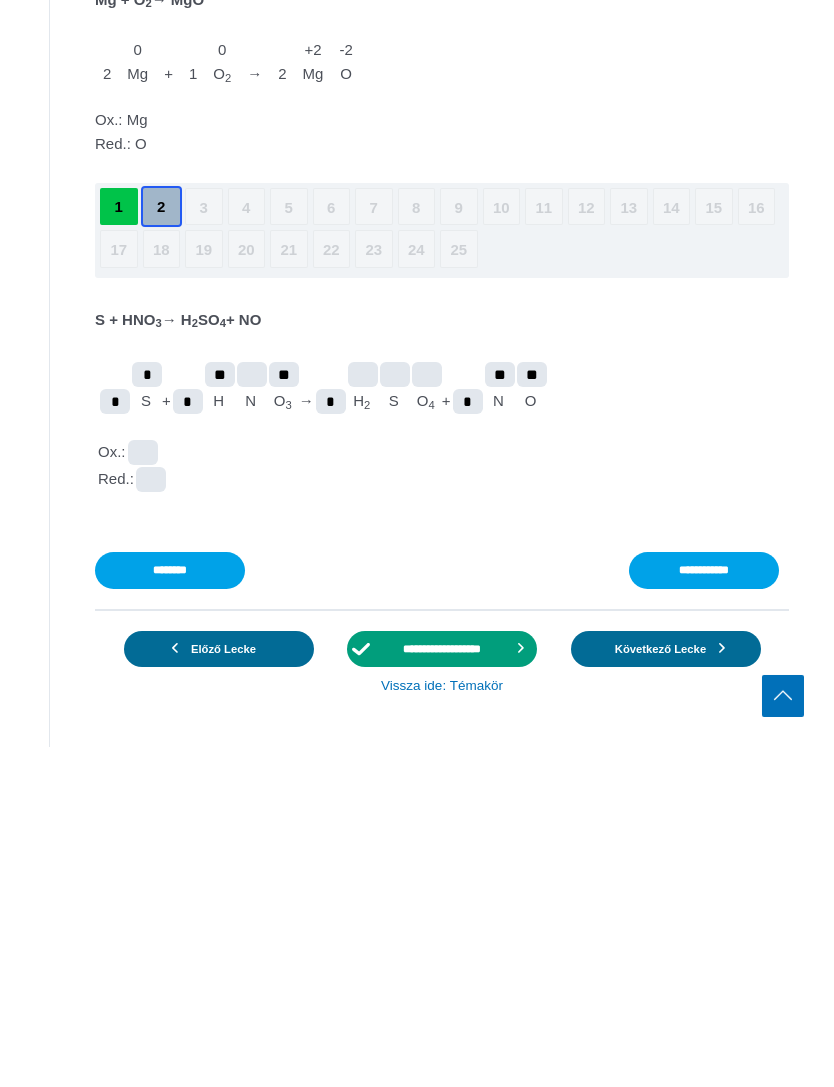 type on "**" 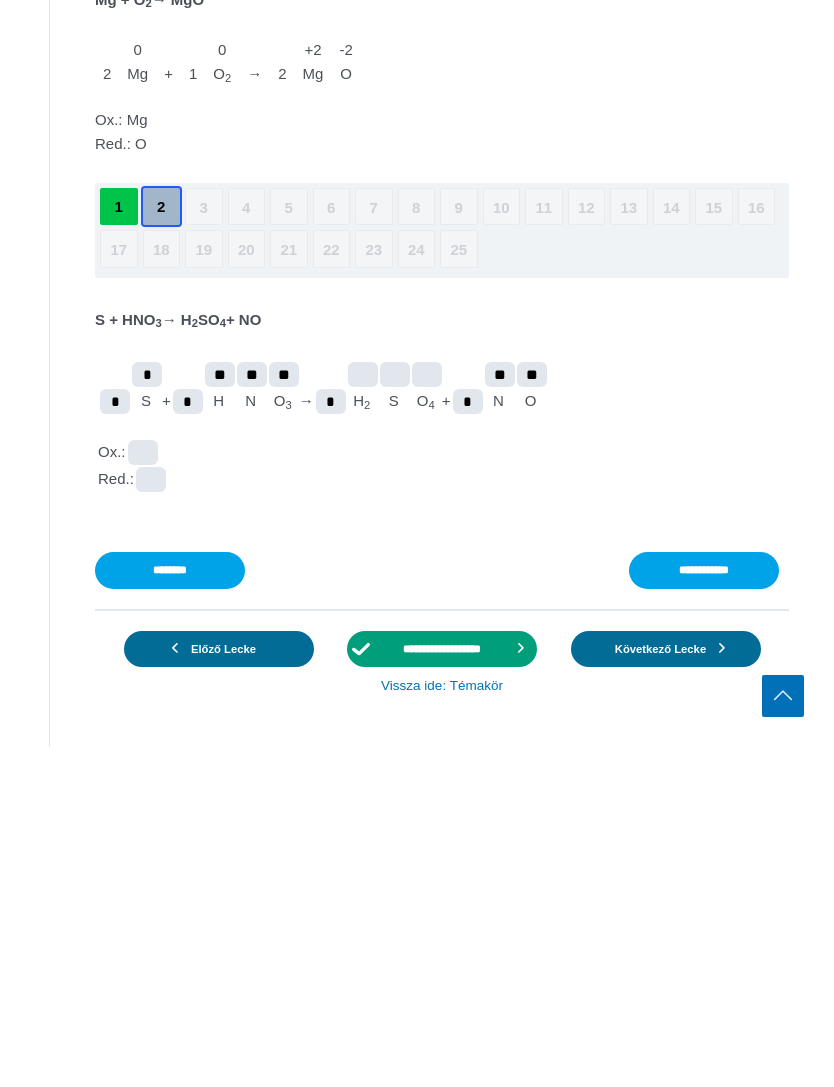 type on "**" 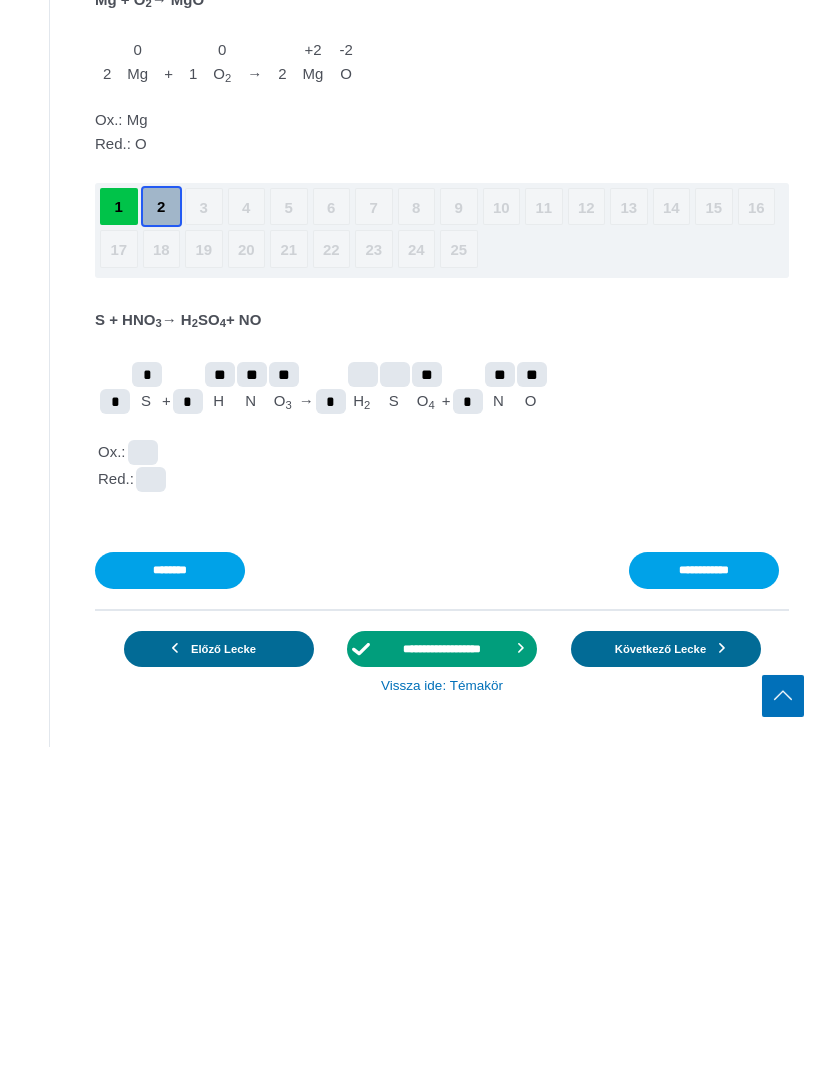 type on "**" 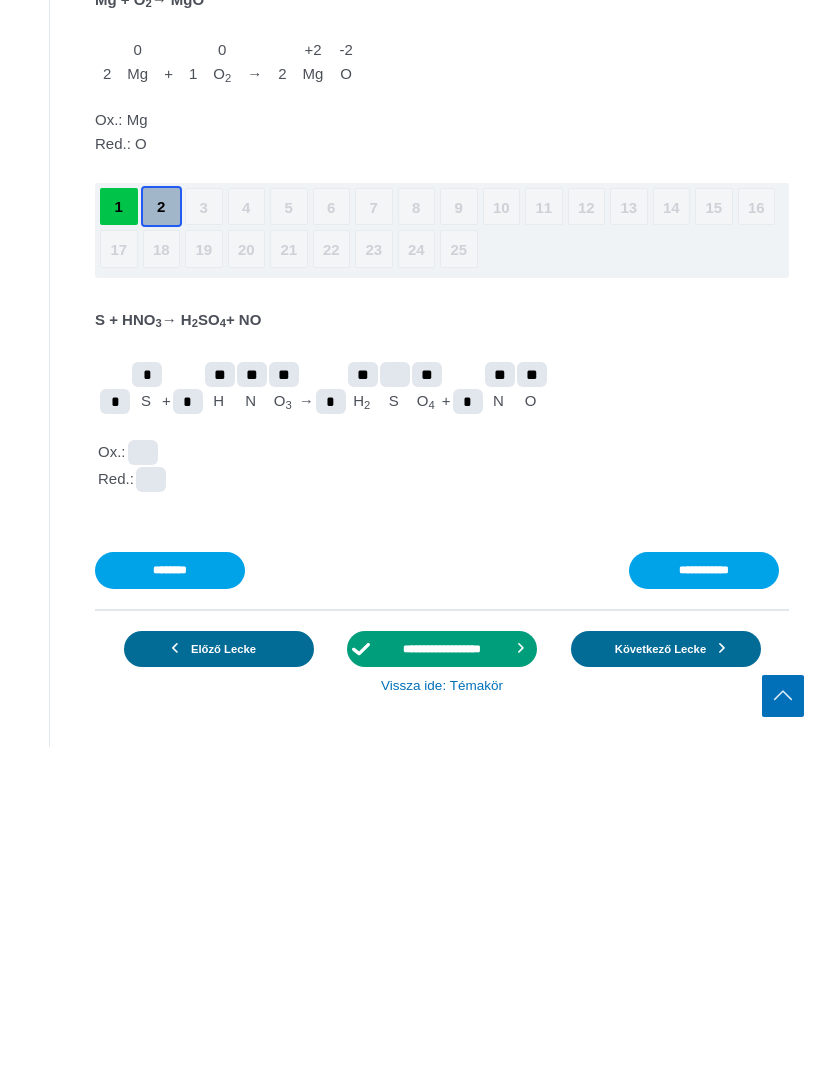 type on "**" 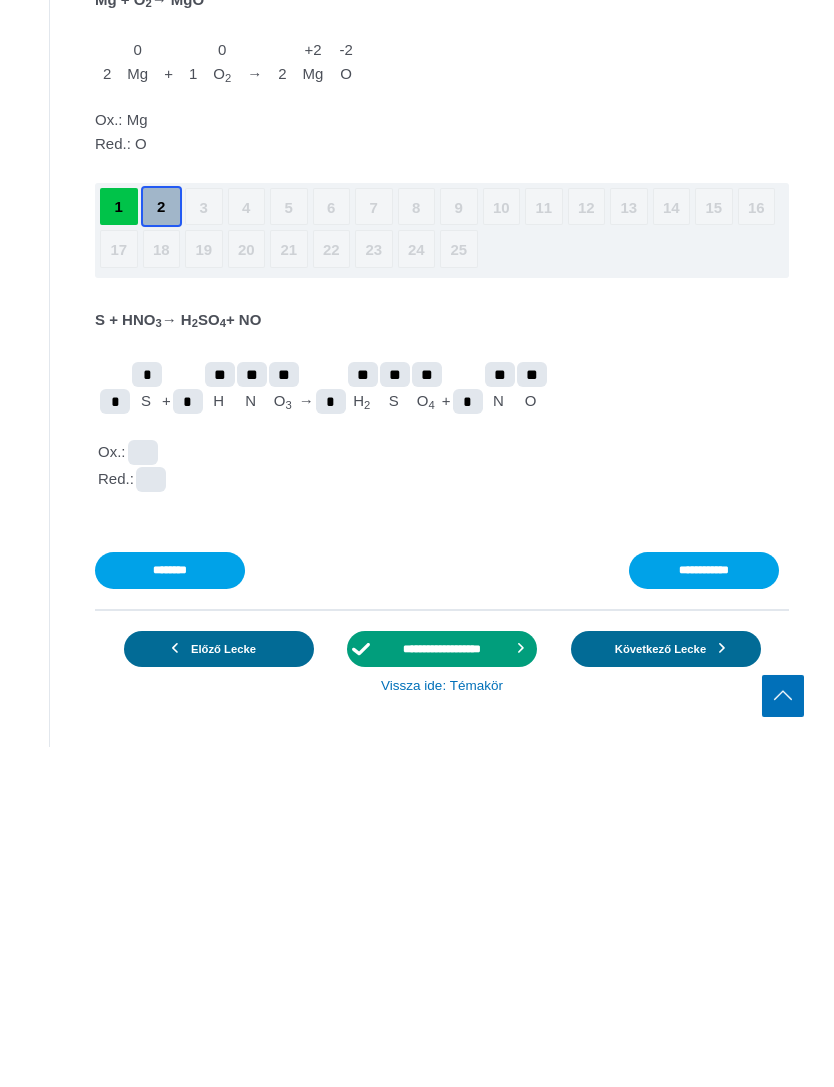 type on "**" 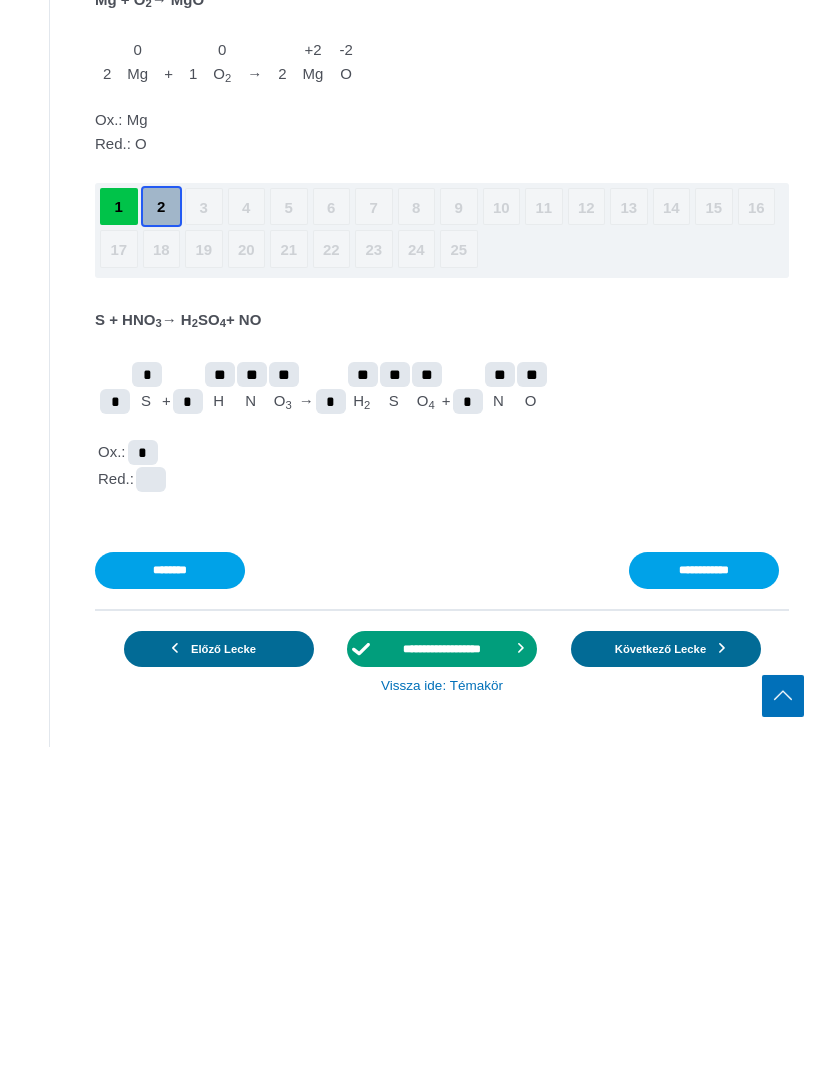 type on "*" 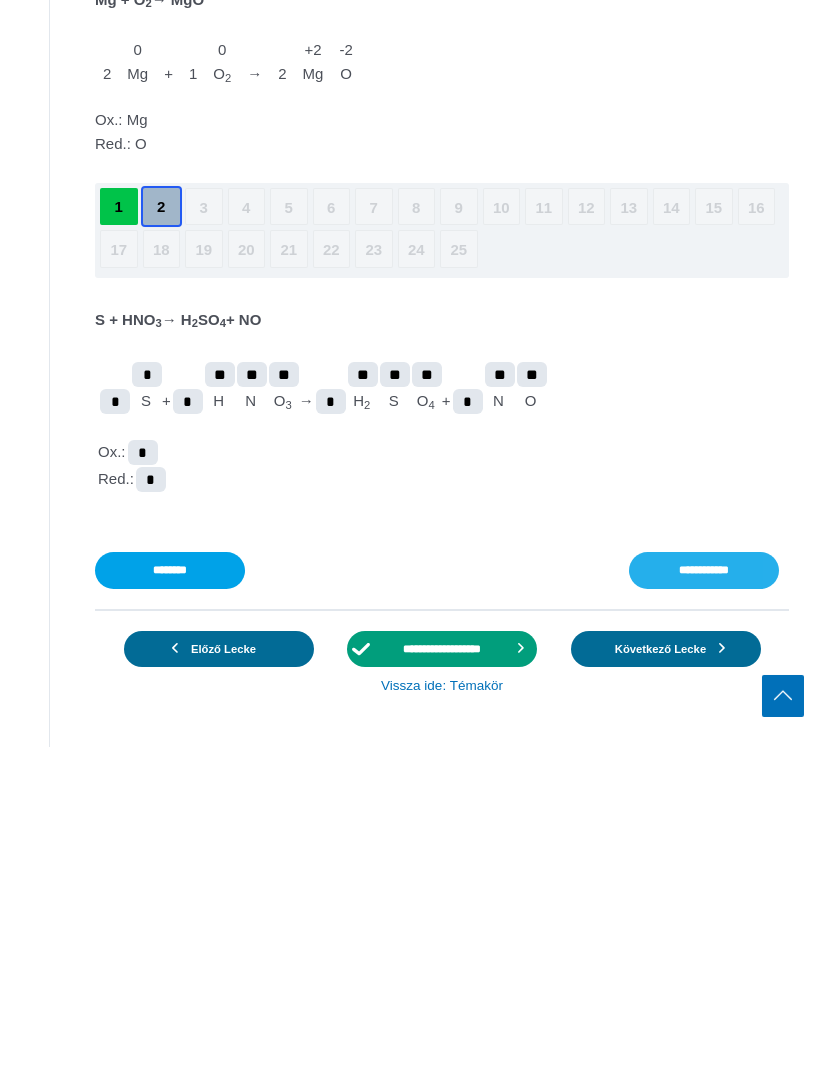 type on "*" 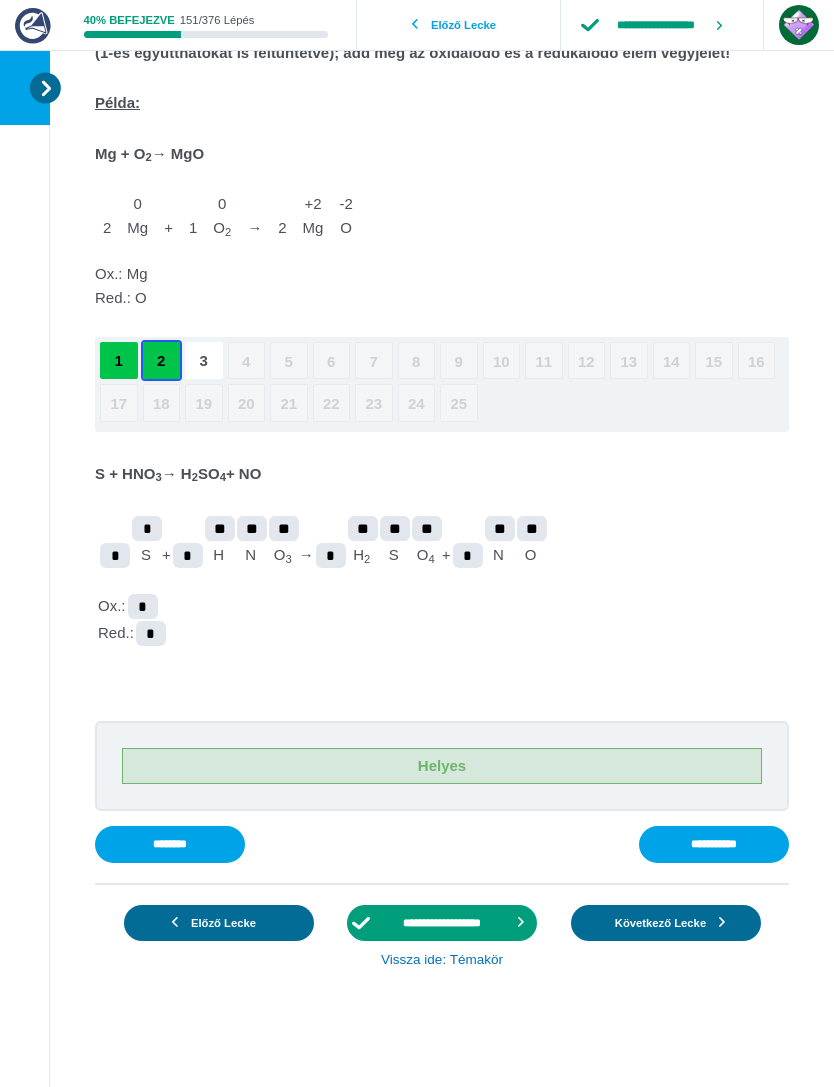 scroll, scrollTop: 246, scrollLeft: 0, axis: vertical 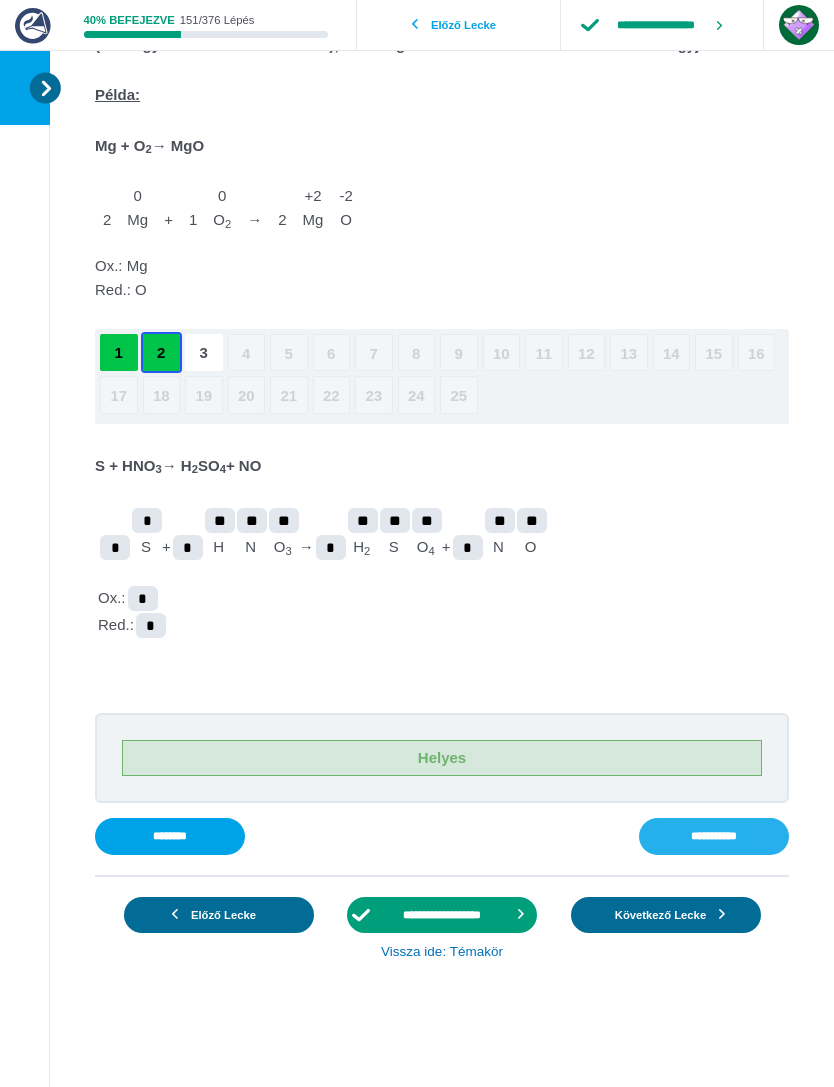 click on "**********" at bounding box center (0, 0) 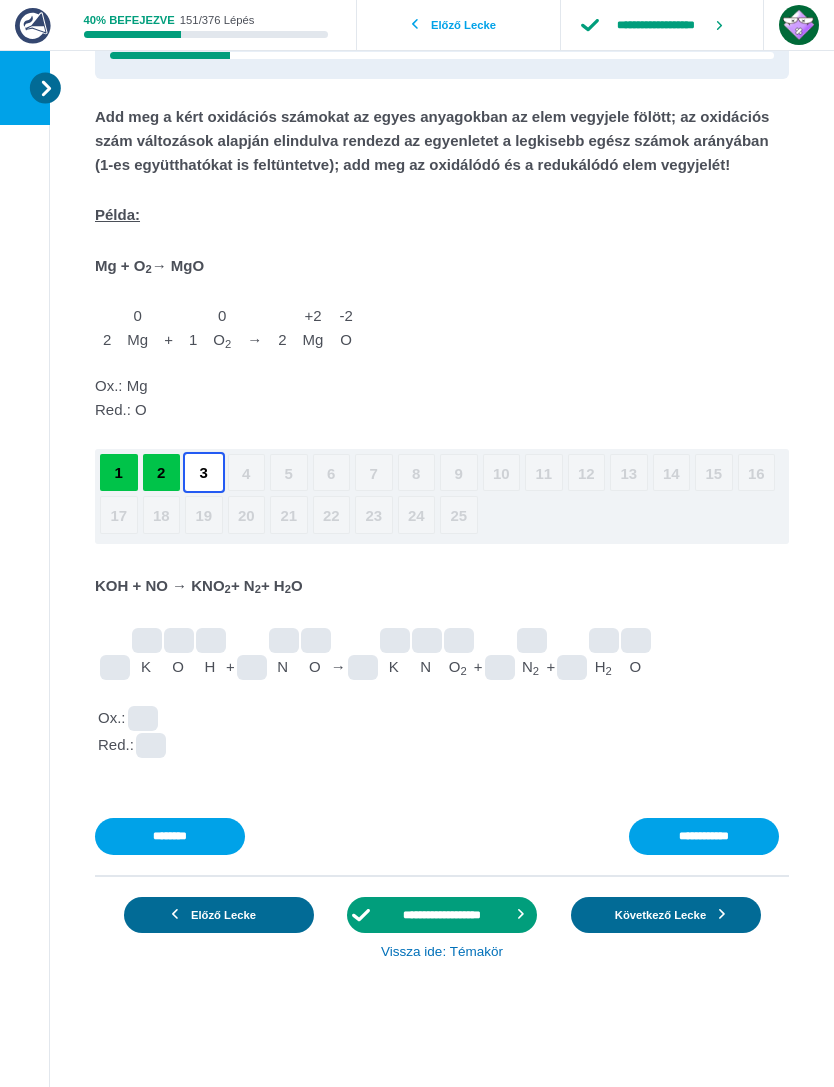 click at bounding box center [0, 0] 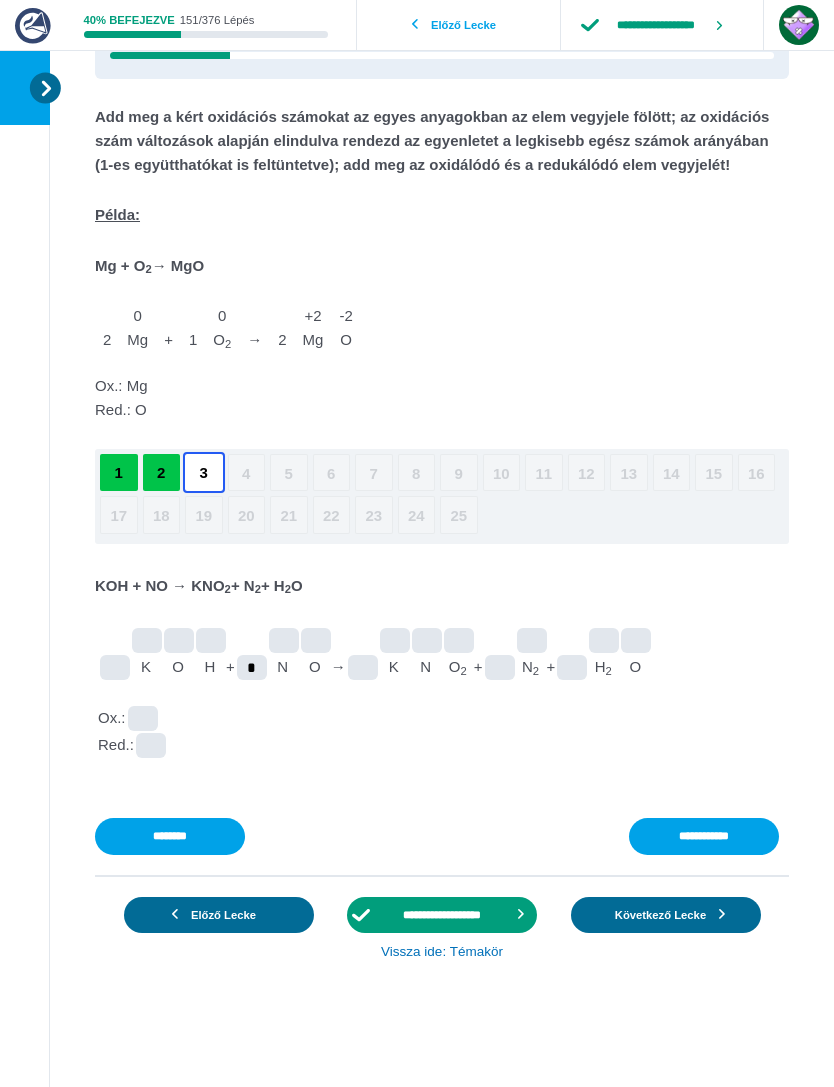 type on "*" 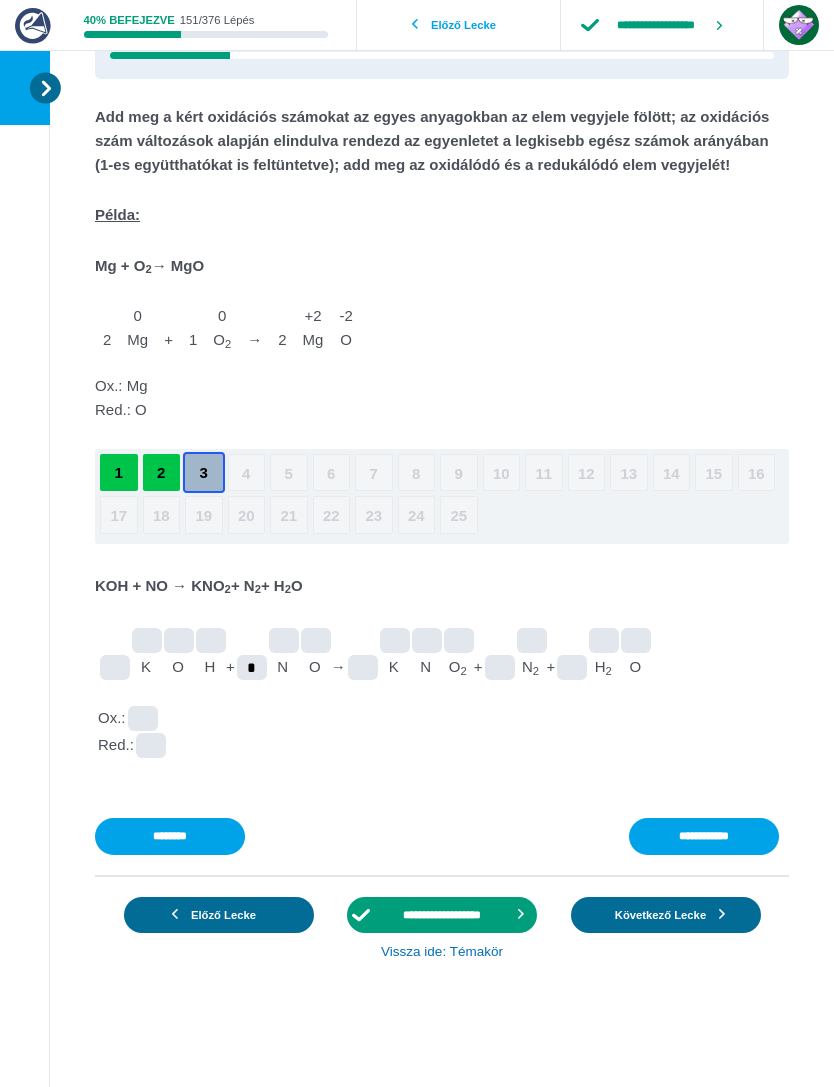 click on "*" at bounding box center (0, 0) 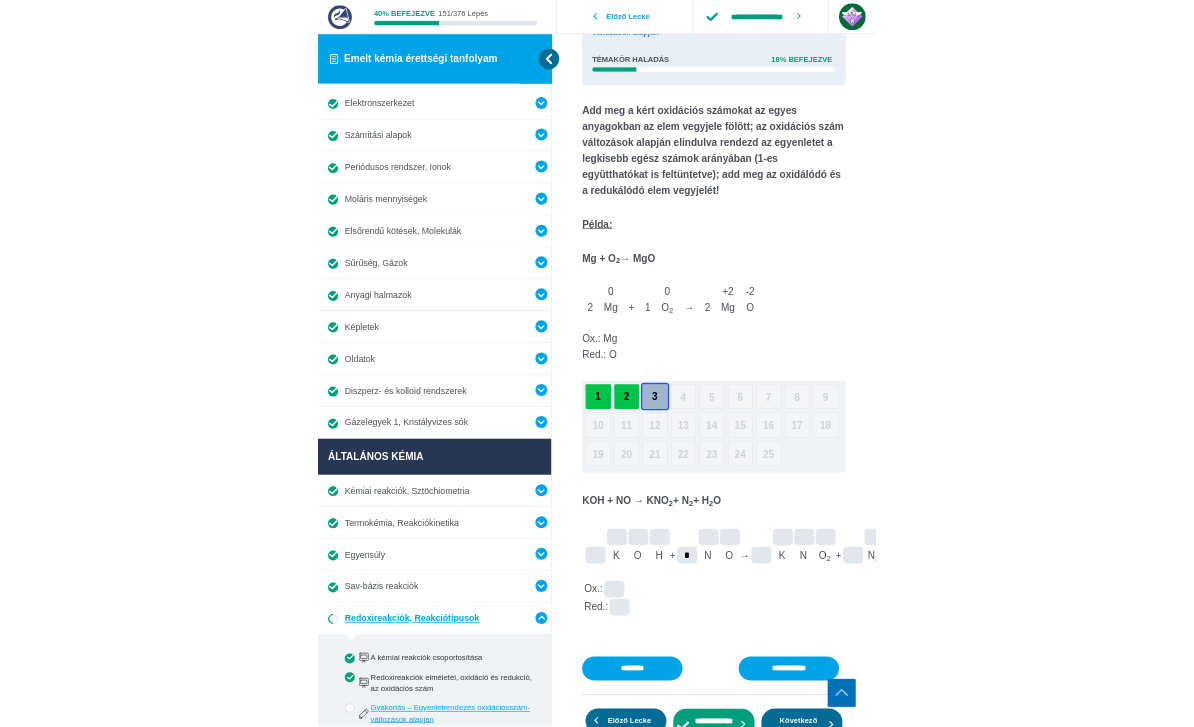 scroll, scrollTop: 306, scrollLeft: 0, axis: vertical 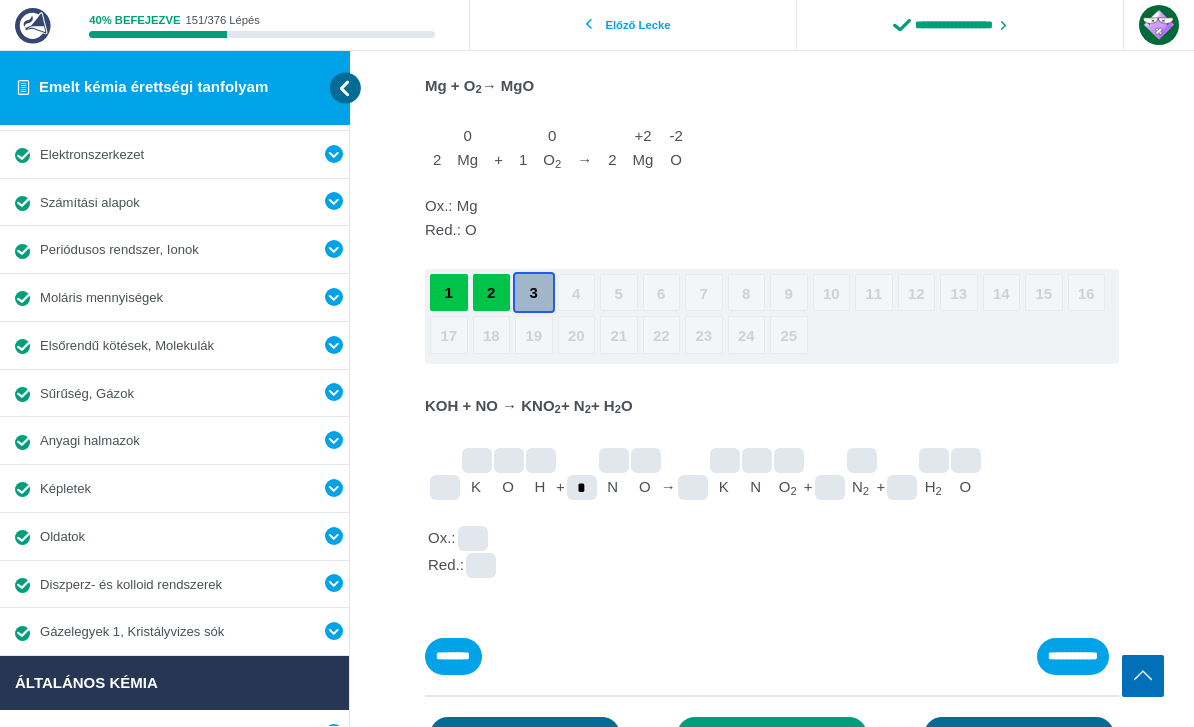 click on "*" at bounding box center (0, 0) 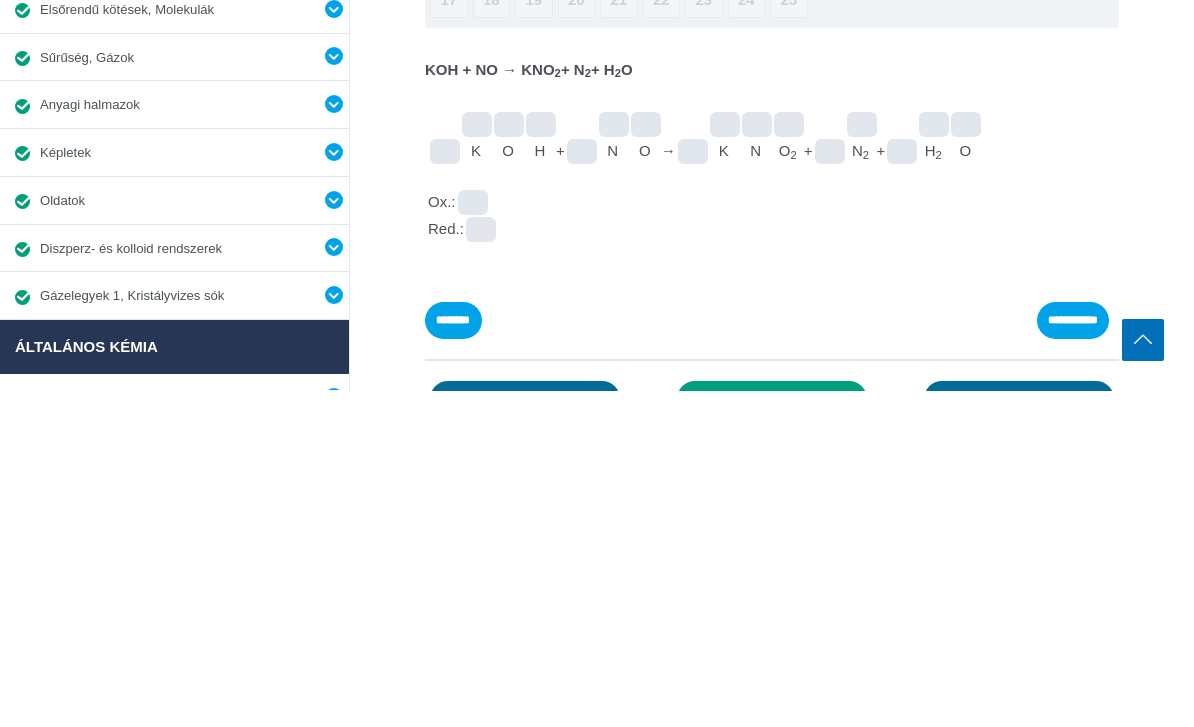 type 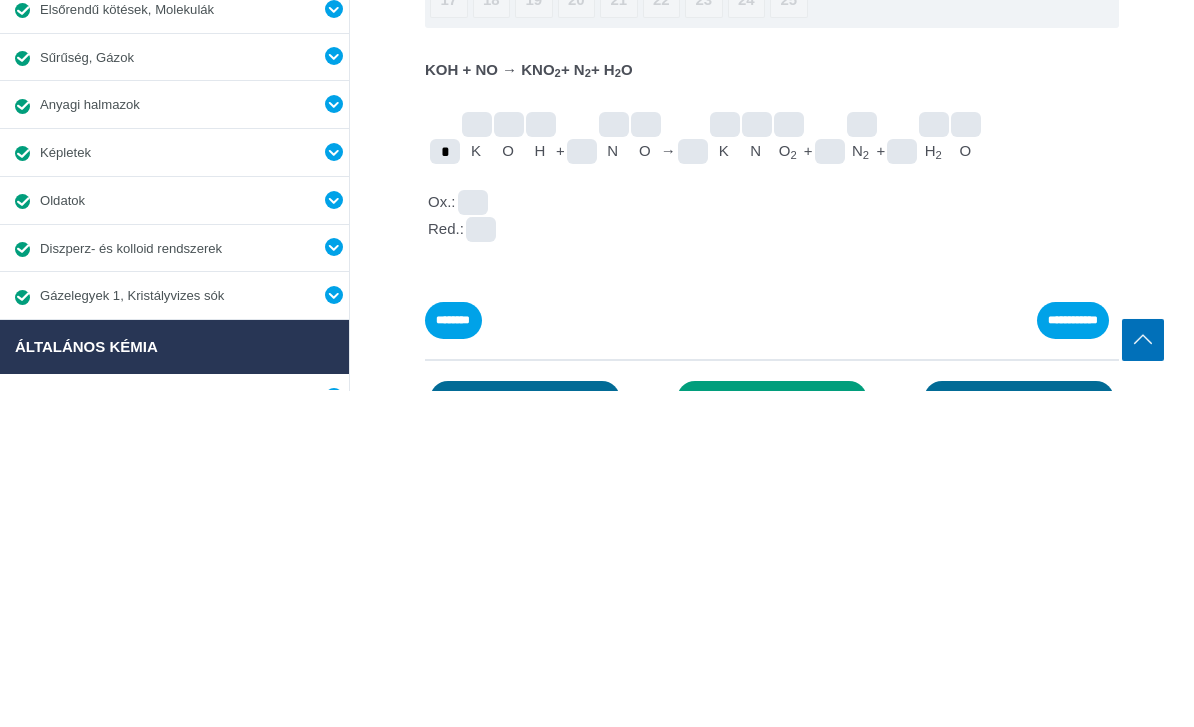 type on "*" 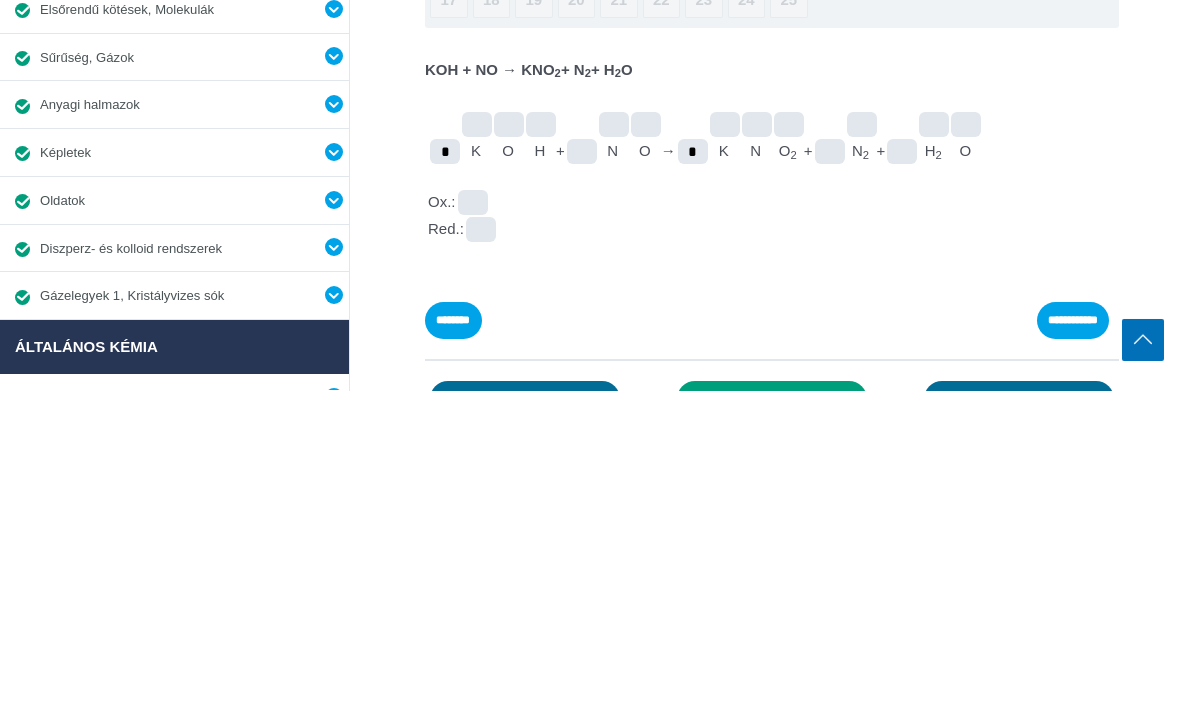 type on "*" 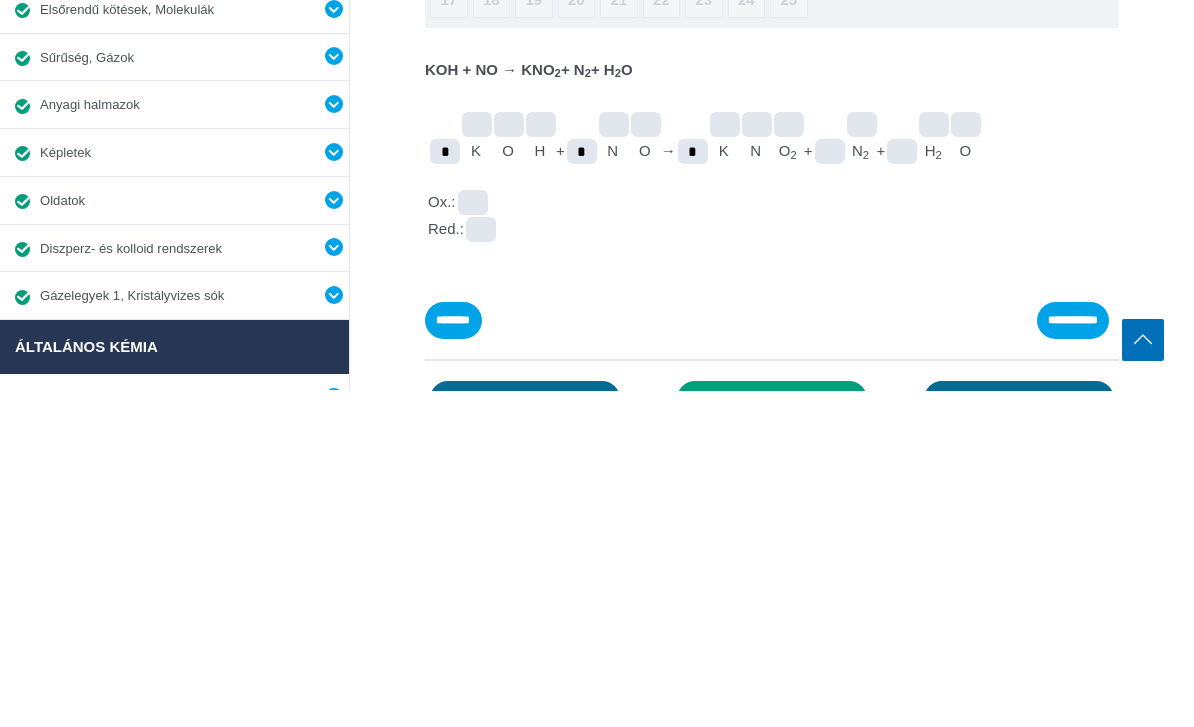 type on "*" 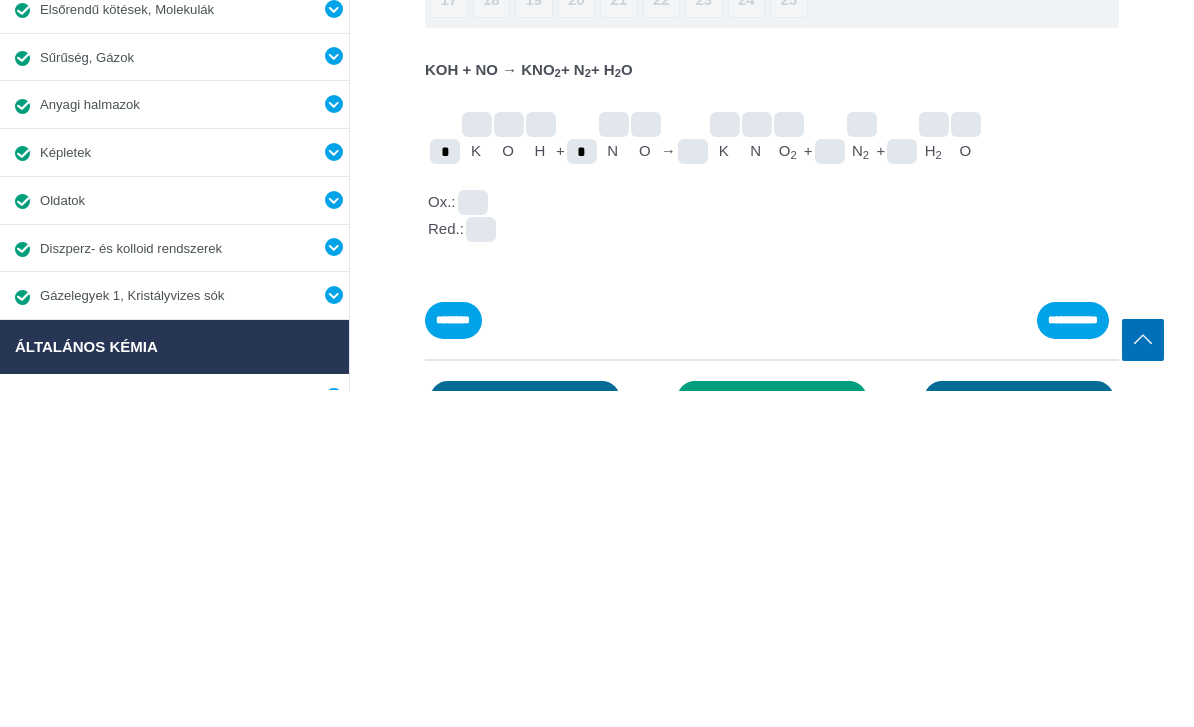 type on "*" 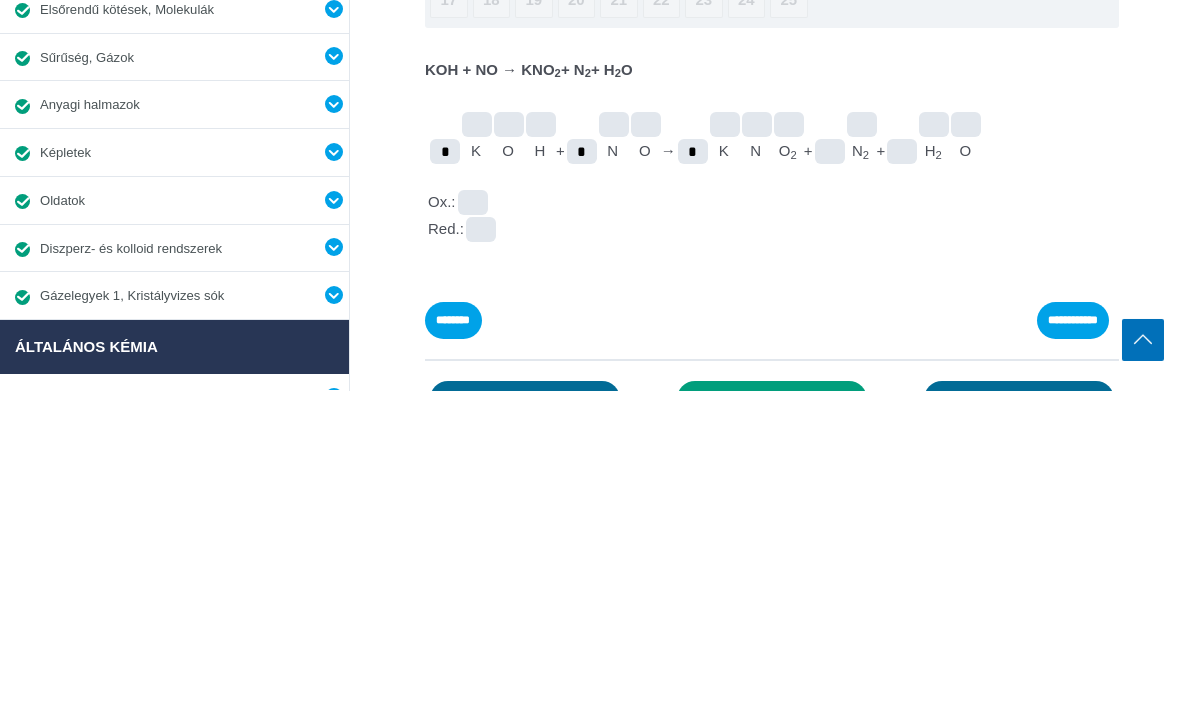 type on "*" 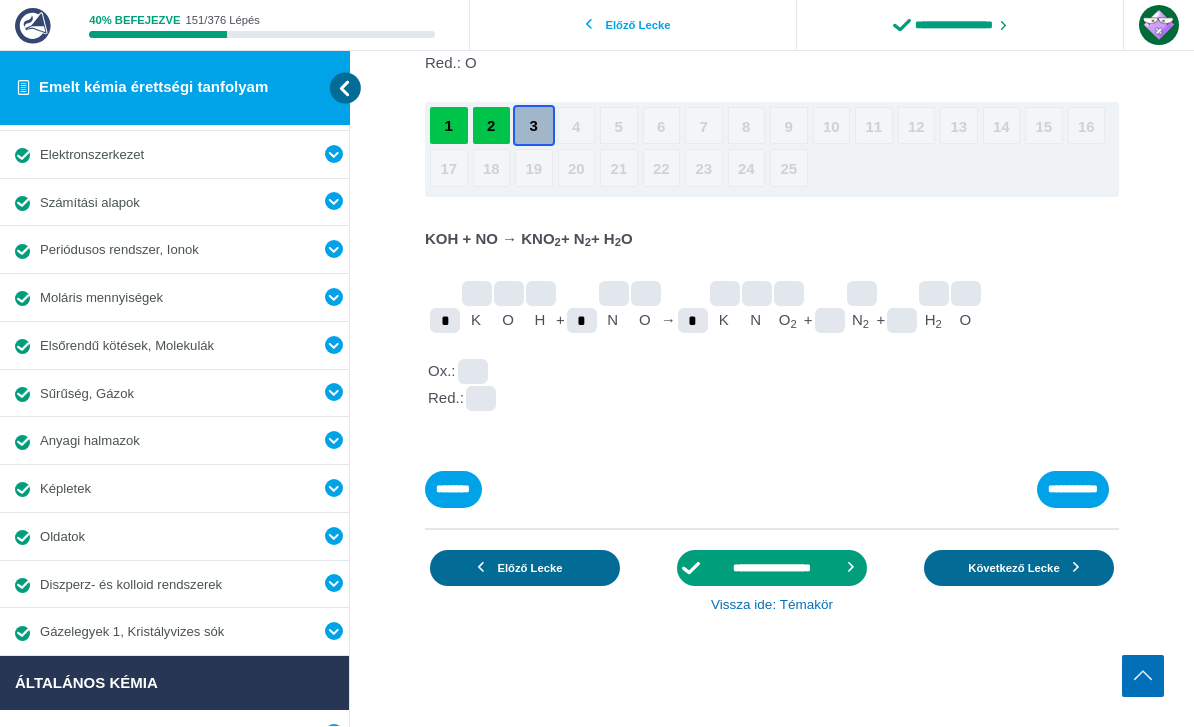 click on "*" at bounding box center (0, 0) 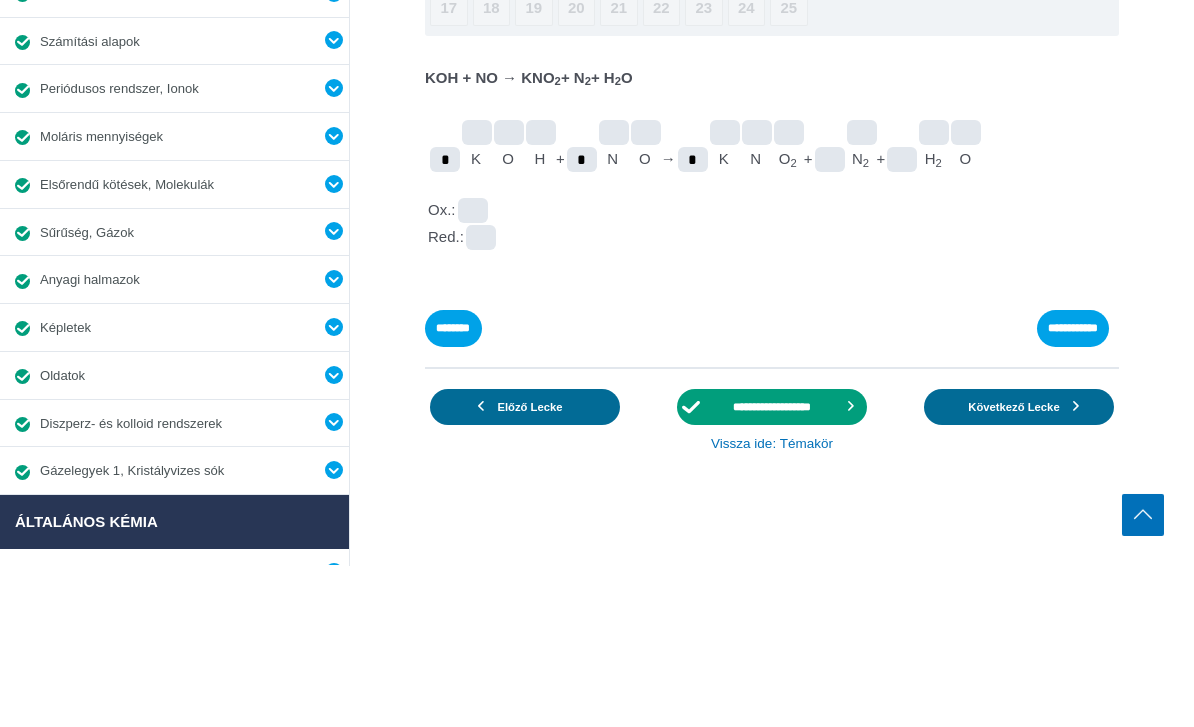 type on "*" 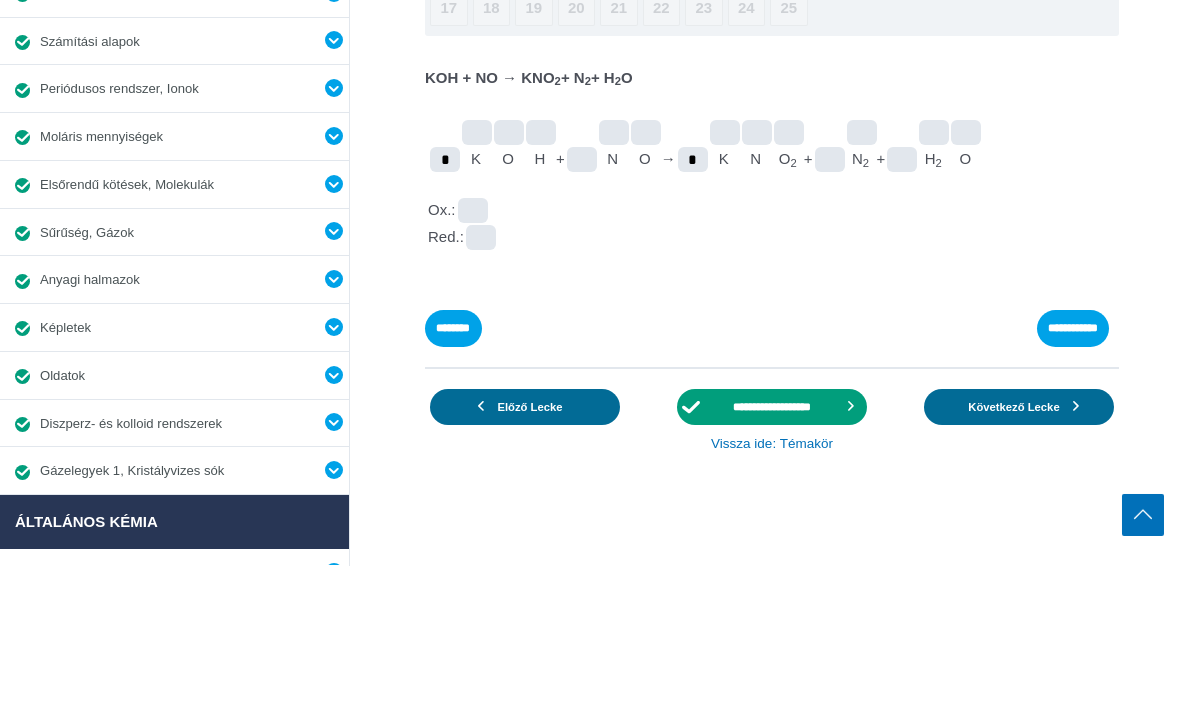 type 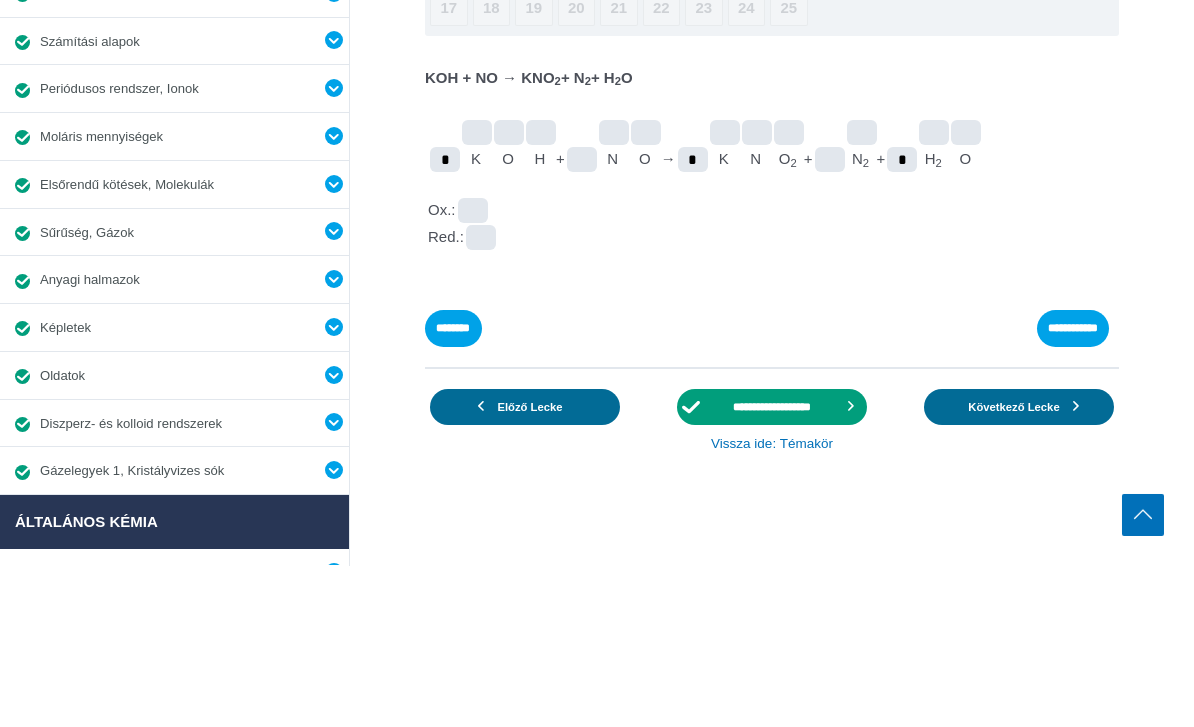 type on "*" 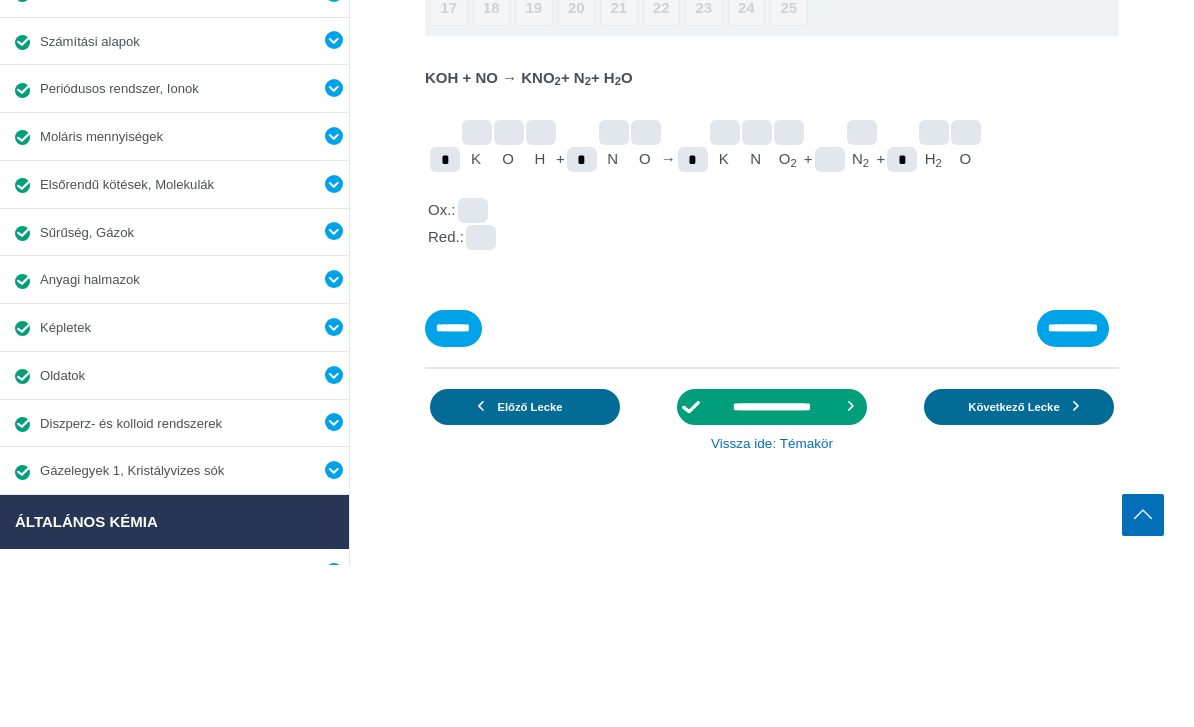 type on "*" 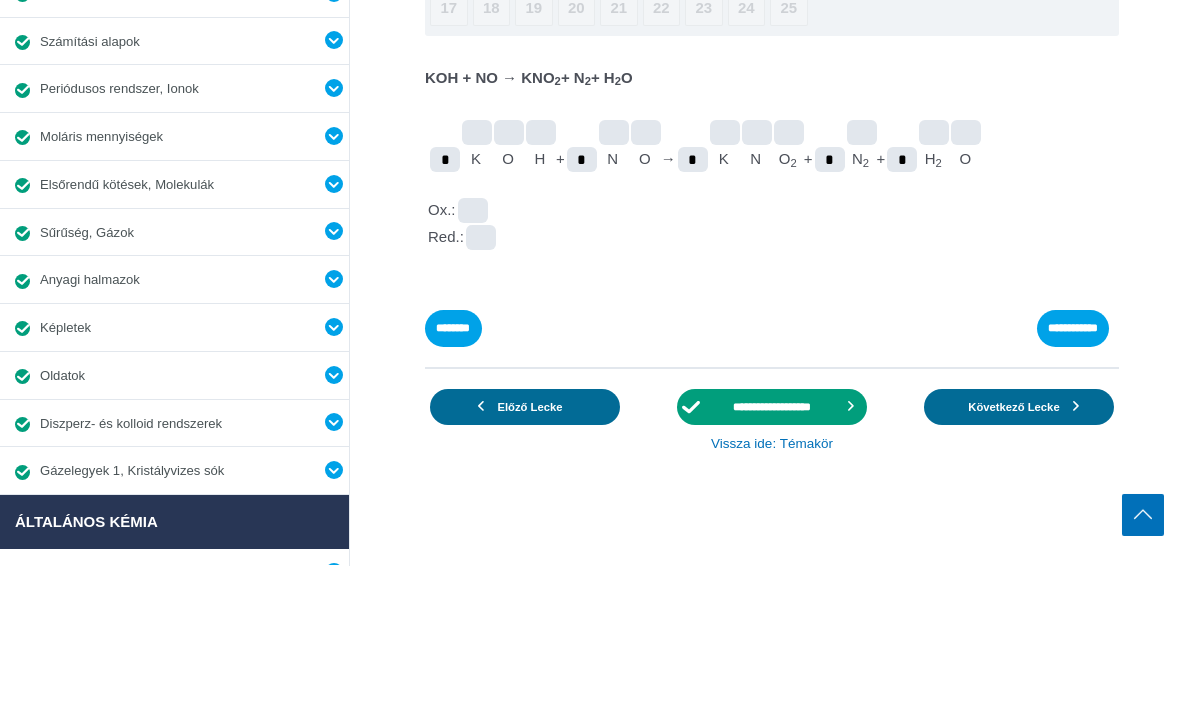 type on "*" 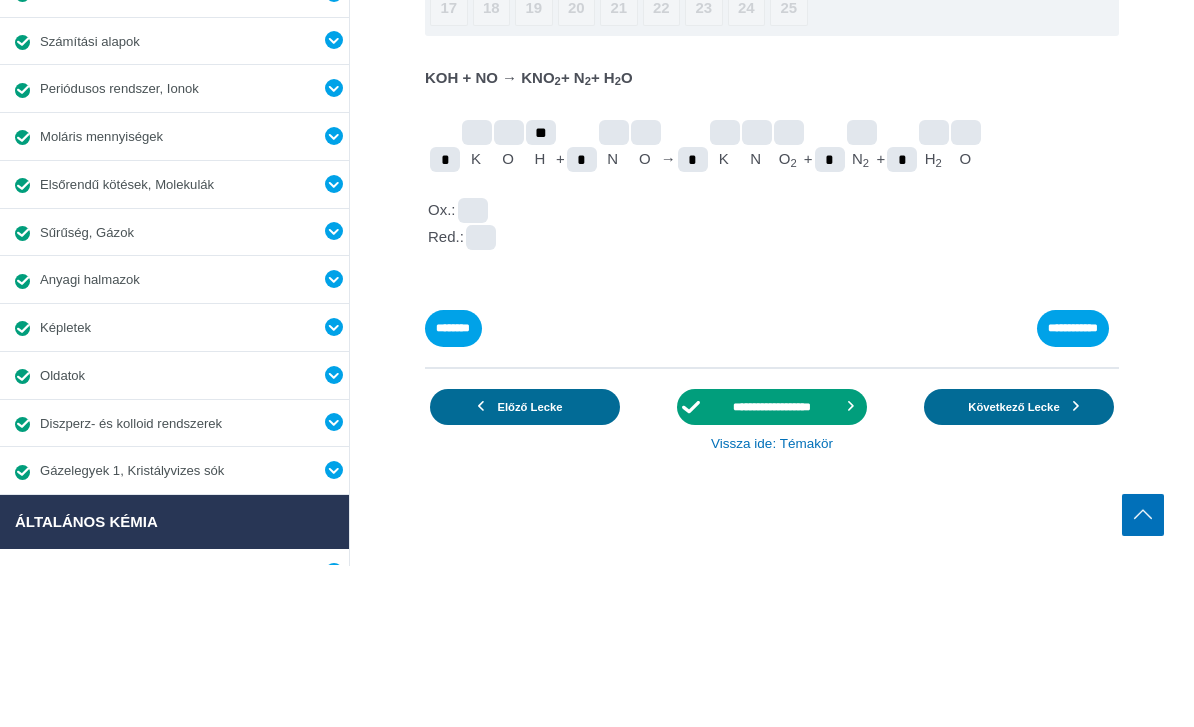 type on "**" 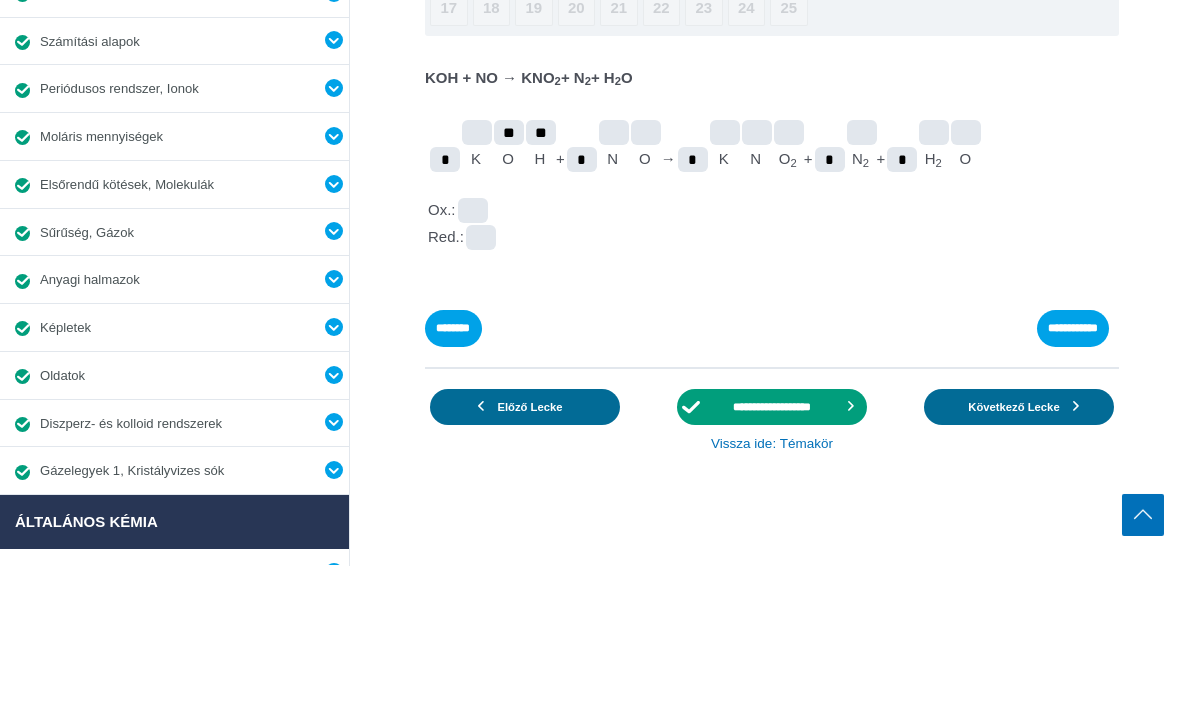 type on "**" 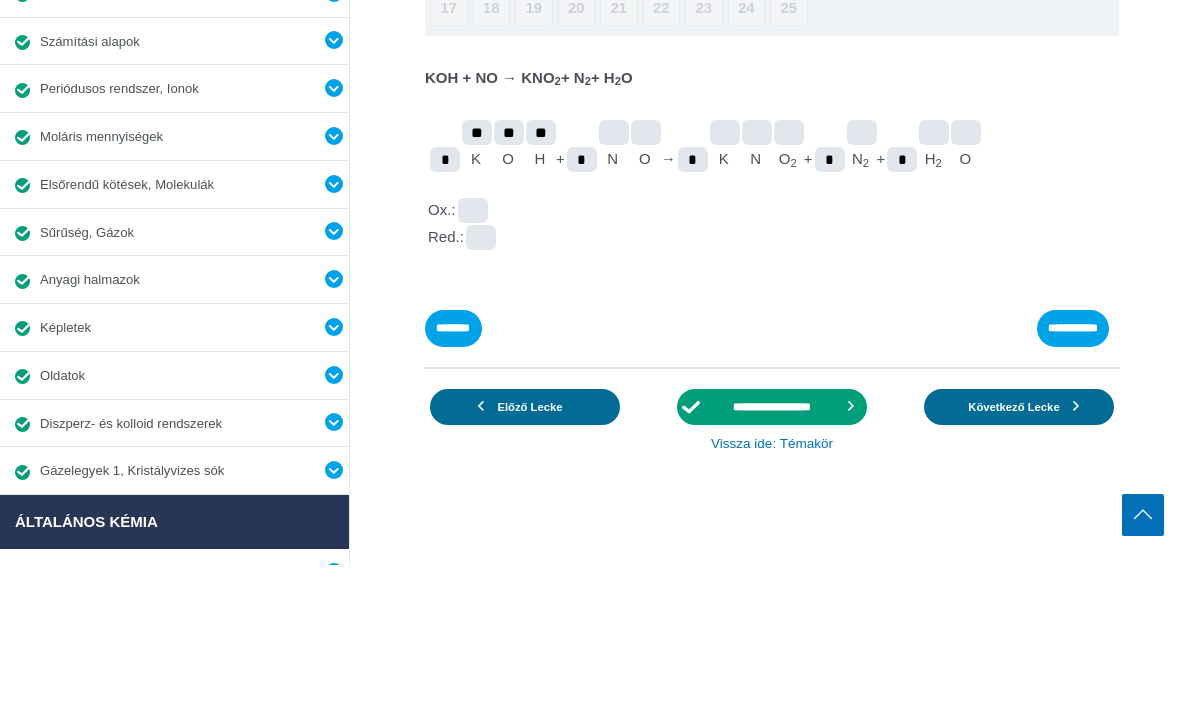 type on "**" 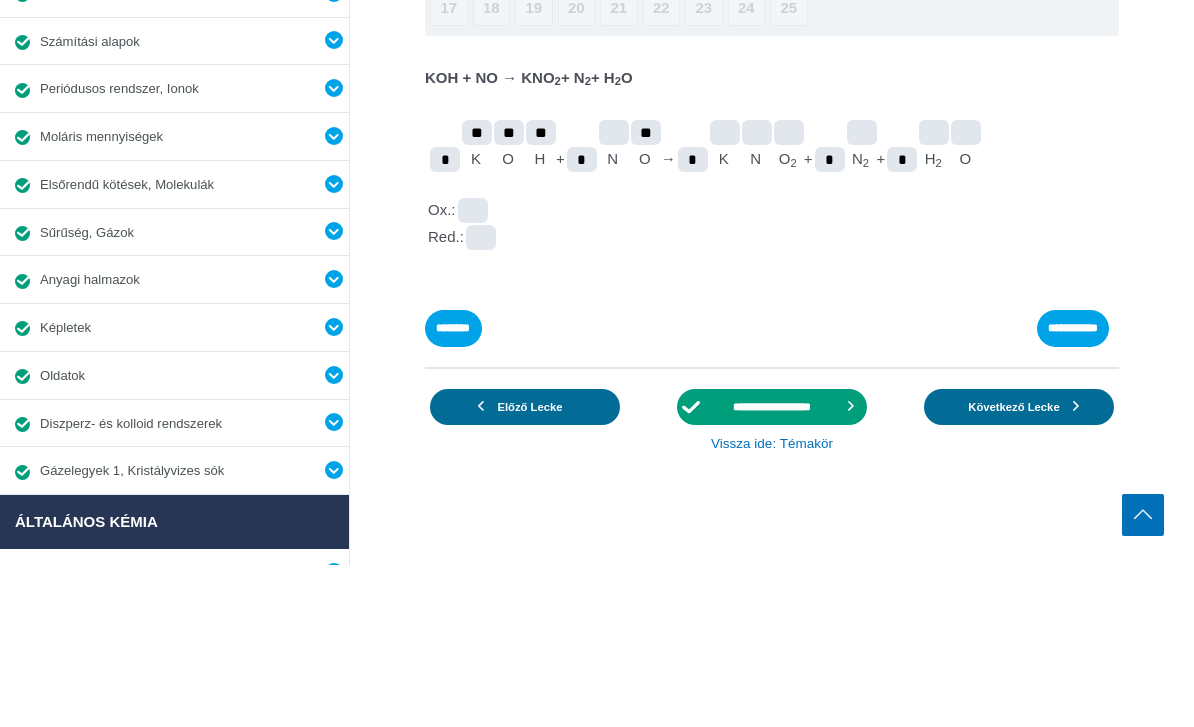 type on "**" 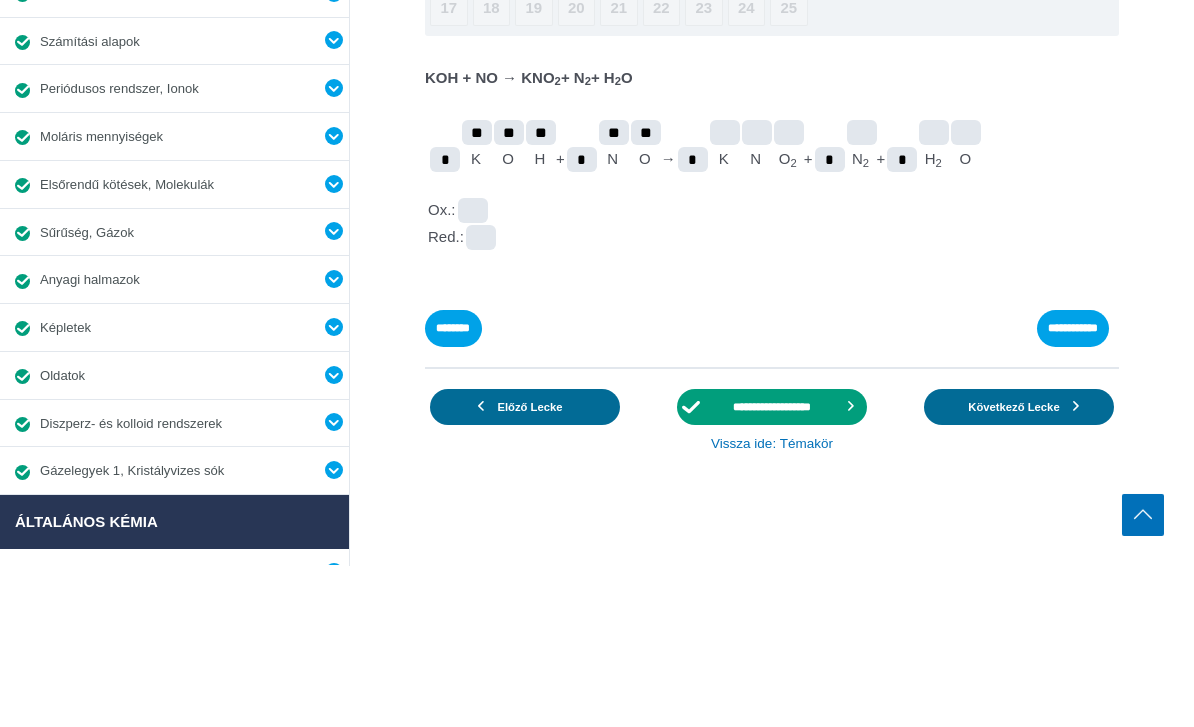 type on "**" 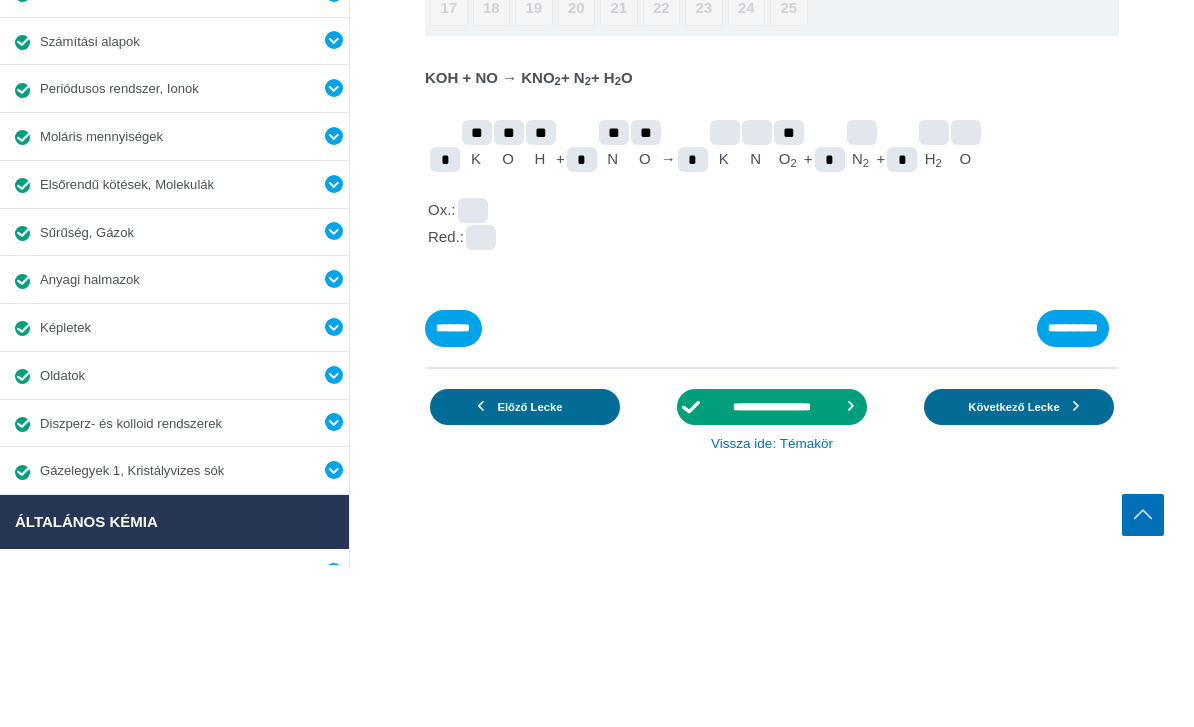 type on "**" 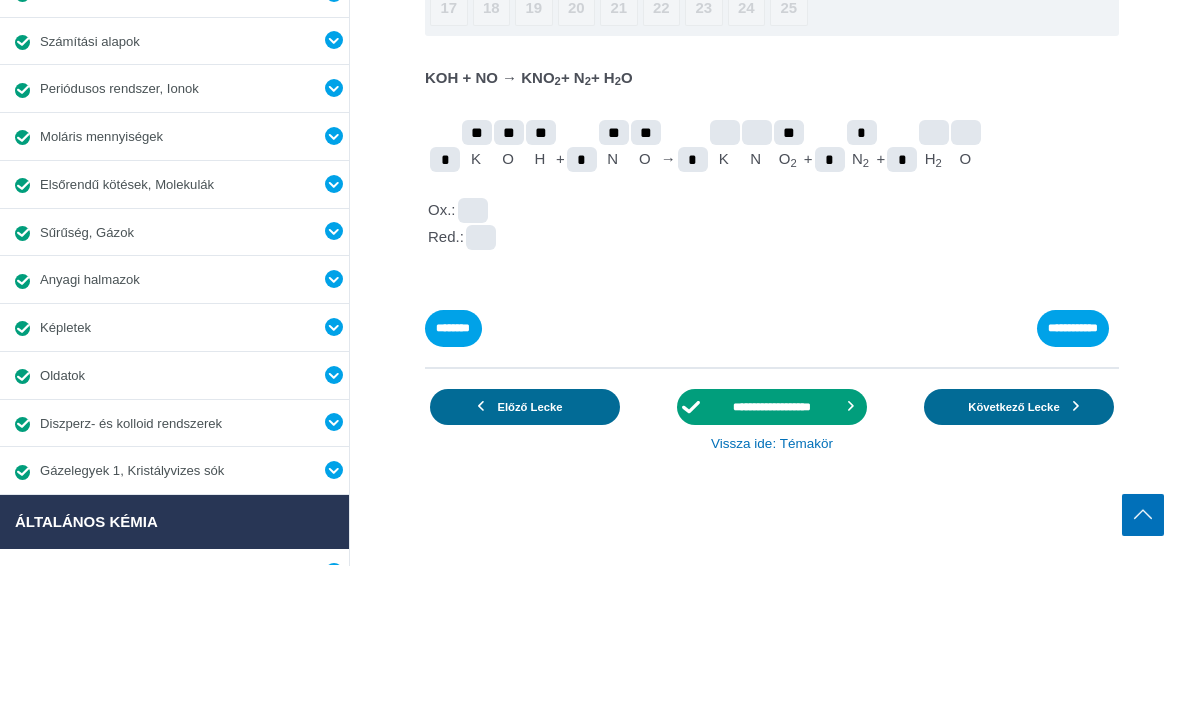 type on "*" 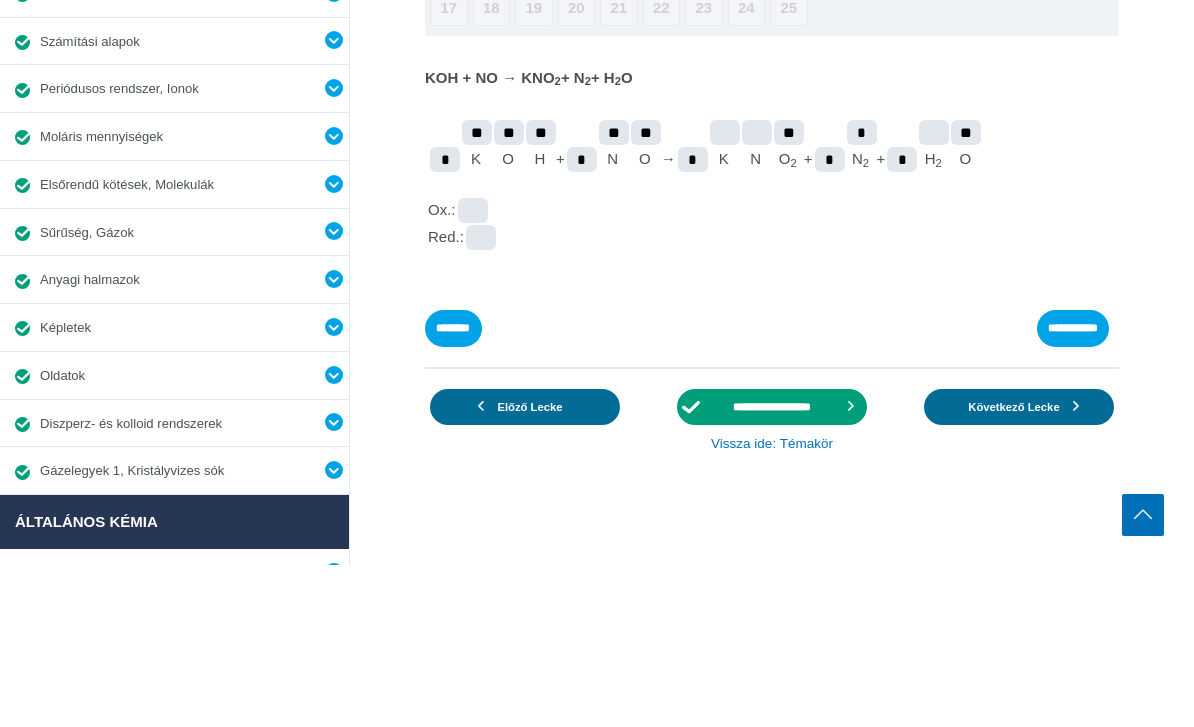click on "**" at bounding box center [0, 0] 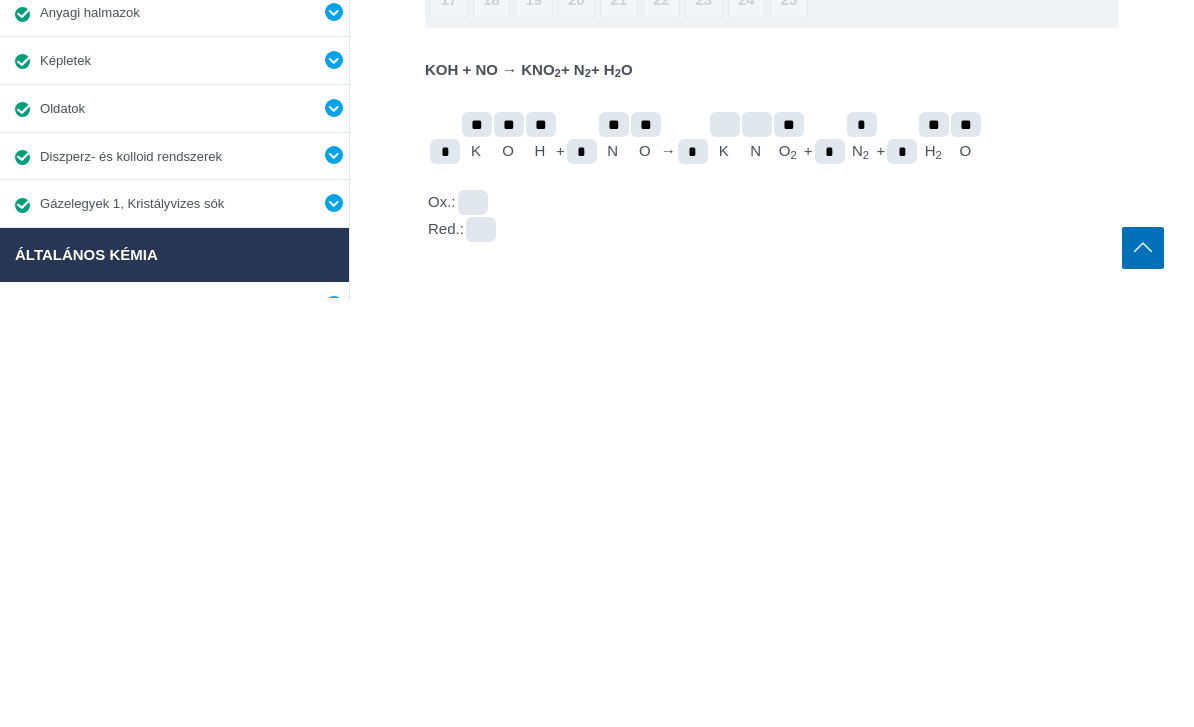 scroll, scrollTop: 188, scrollLeft: 0, axis: vertical 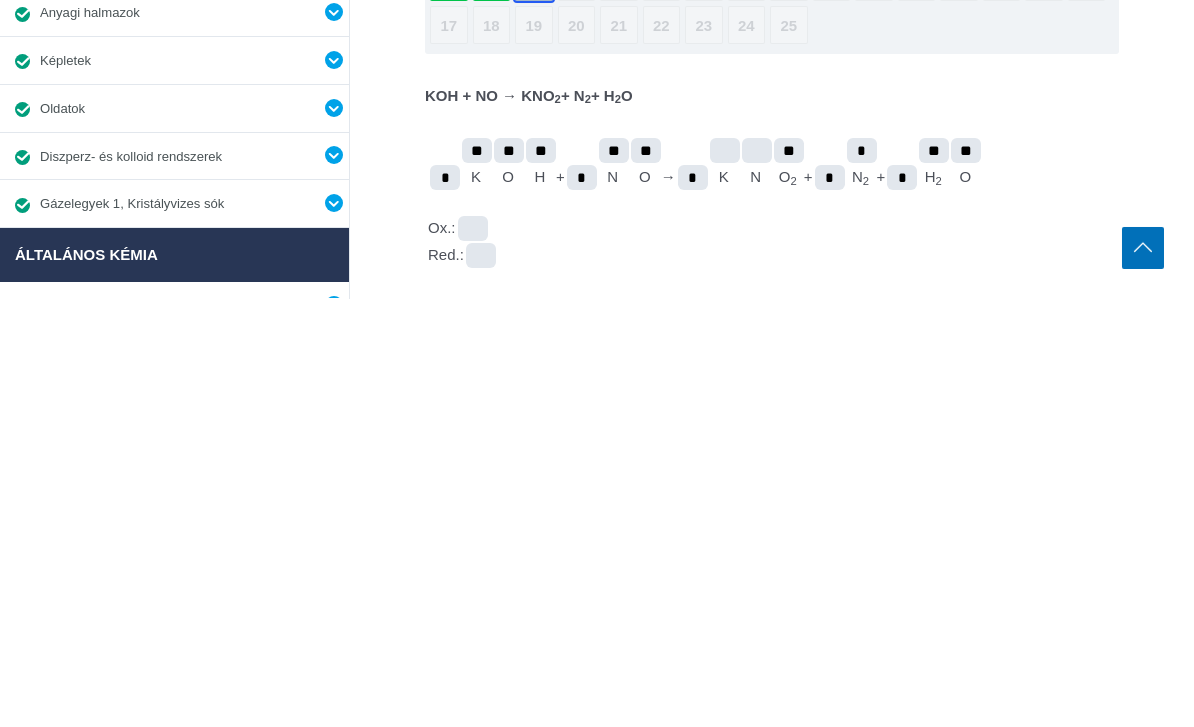 type on "**" 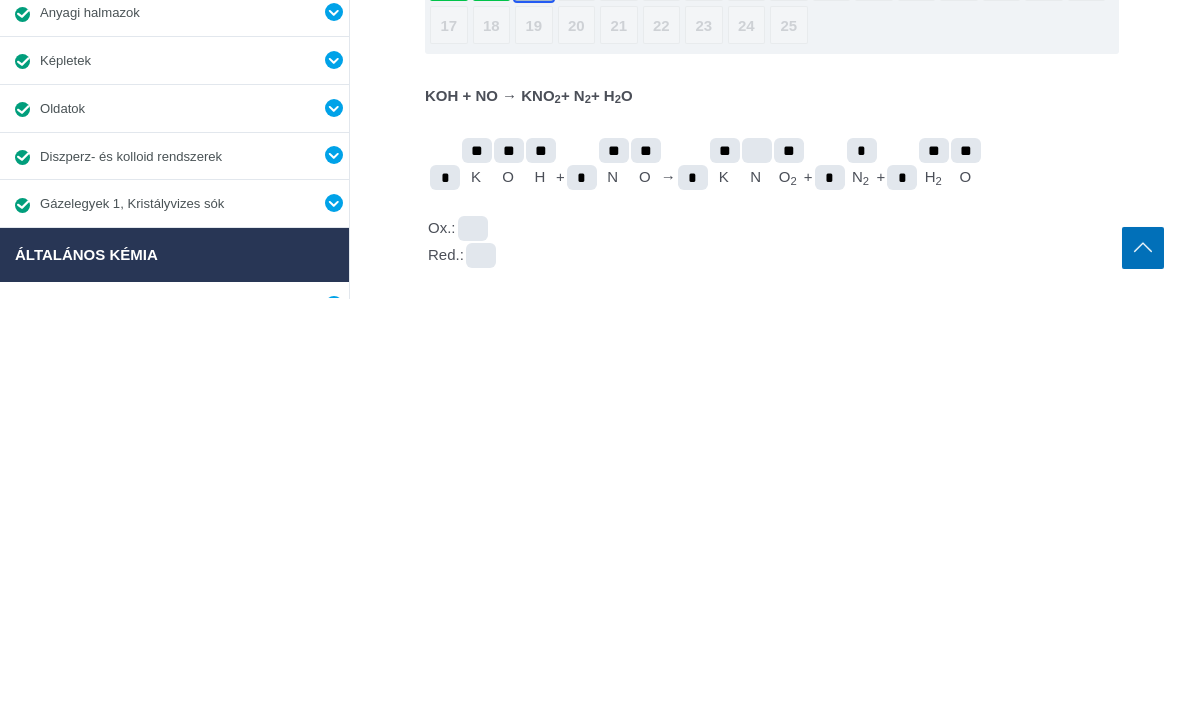 type on "**" 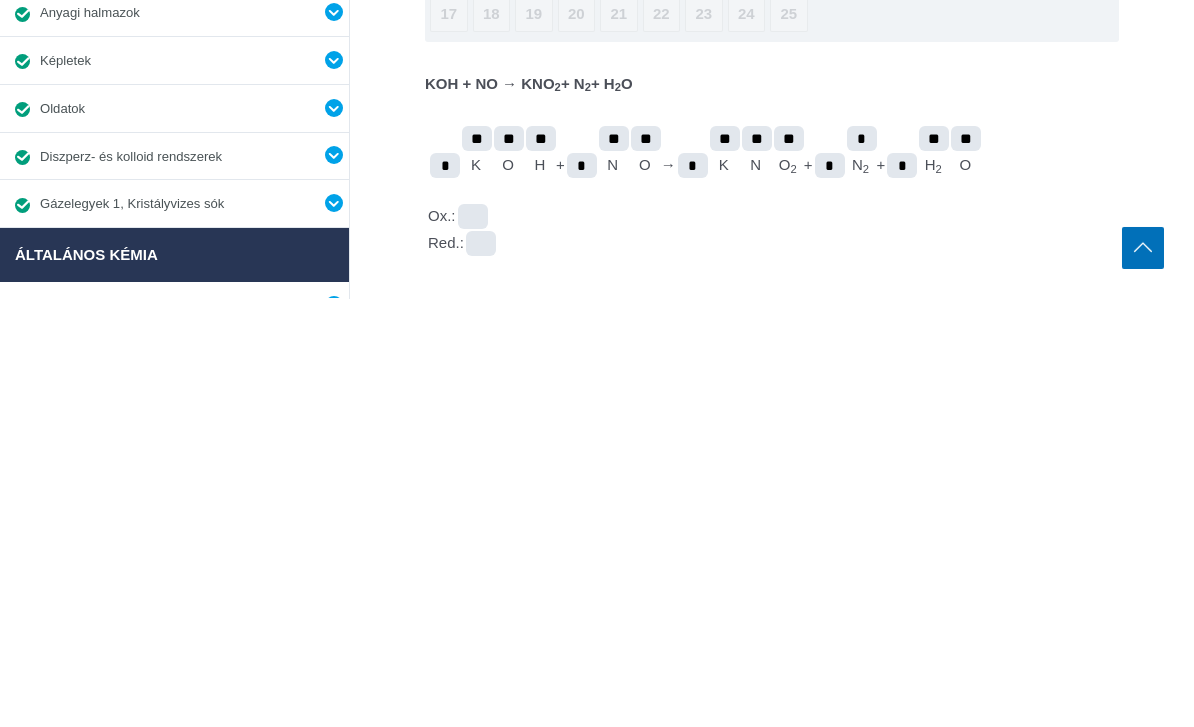scroll, scrollTop: 203, scrollLeft: 0, axis: vertical 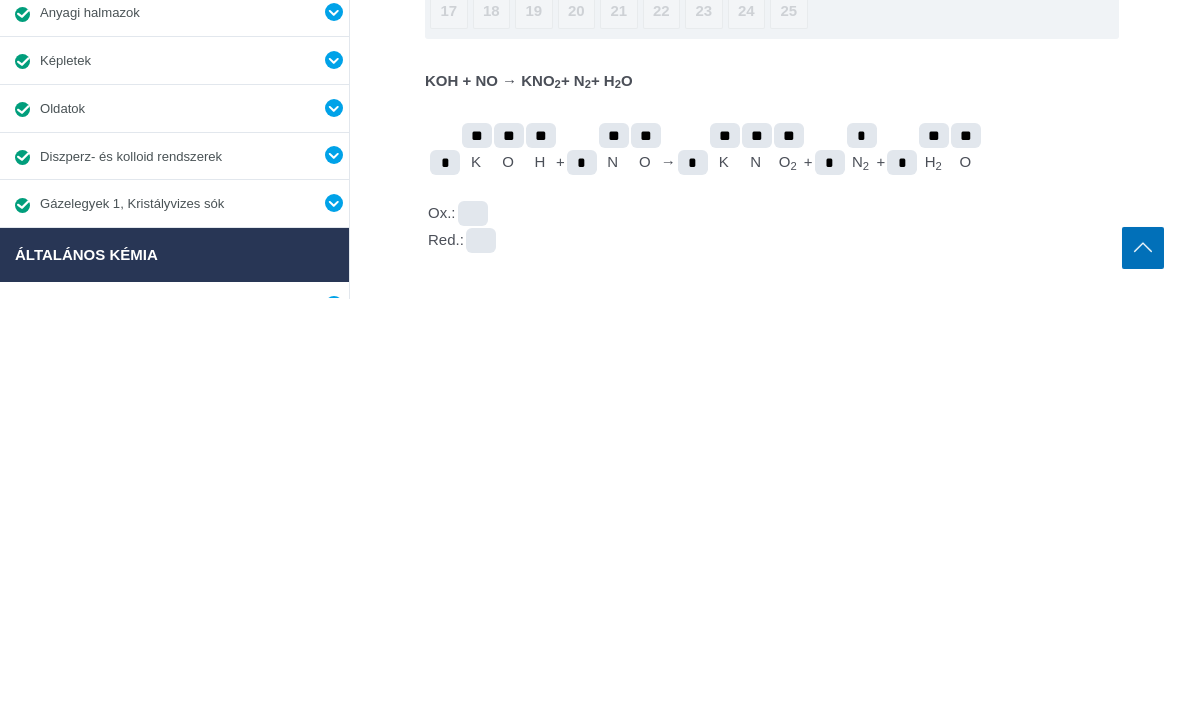 type on "**" 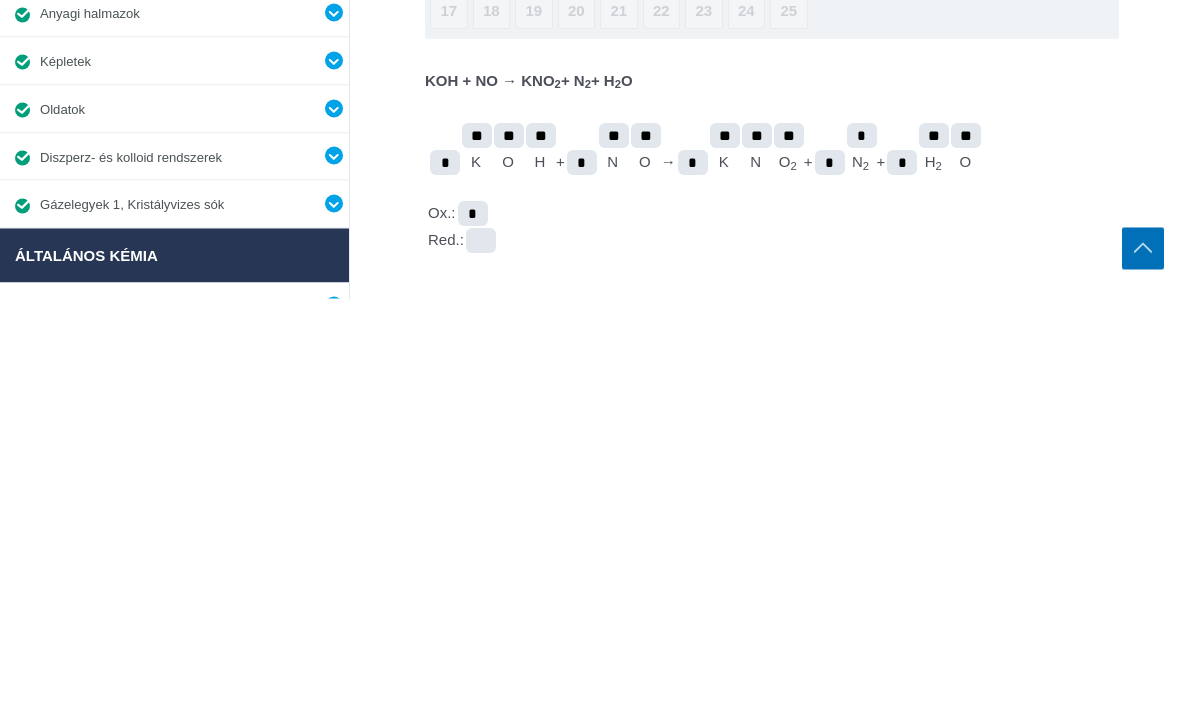 type on "*" 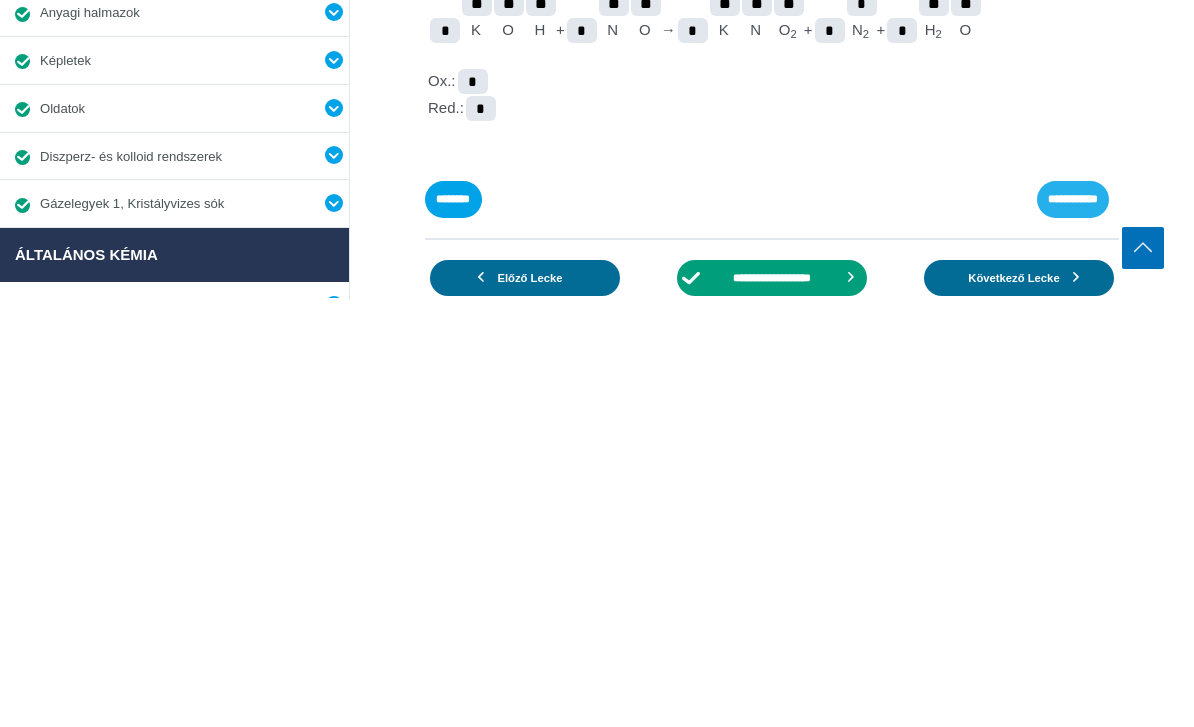 type on "*" 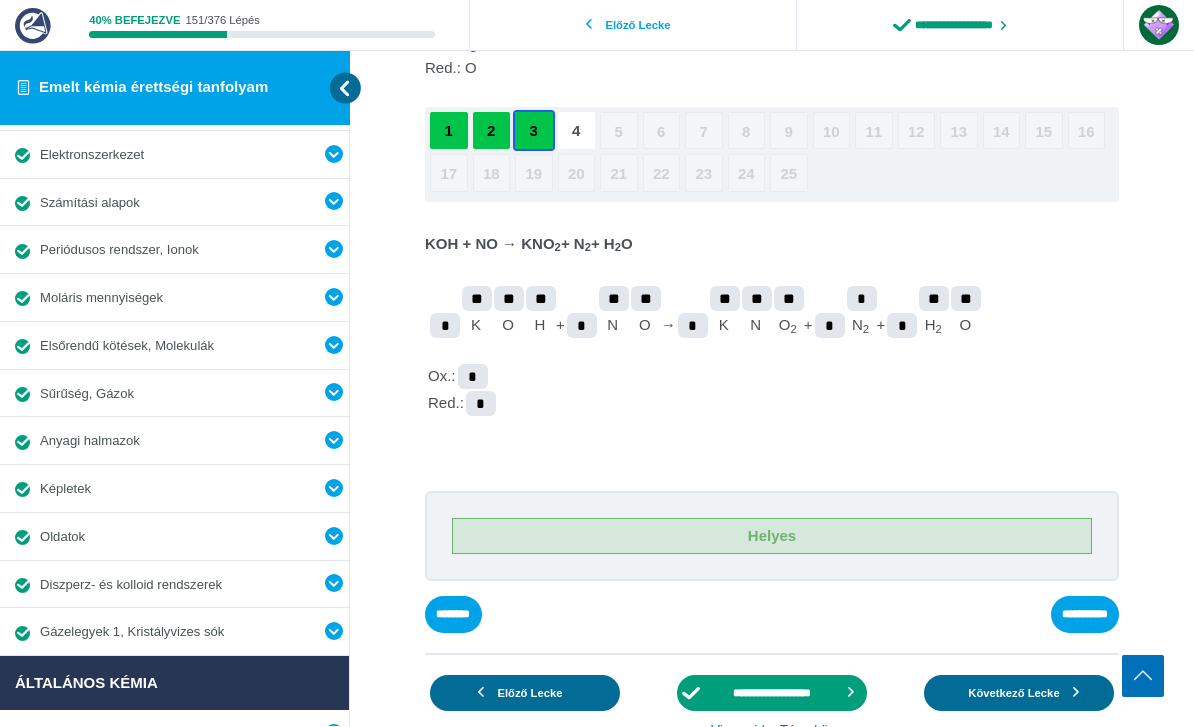 scroll, scrollTop: 467, scrollLeft: 0, axis: vertical 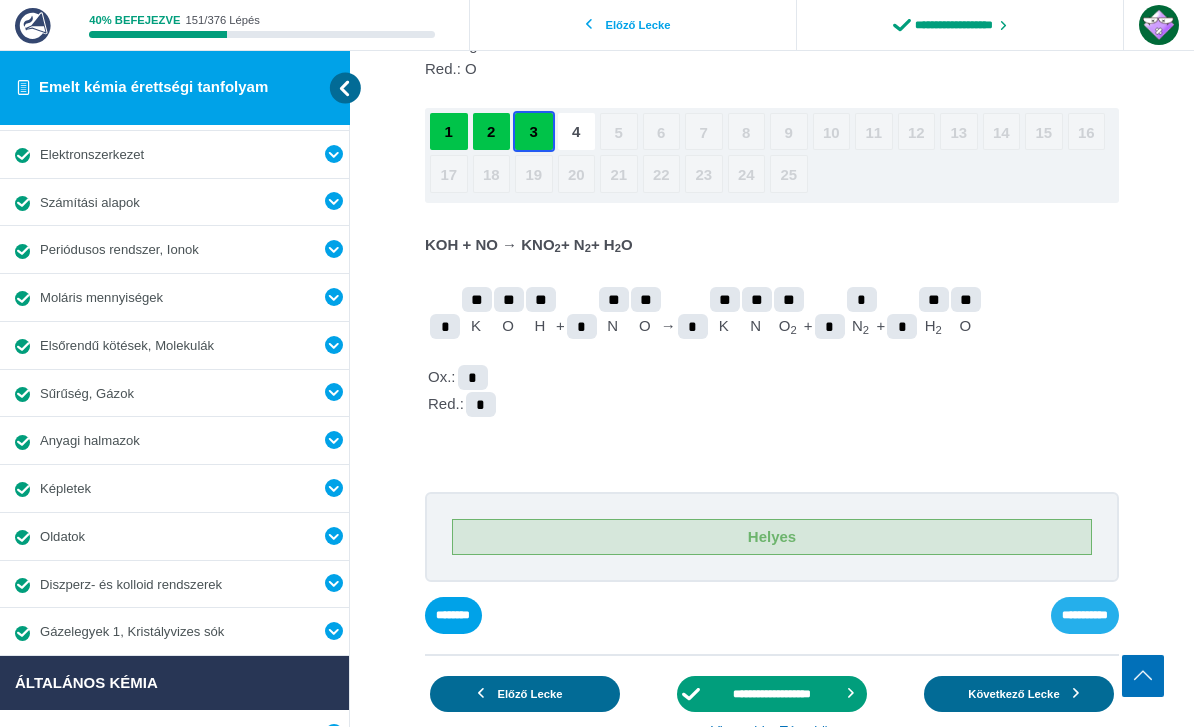 click on "**********" at bounding box center (0, 0) 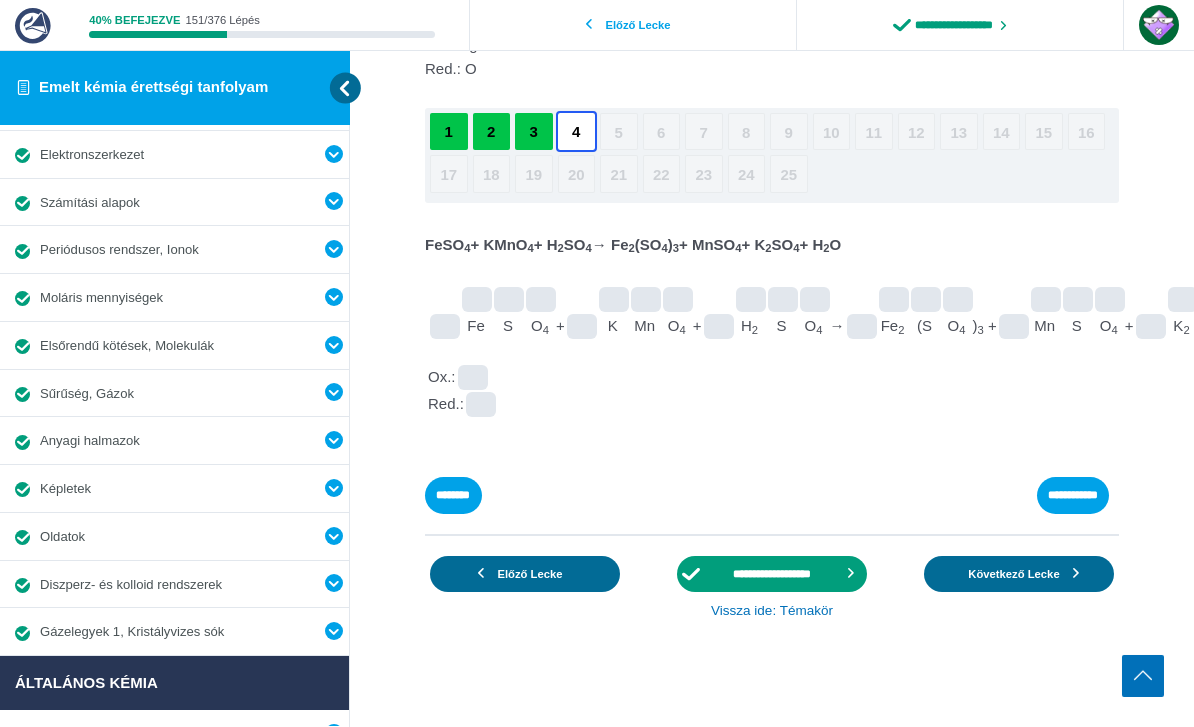 click at bounding box center (0, 0) 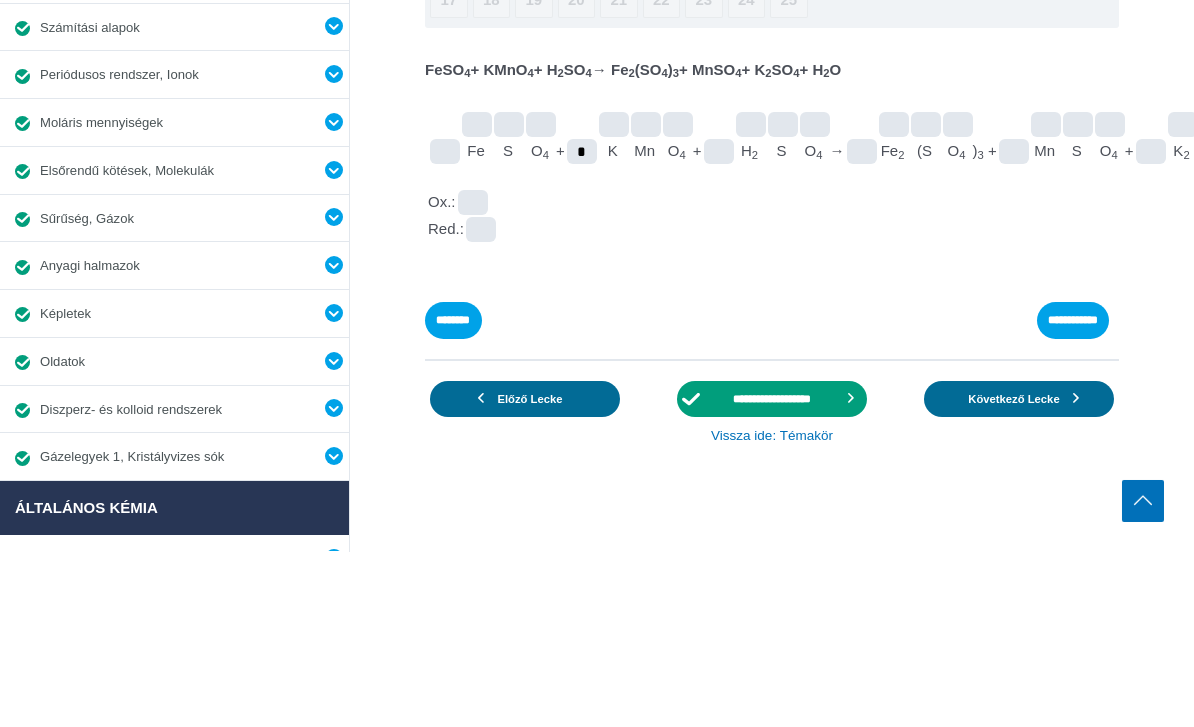 type on "*" 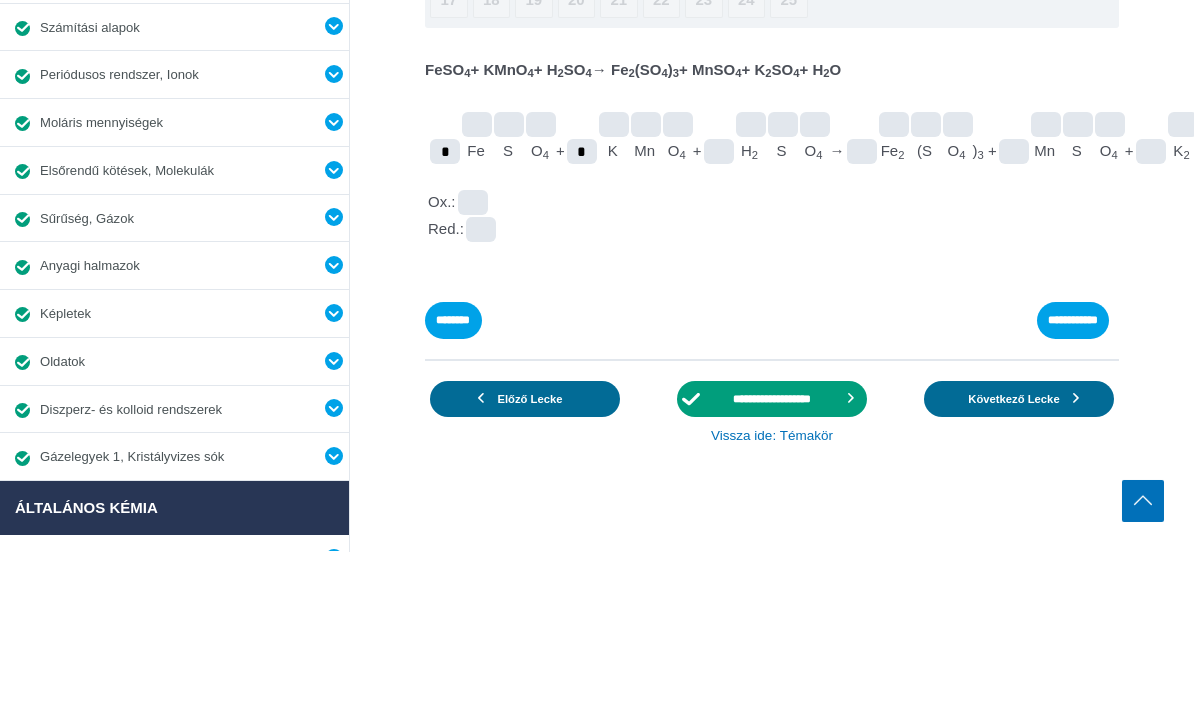 type on "*" 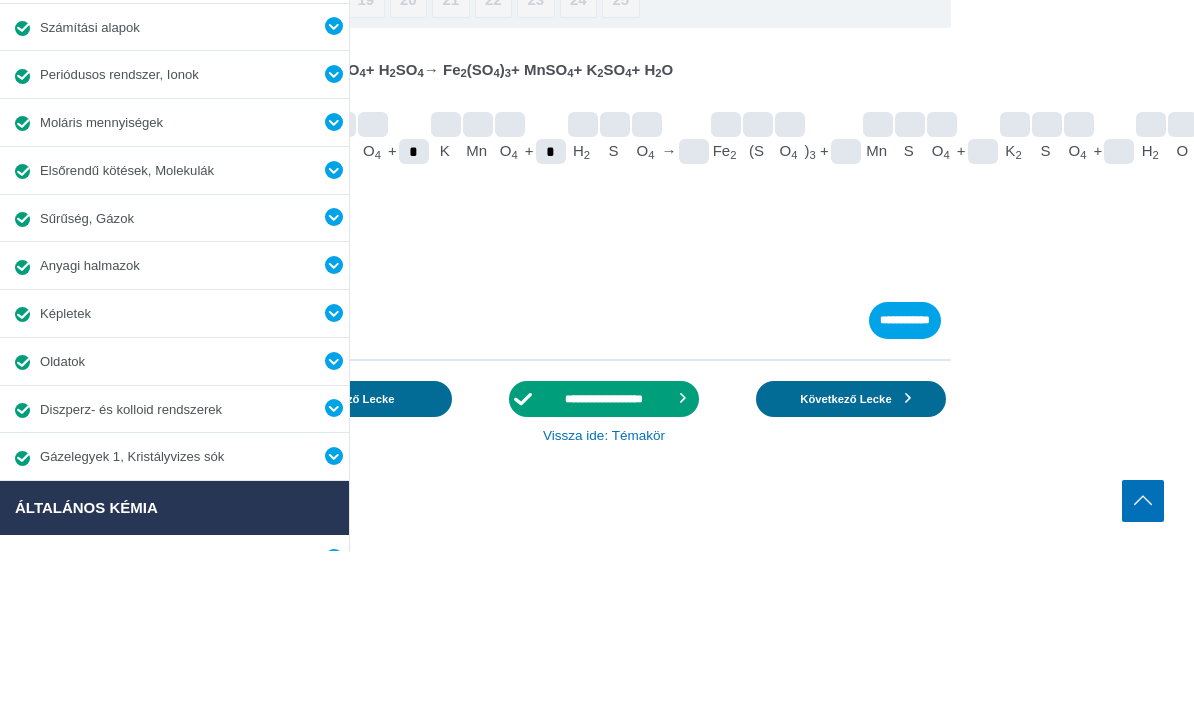 scroll, scrollTop: 467, scrollLeft: 172, axis: both 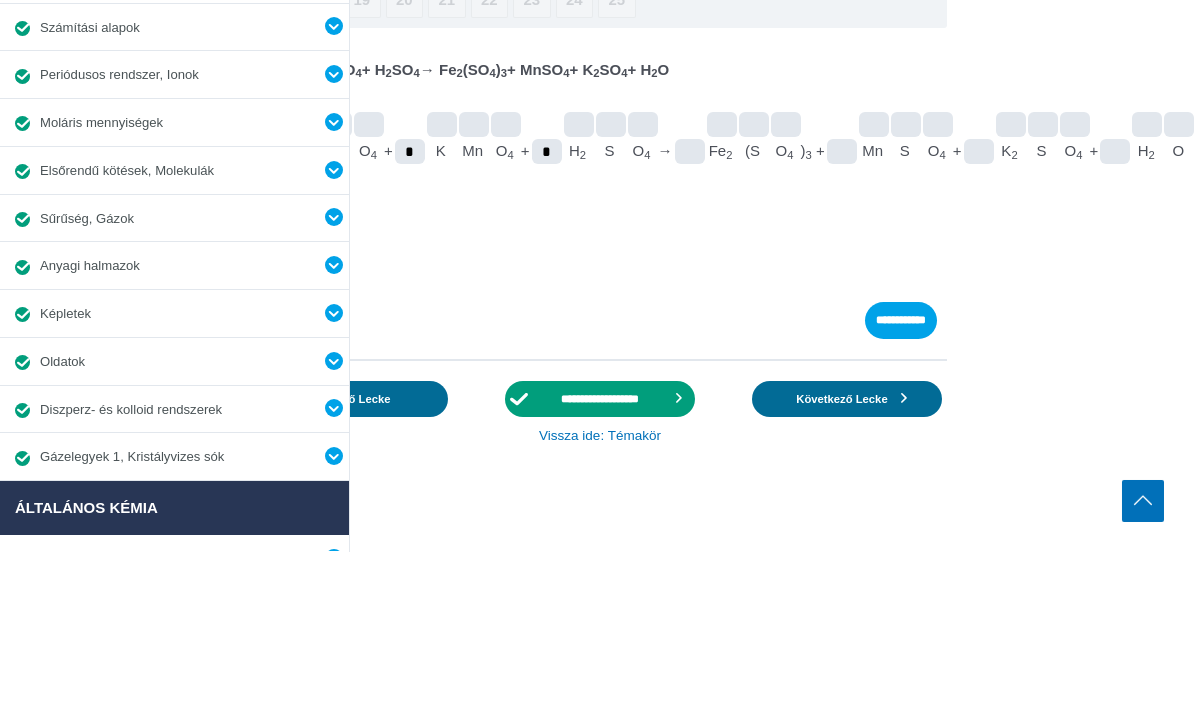 type on "*" 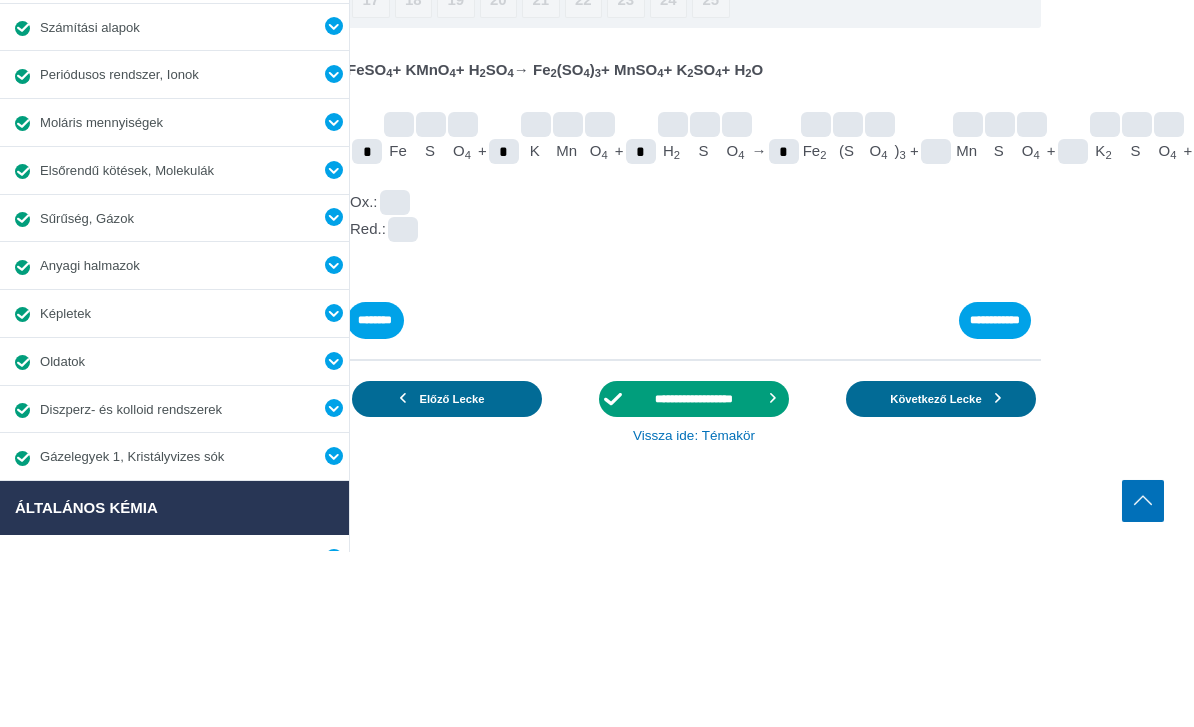 scroll, scrollTop: 467, scrollLeft: 77, axis: both 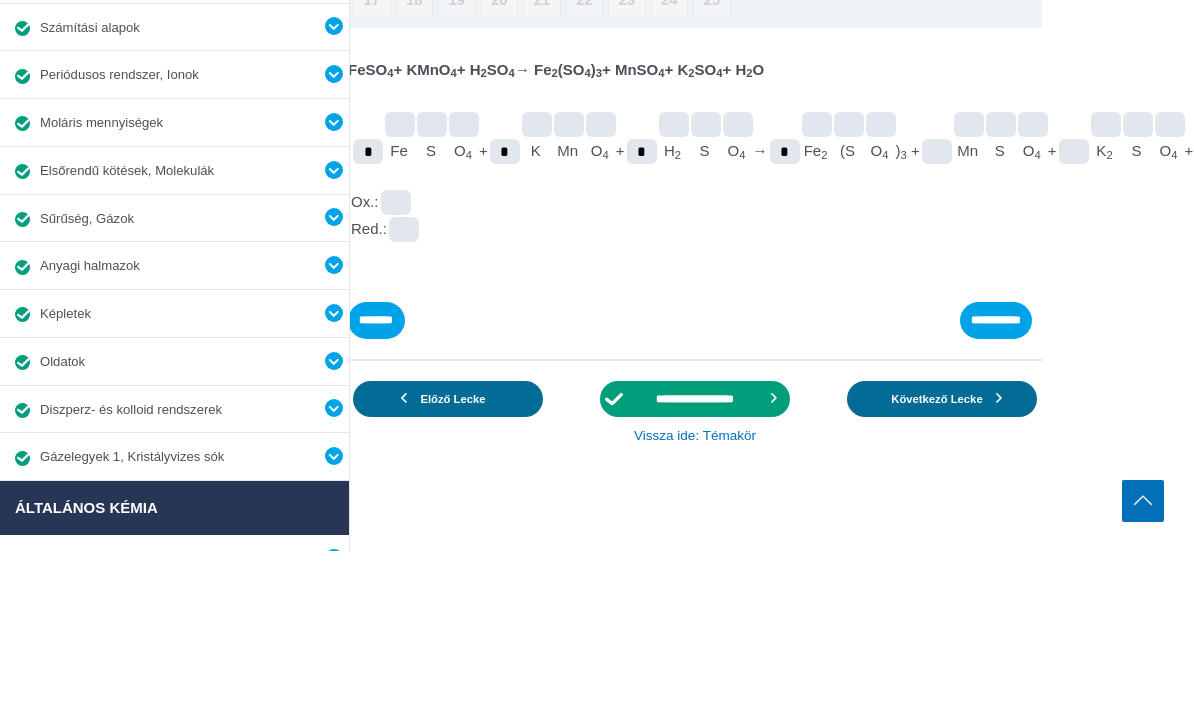 type on "*" 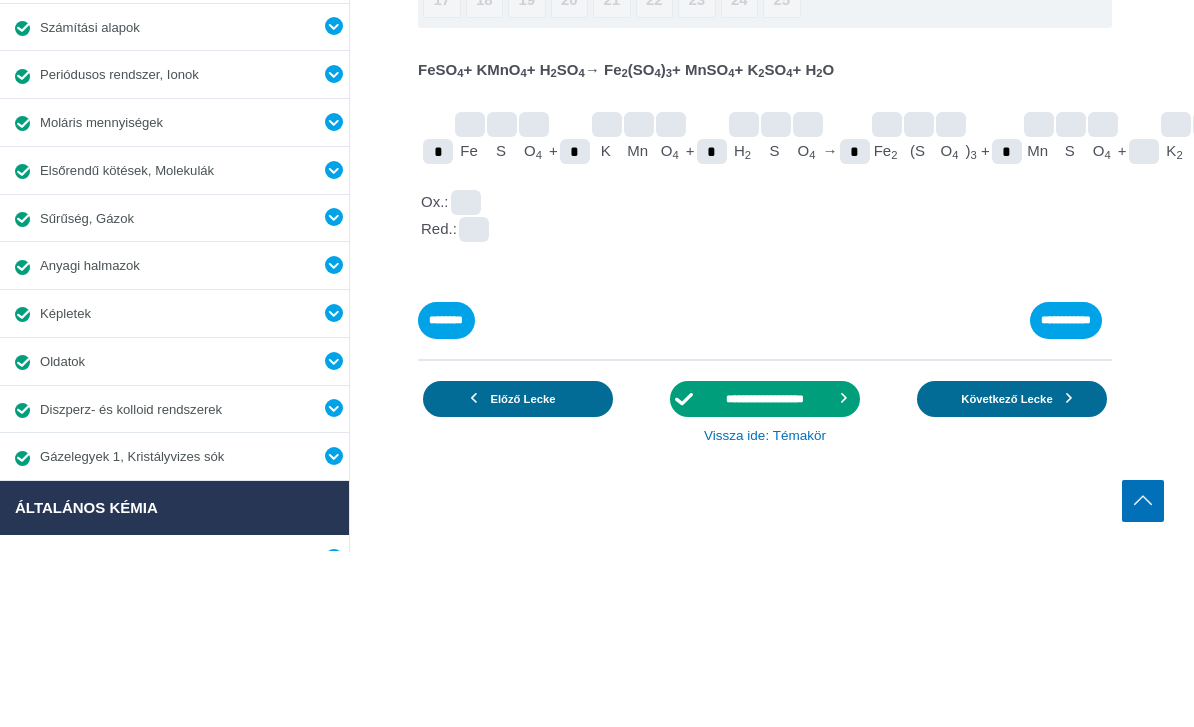 scroll, scrollTop: 467, scrollLeft: 8, axis: both 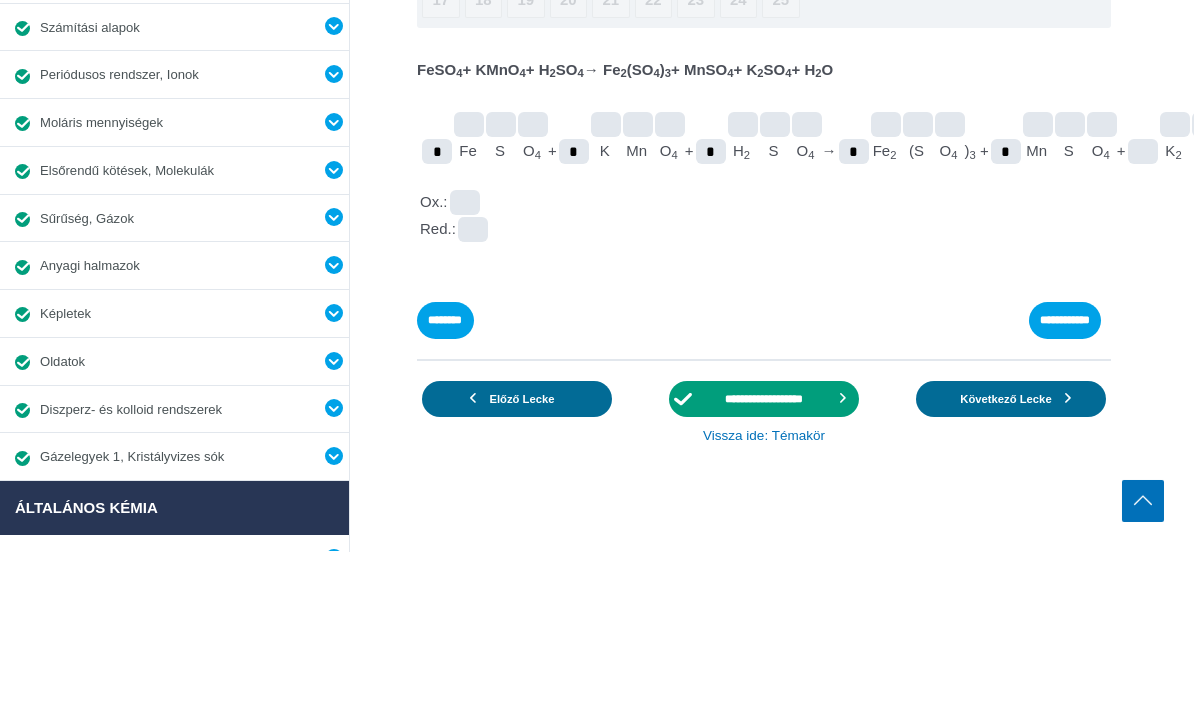 type on "*" 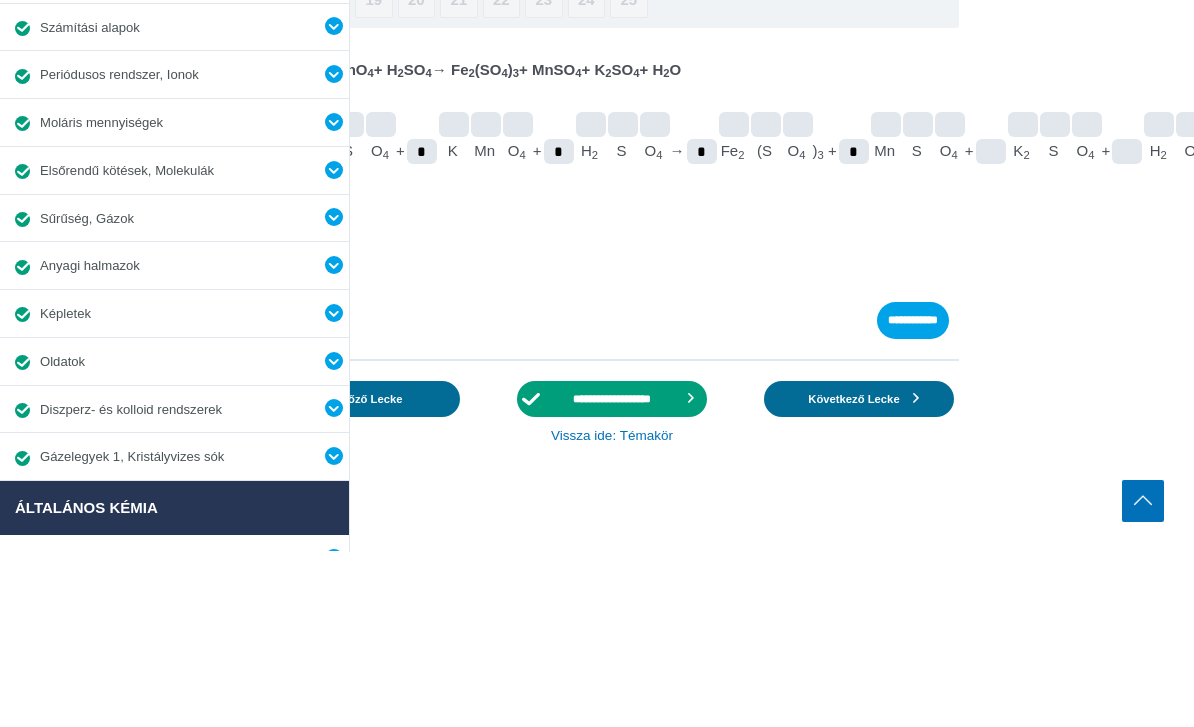 scroll, scrollTop: 467, scrollLeft: 162, axis: both 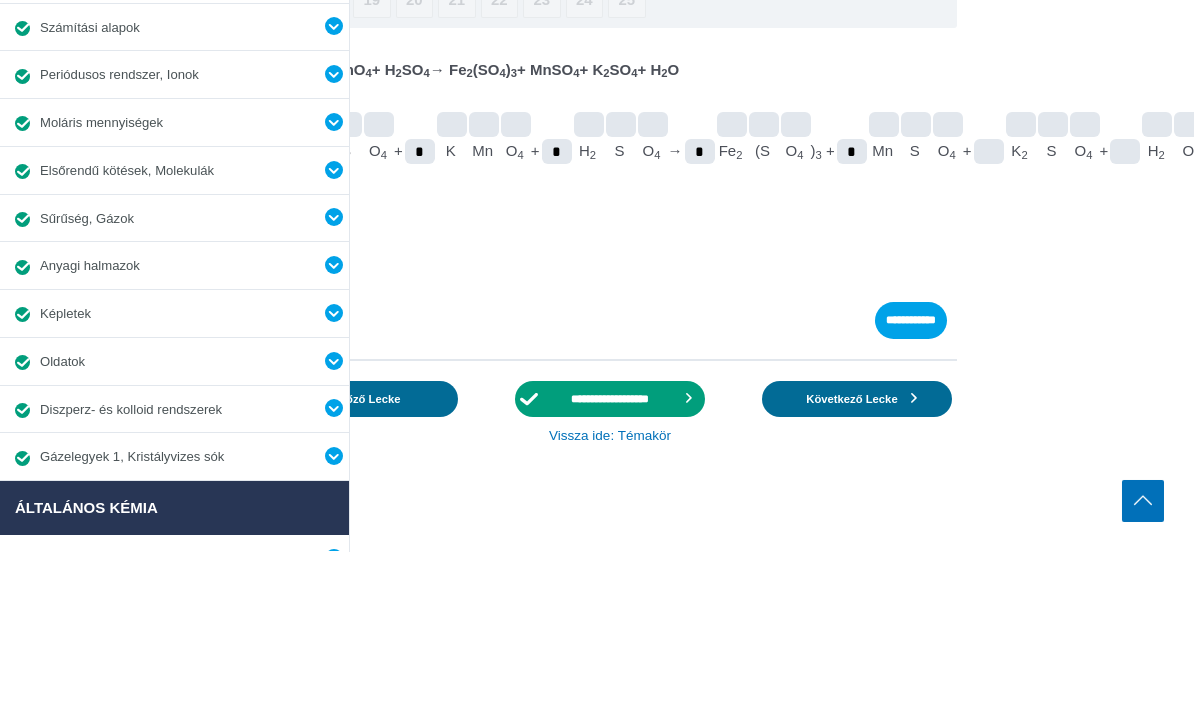 type on "*" 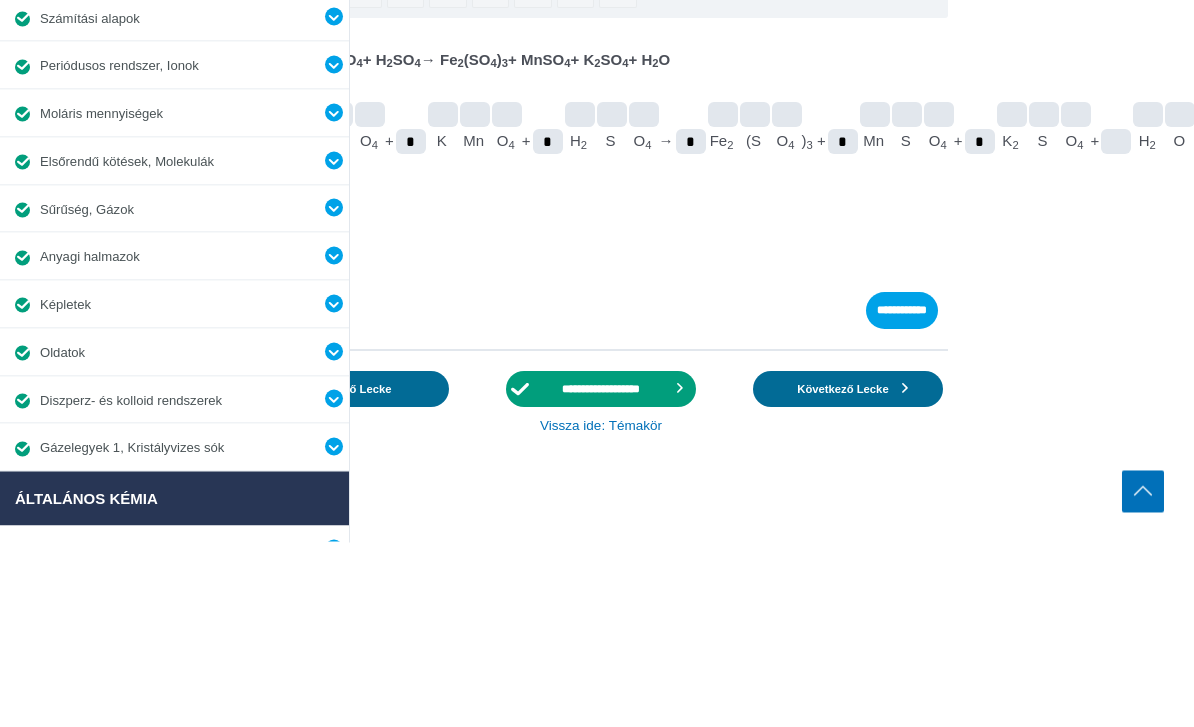 scroll, scrollTop: 467, scrollLeft: 172, axis: both 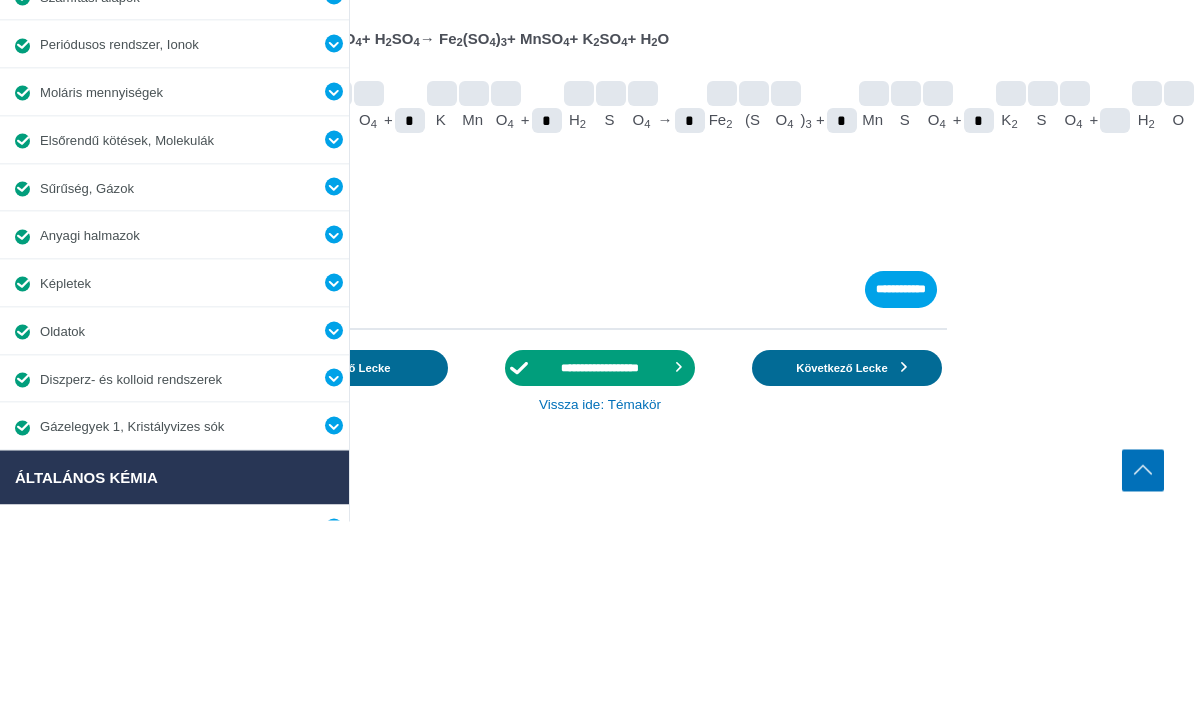 type on "*" 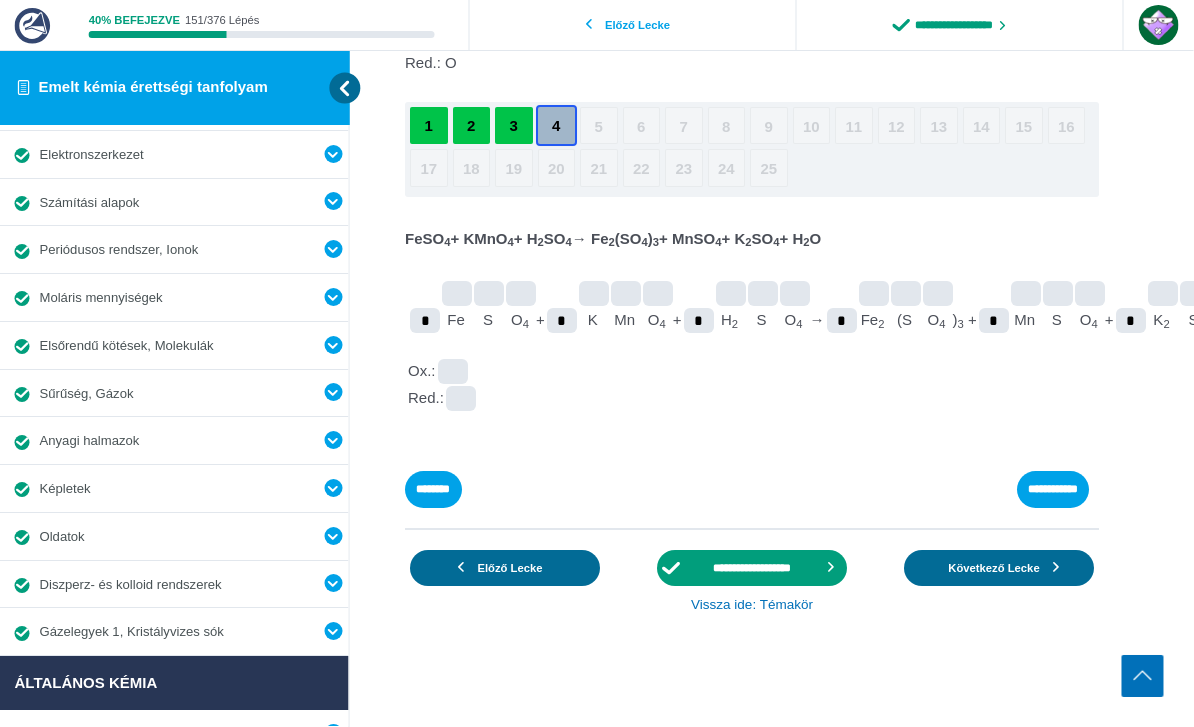 scroll, scrollTop: 481, scrollLeft: 36, axis: both 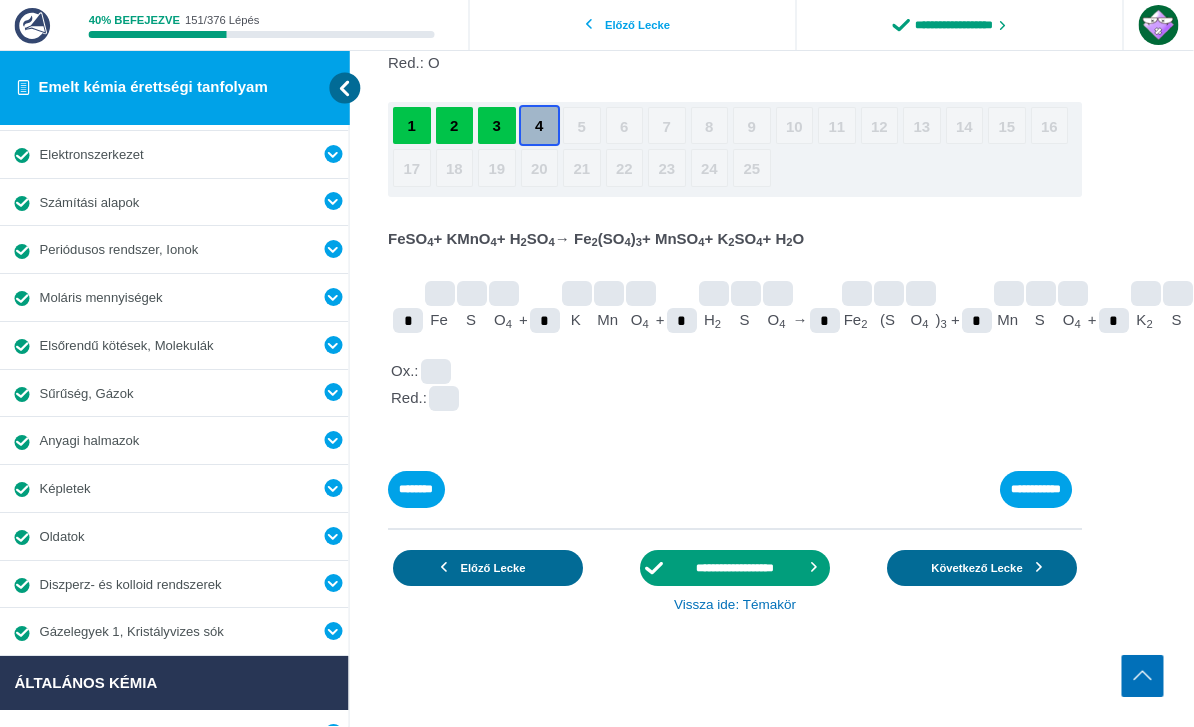 type on "*" 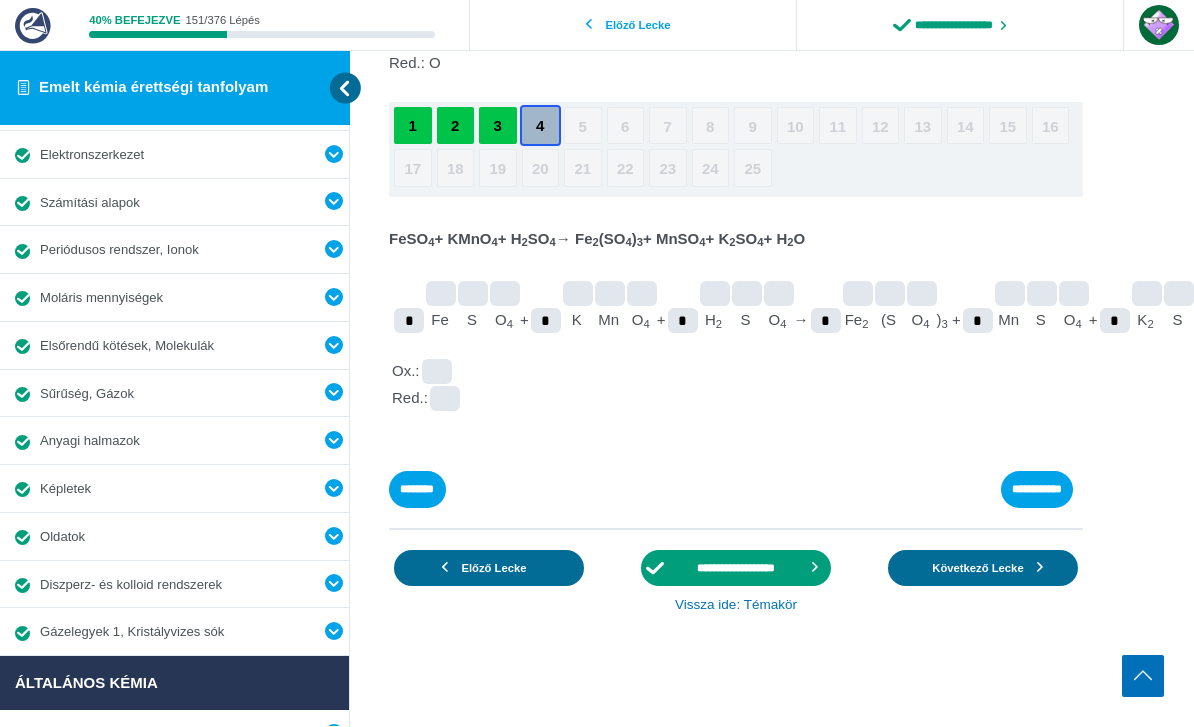 scroll, scrollTop: 481, scrollLeft: 0, axis: vertical 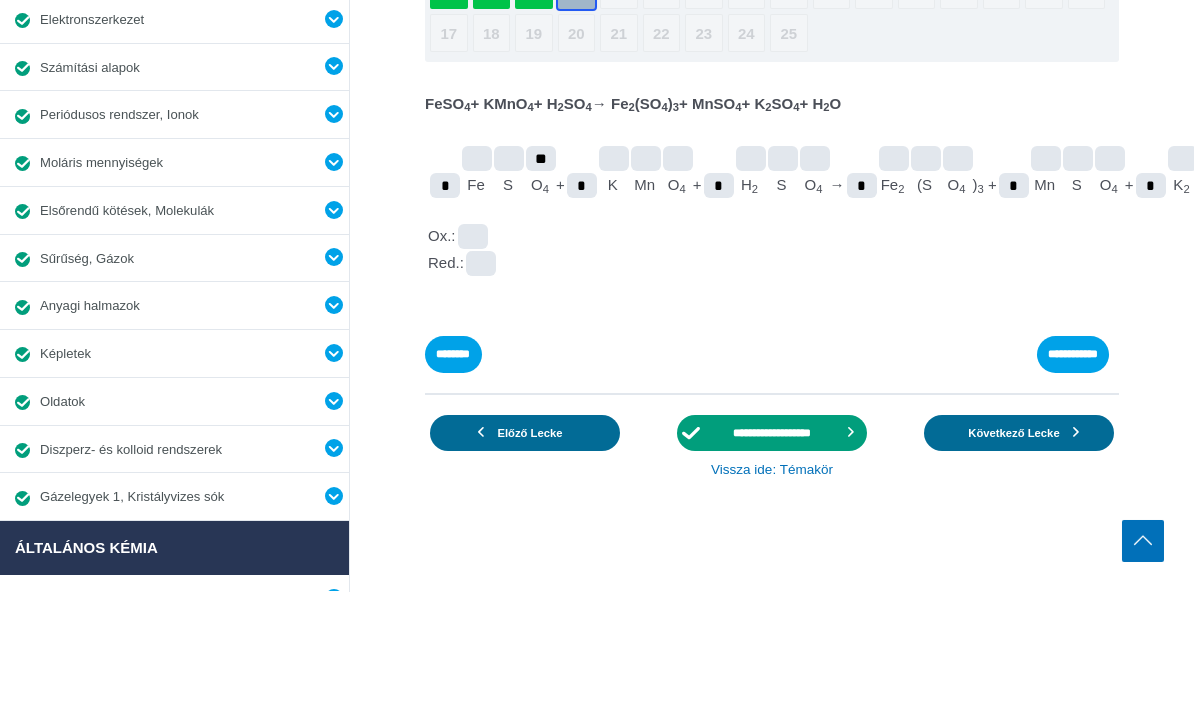 type on "**" 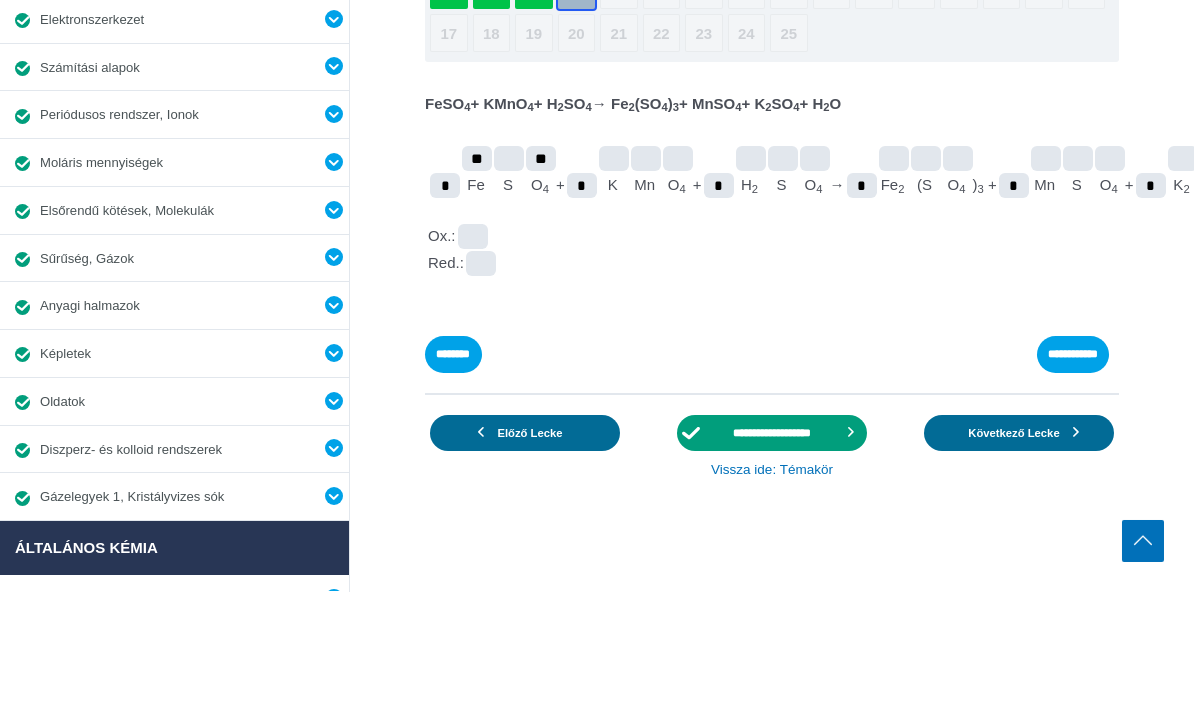 type on "**" 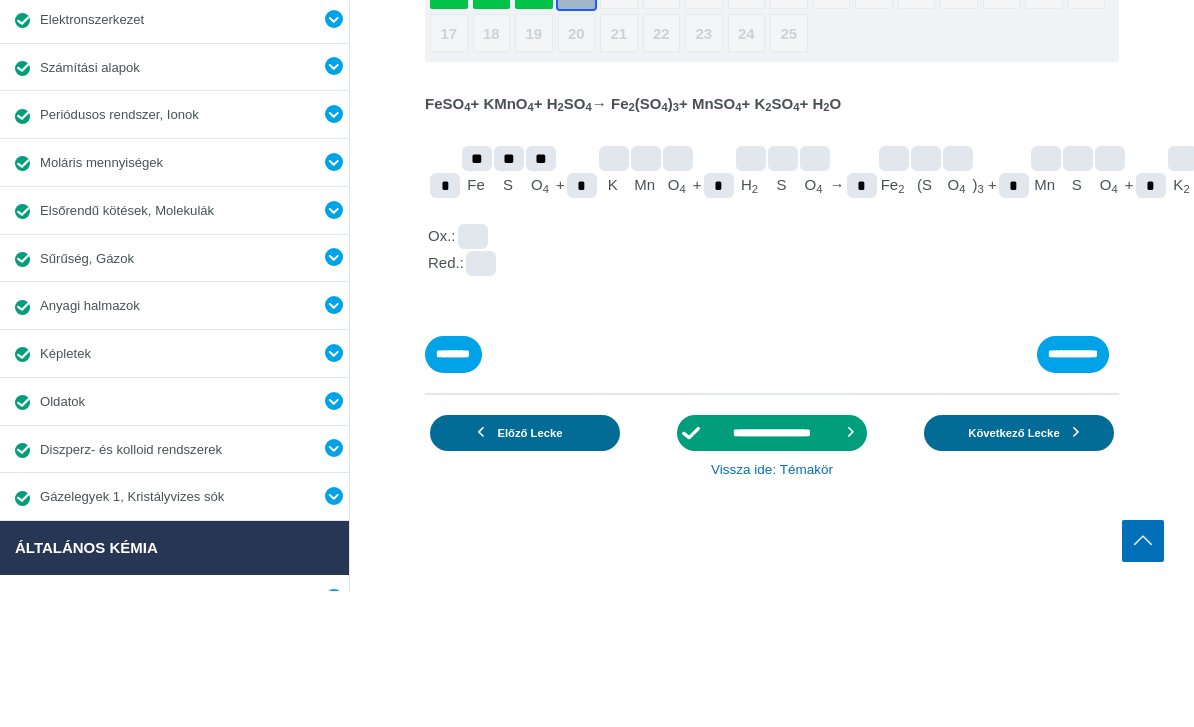 type on "**" 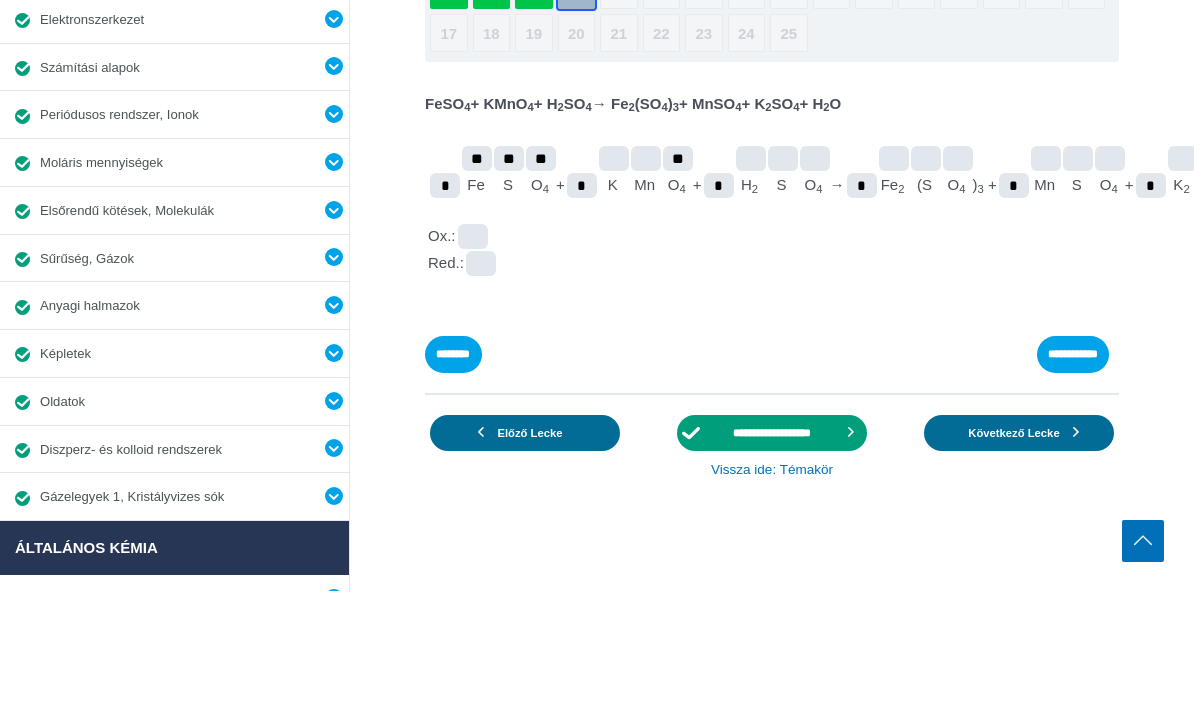 type on "**" 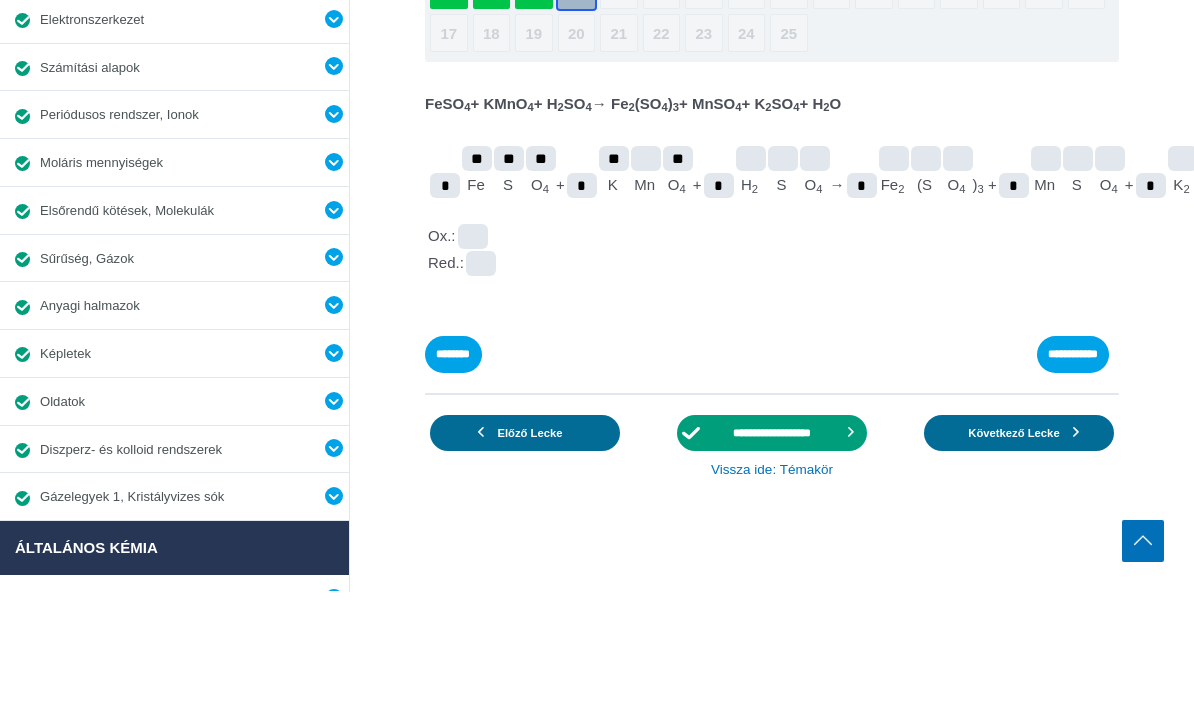 type on "**" 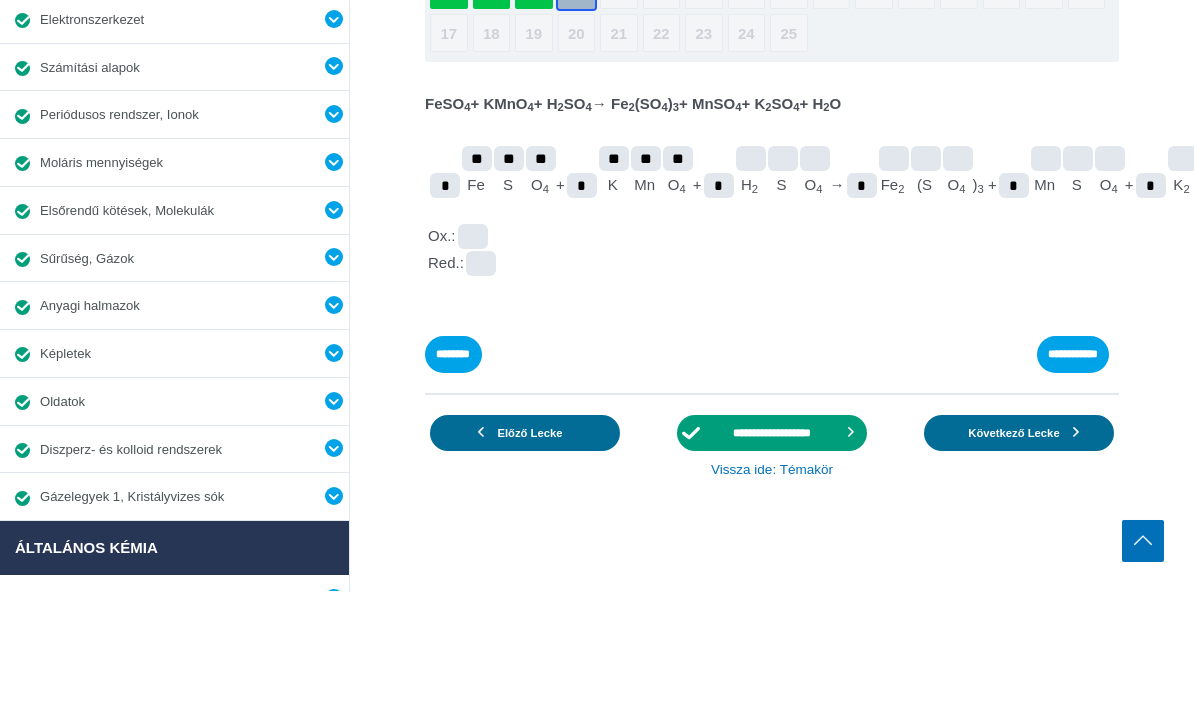 type on "**" 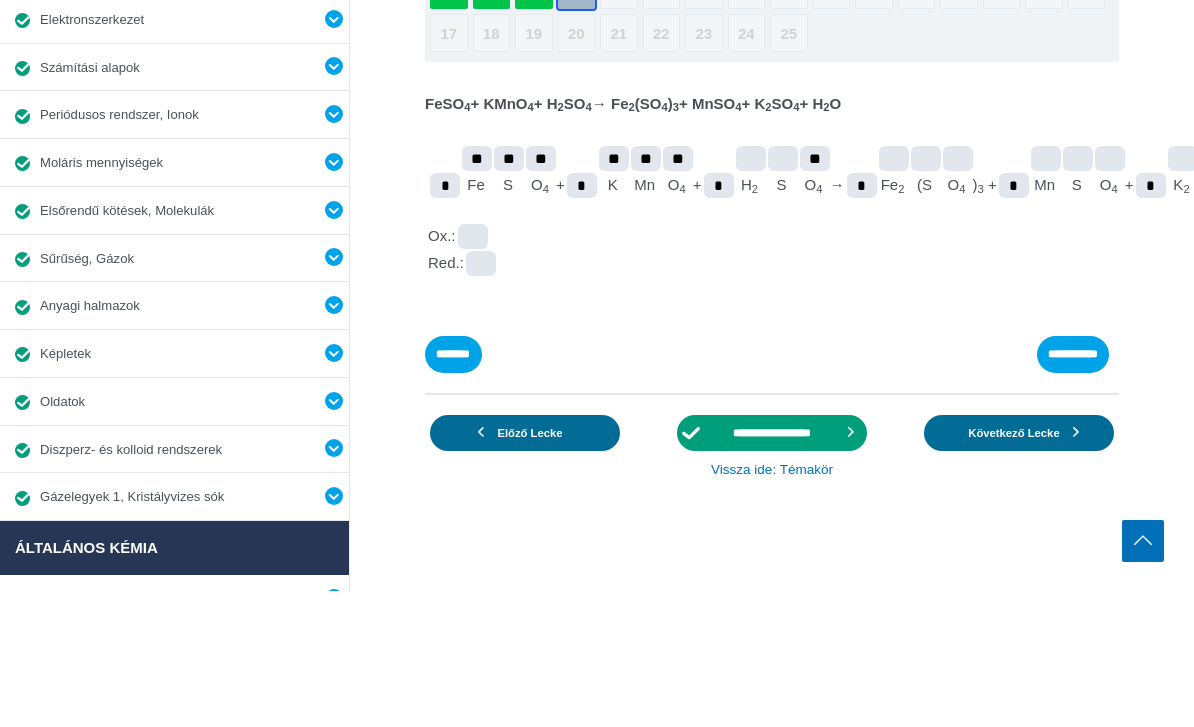 type on "**" 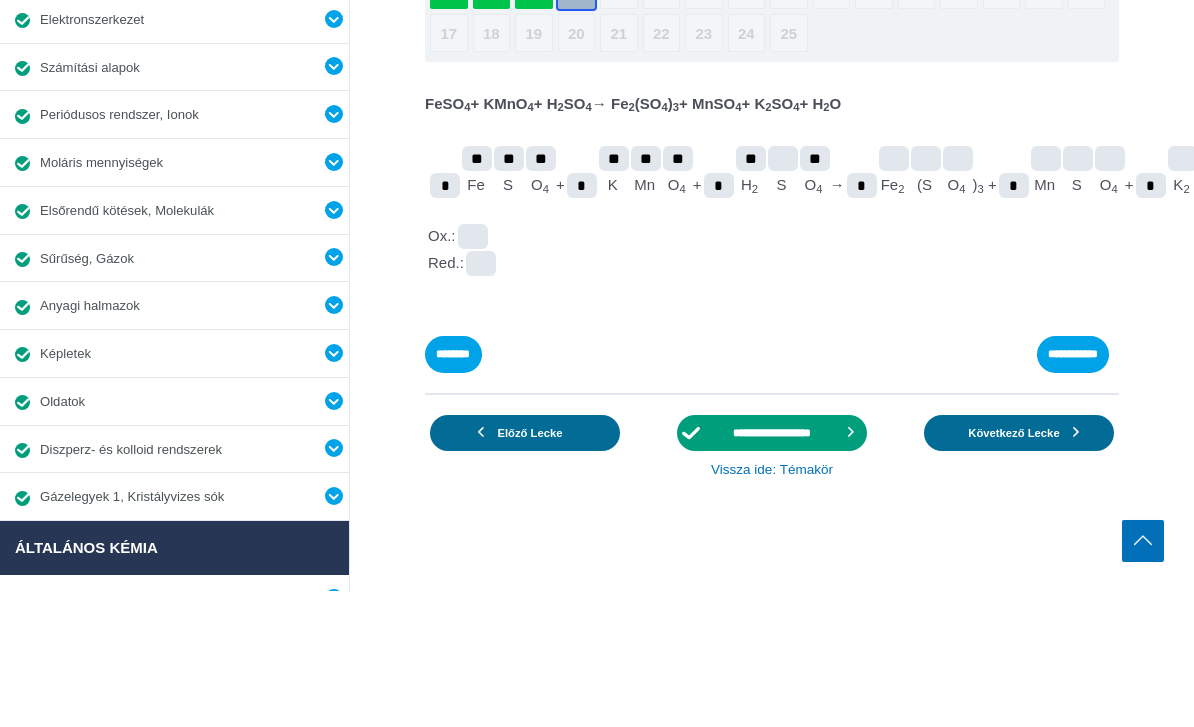 type on "**" 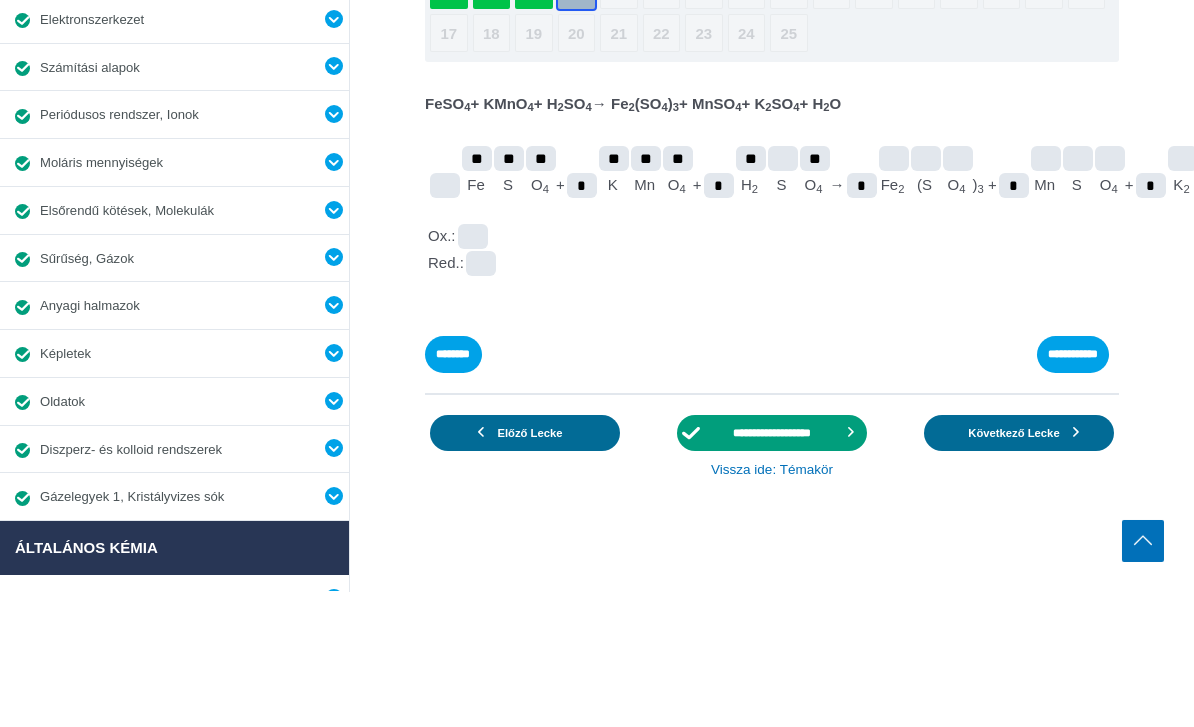 type 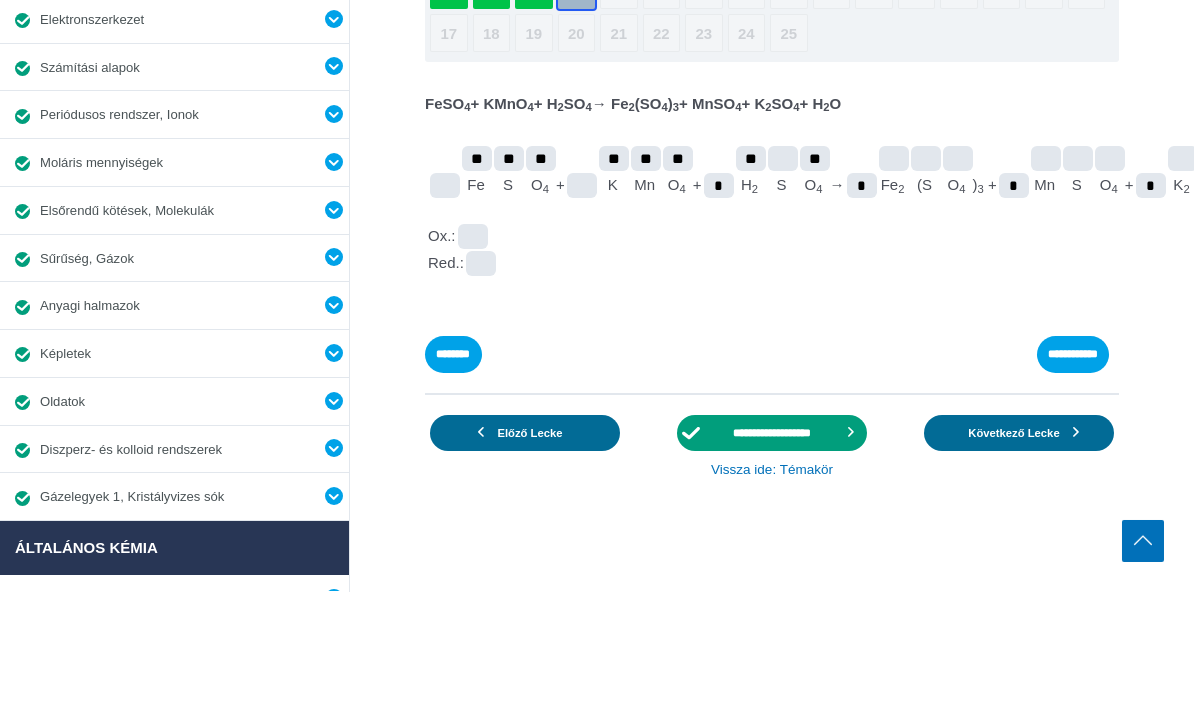 type 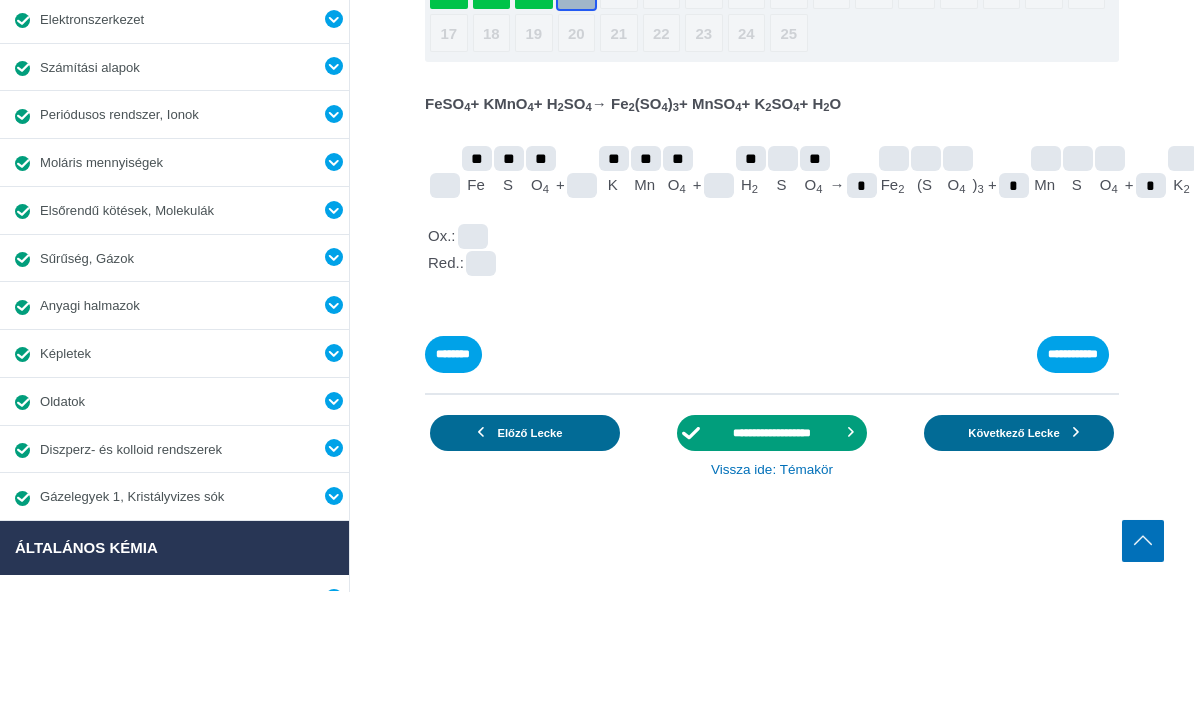scroll, scrollTop: 469, scrollLeft: 0, axis: vertical 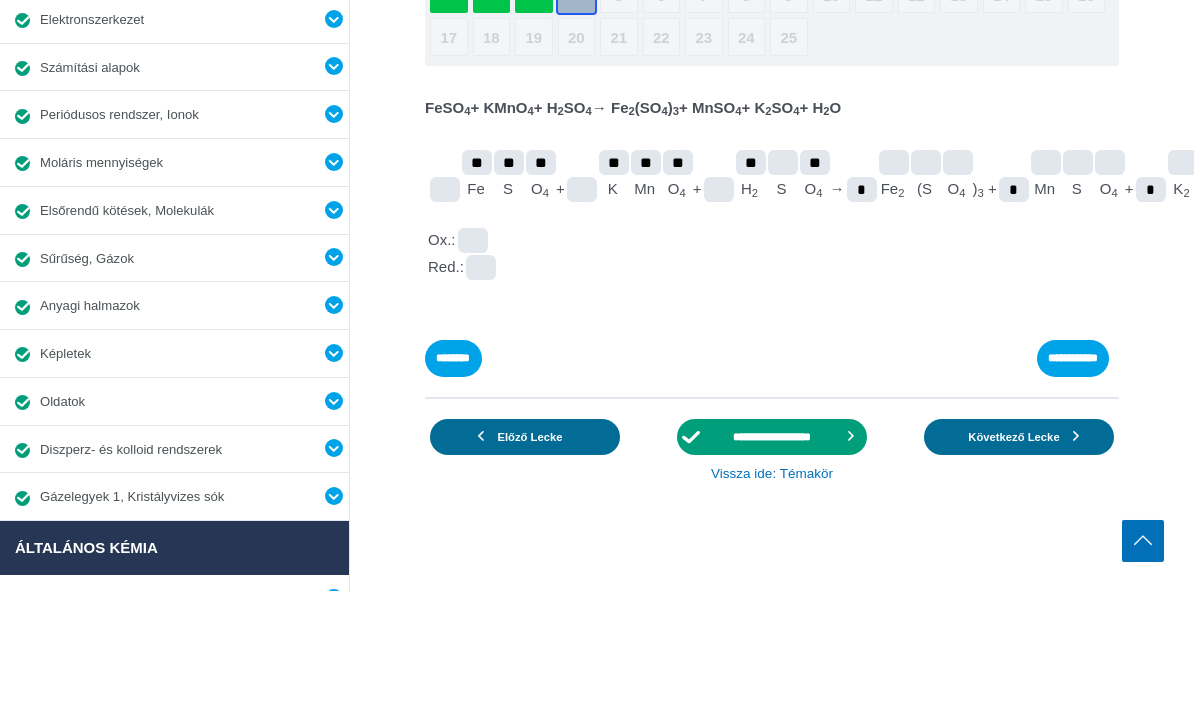 type 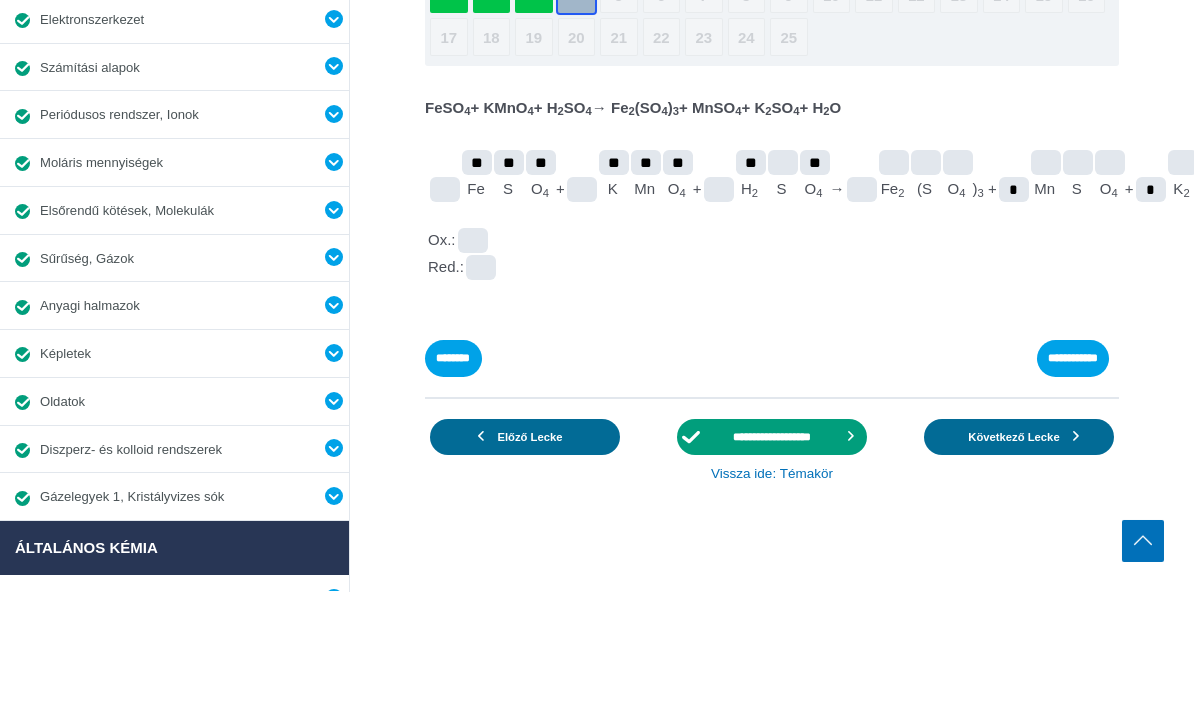 type 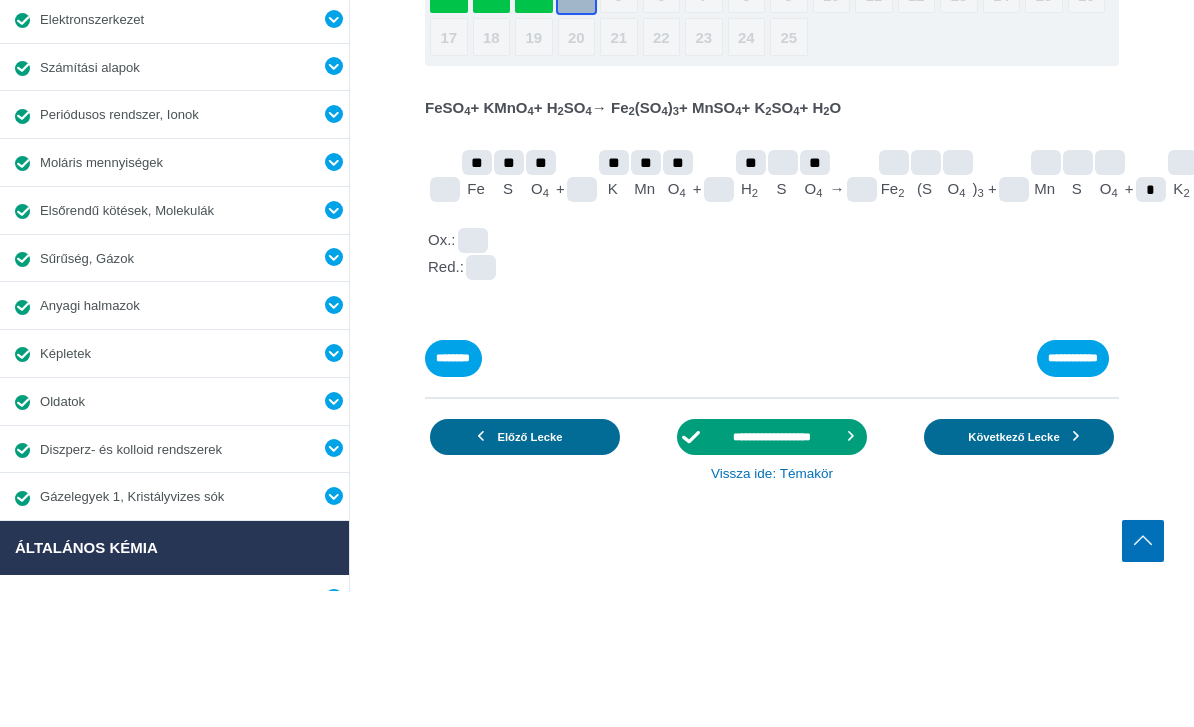 type 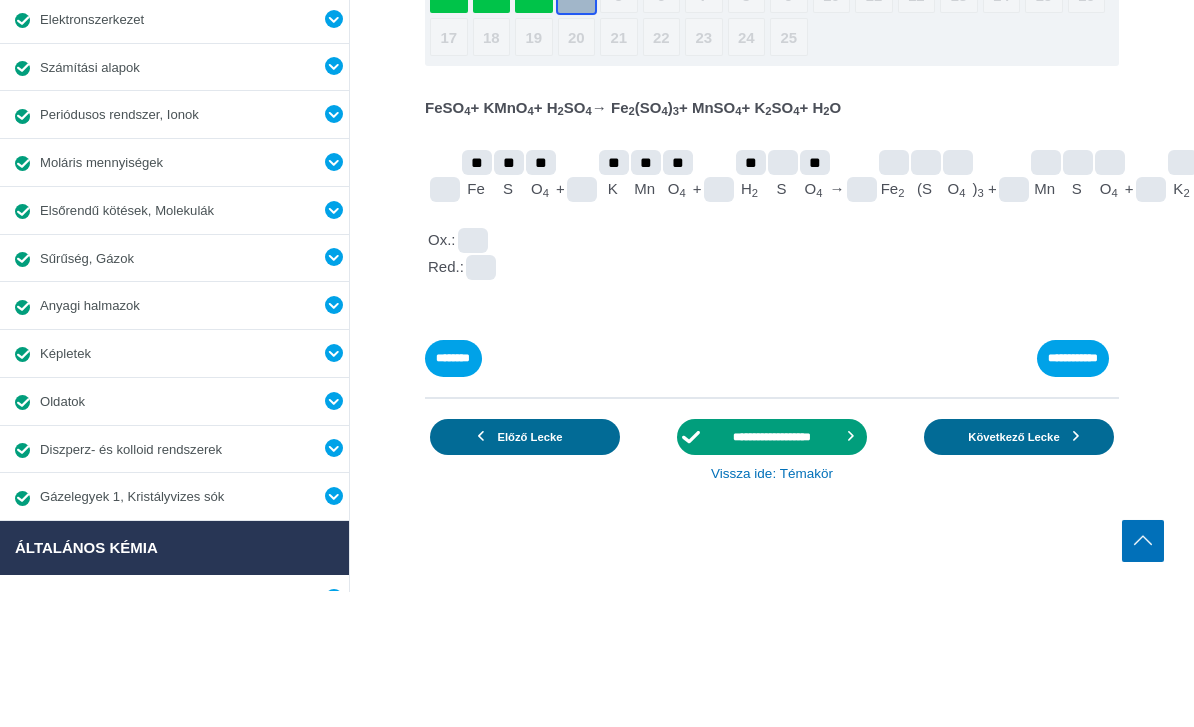 type 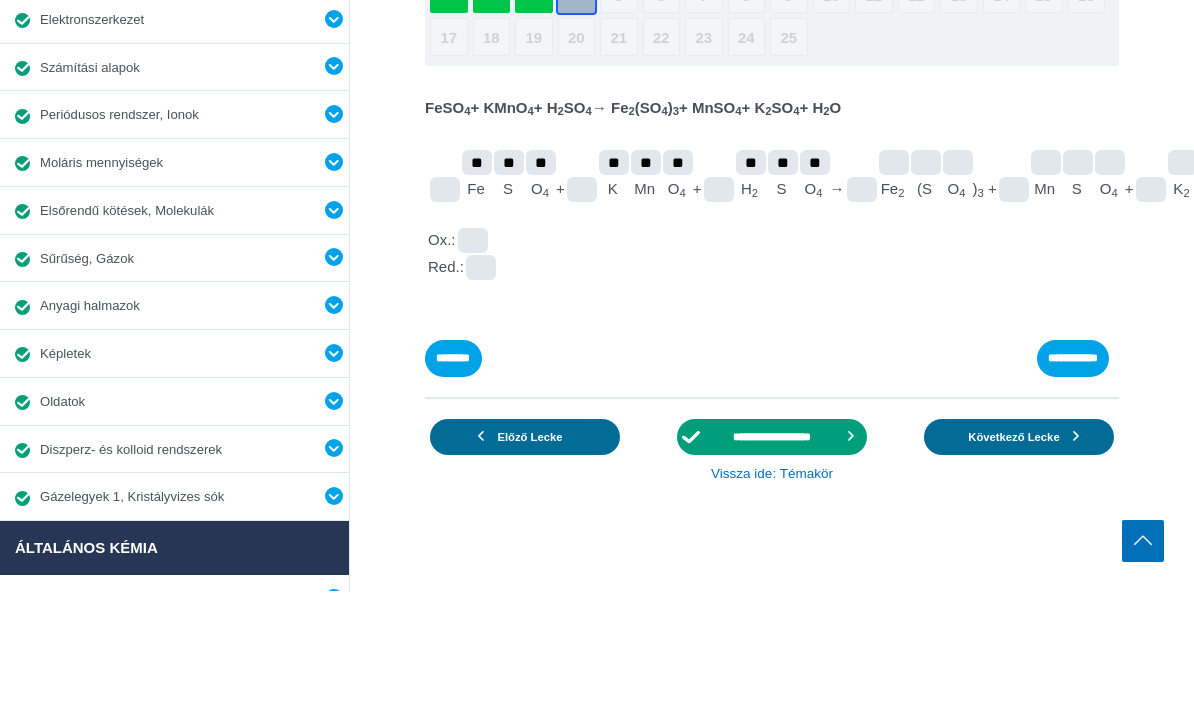 type on "**" 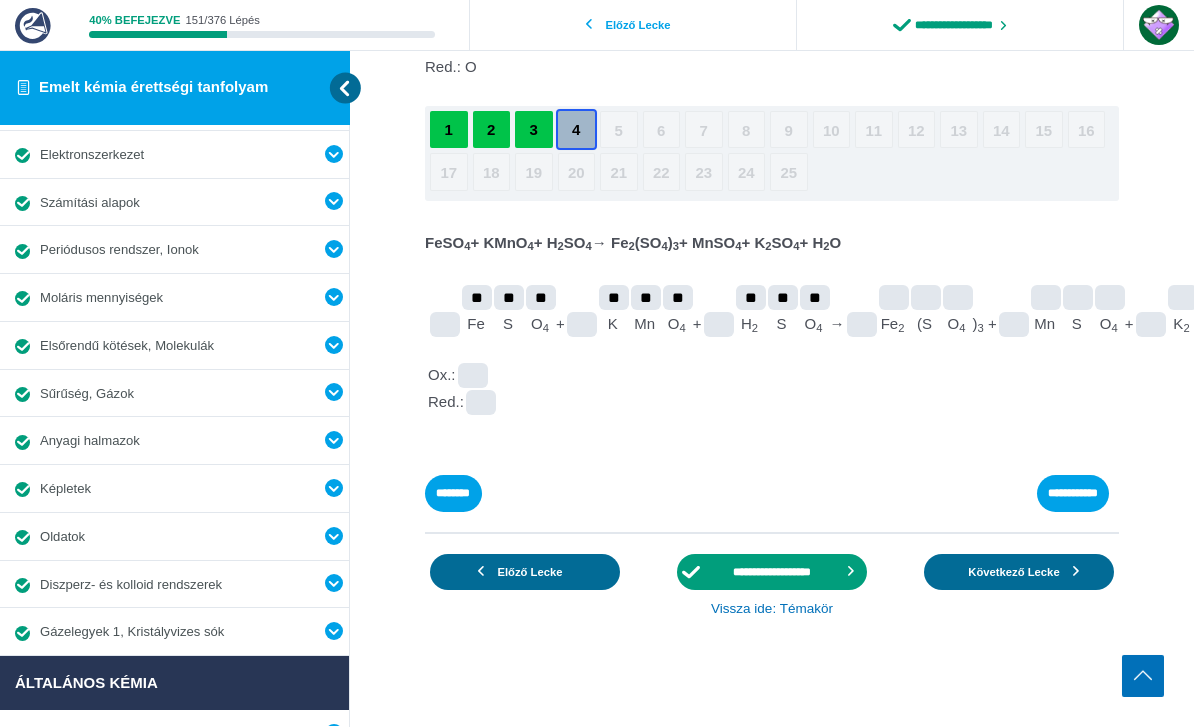 click at bounding box center (0, 0) 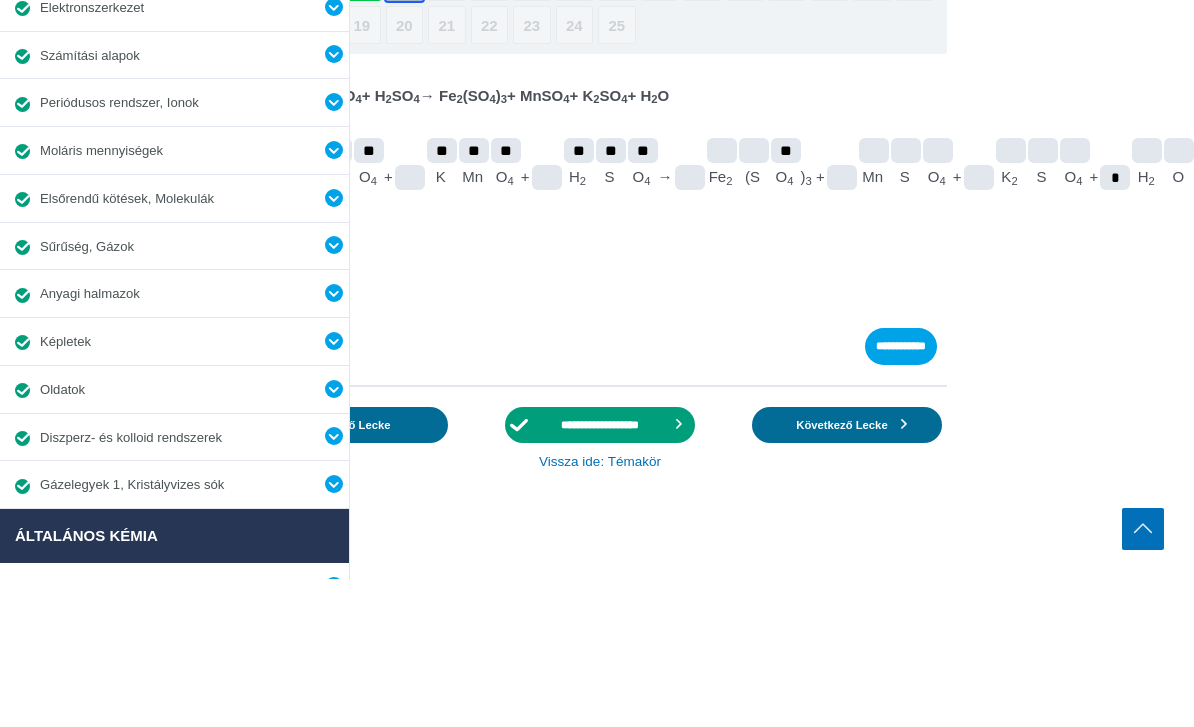 type on "**" 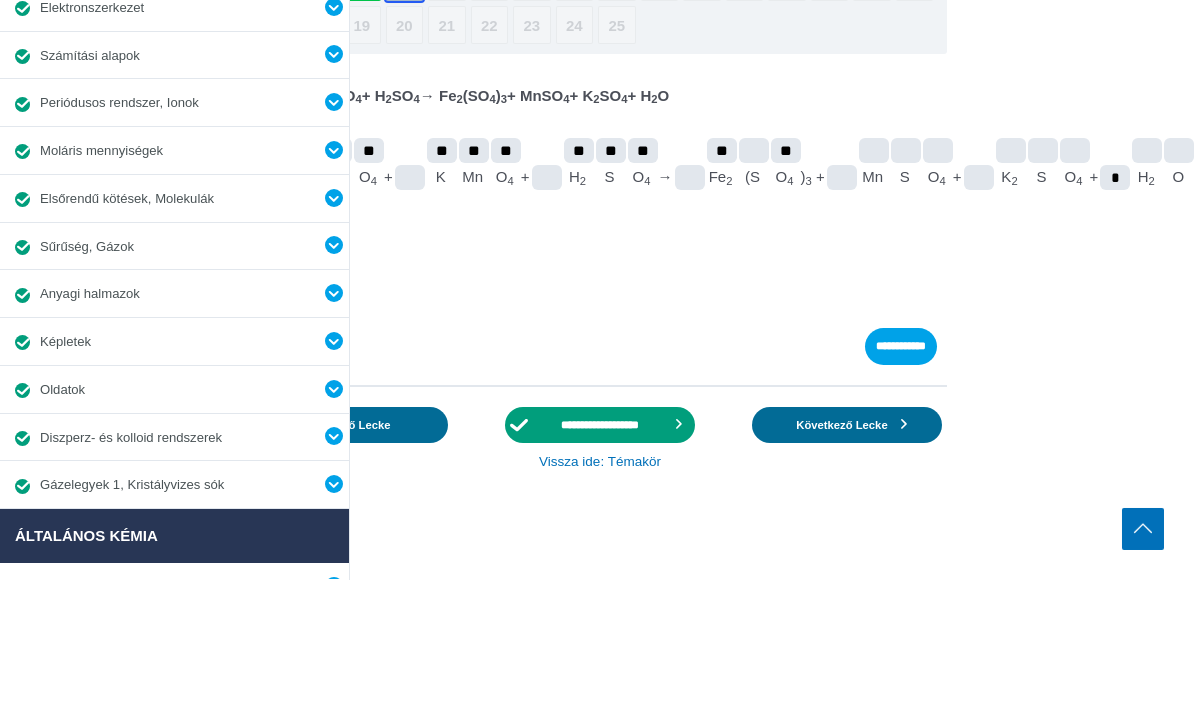 type on "**" 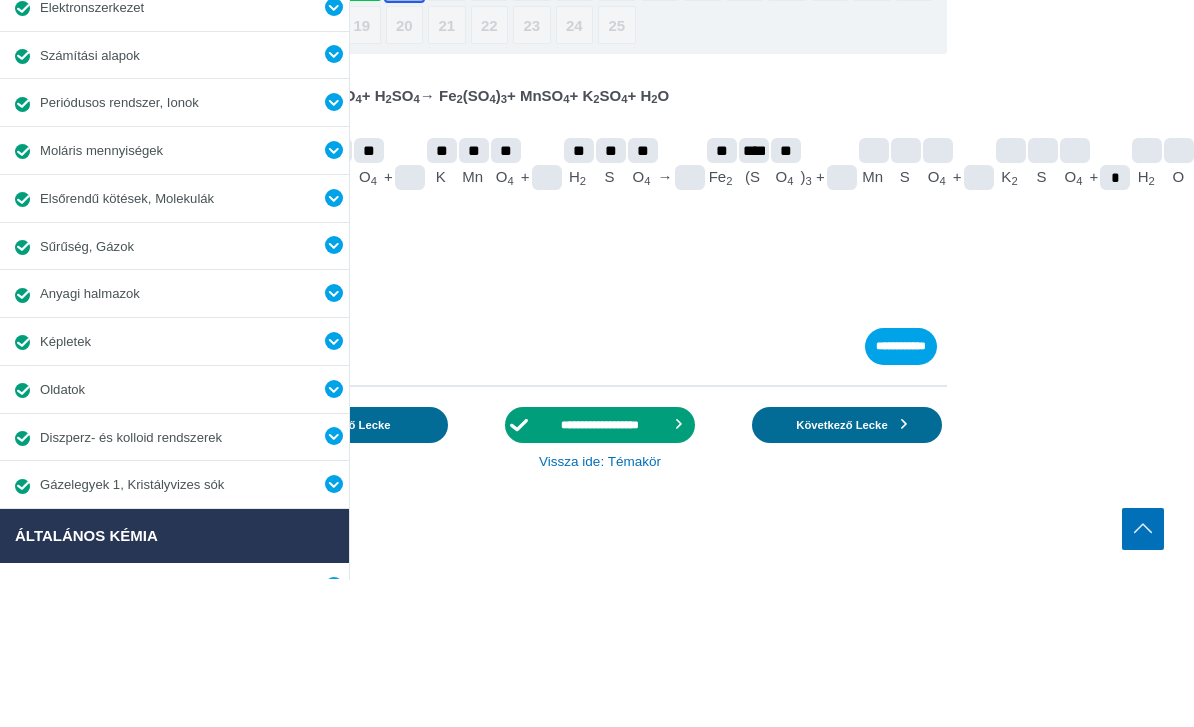type on "****" 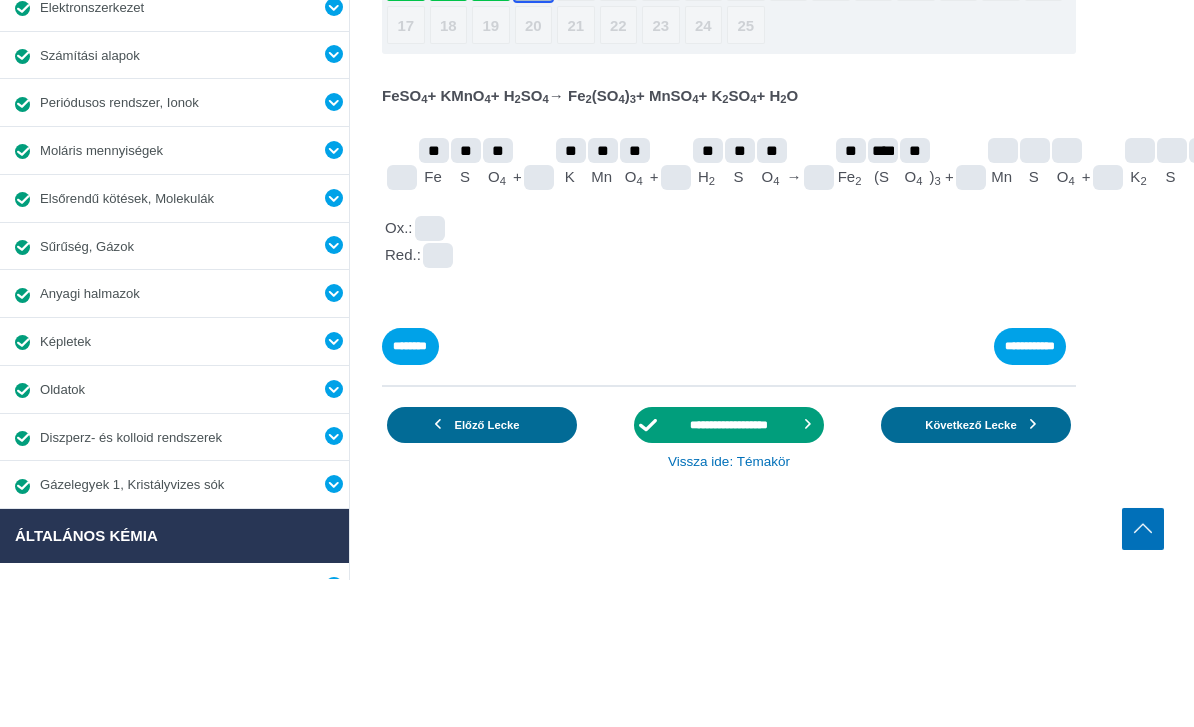 scroll, scrollTop: 469, scrollLeft: 0, axis: vertical 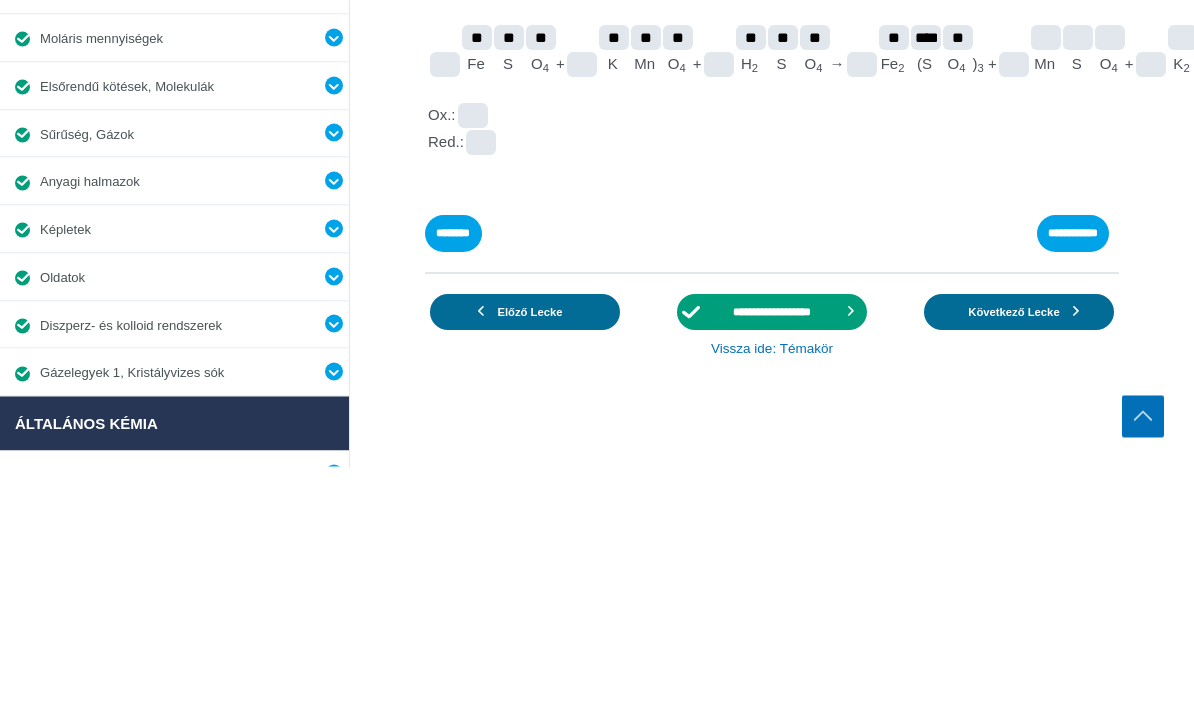 click on "FeSO 4  + KMnO 4  + H 2 SO 4  → Fe 2 (SO 4 ) 3  + MnSO 4  + K 2 SO 4  + H 2 O
**
**
**
**
**
**
**
**
**
**
****
**
Fe
S
O 4
+
K
Mn
O 4
+
H 2
S
O 4
→
Fe 2
(S
O 4
) 3
+
Mn
S
O 4
+
K 2
S
O 4
+
*
H 2
O
Ox.:
Red.:" at bounding box center (0, 0) 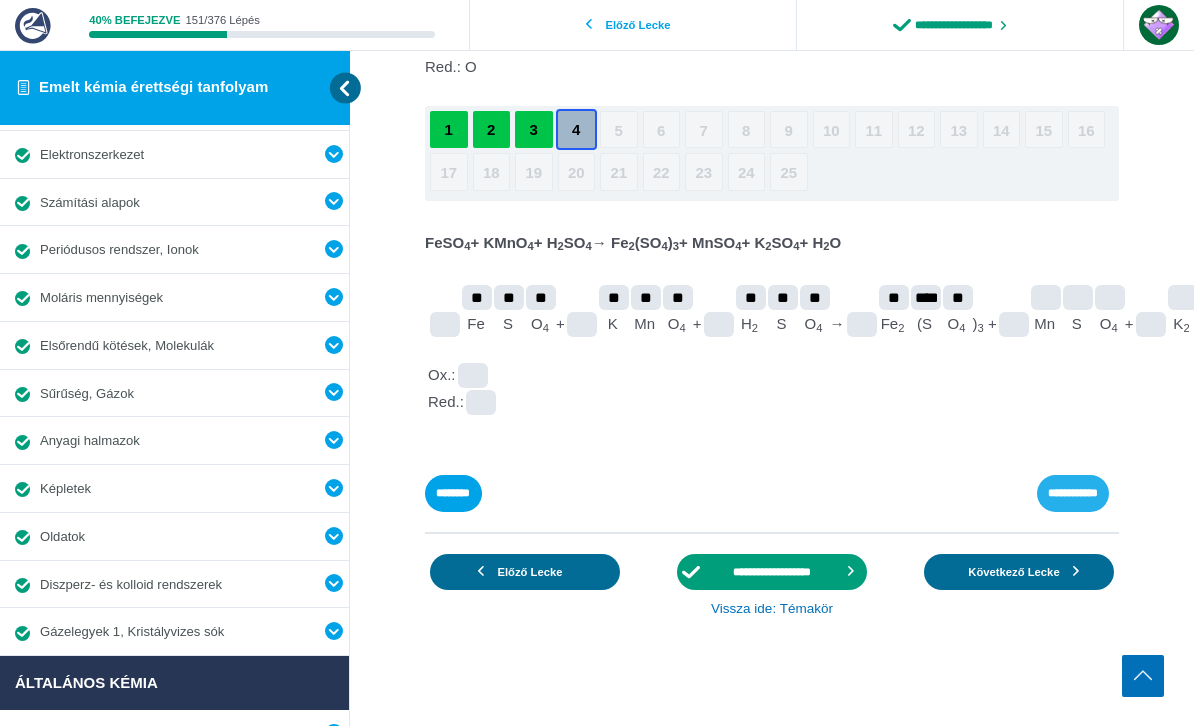 click on "**********" at bounding box center (0, 0) 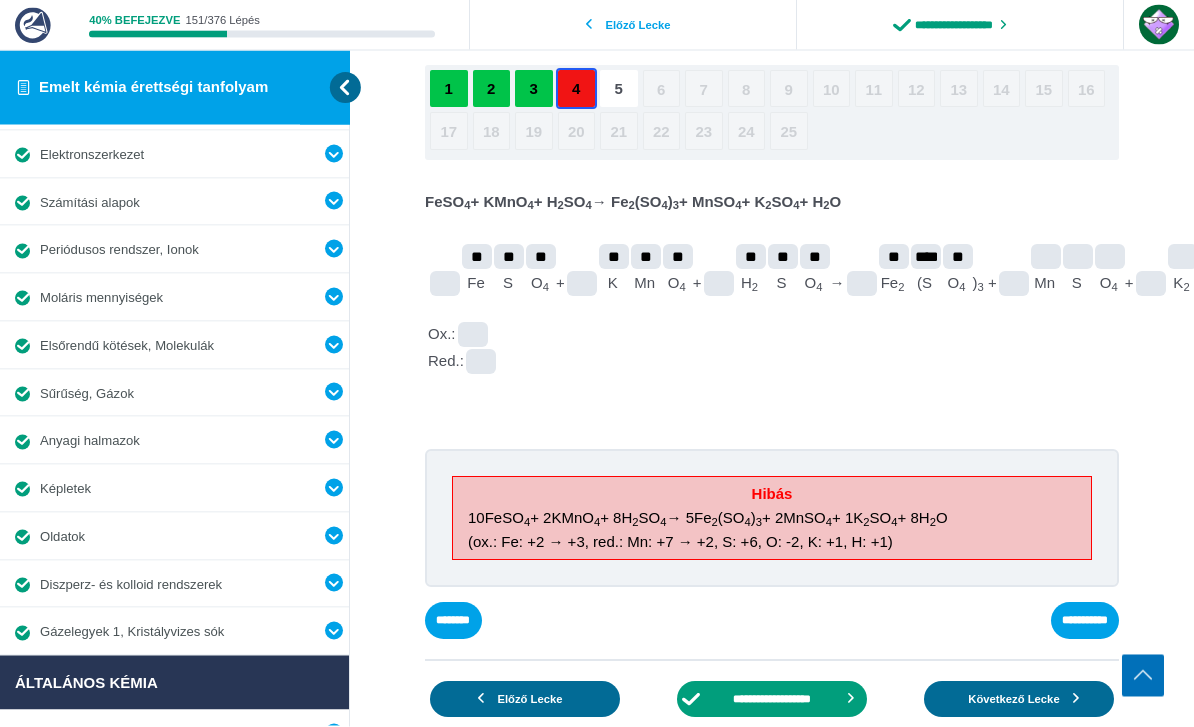 scroll, scrollTop: 511, scrollLeft: 0, axis: vertical 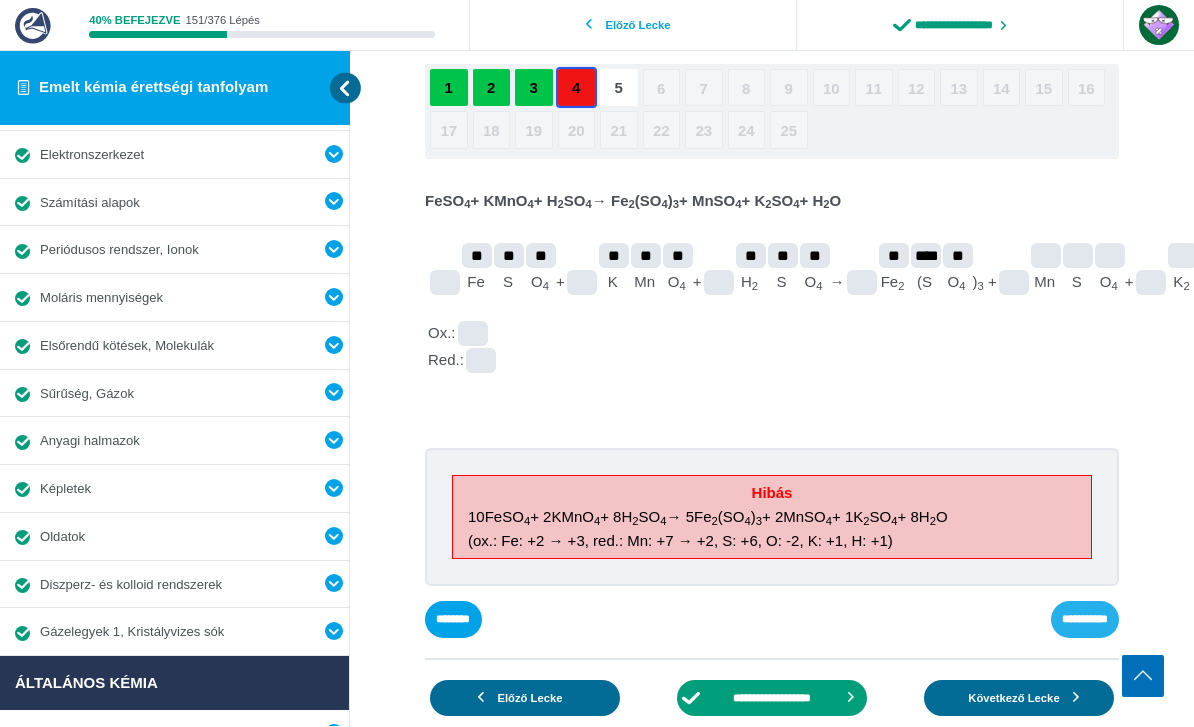 click on "**********" at bounding box center (0, 0) 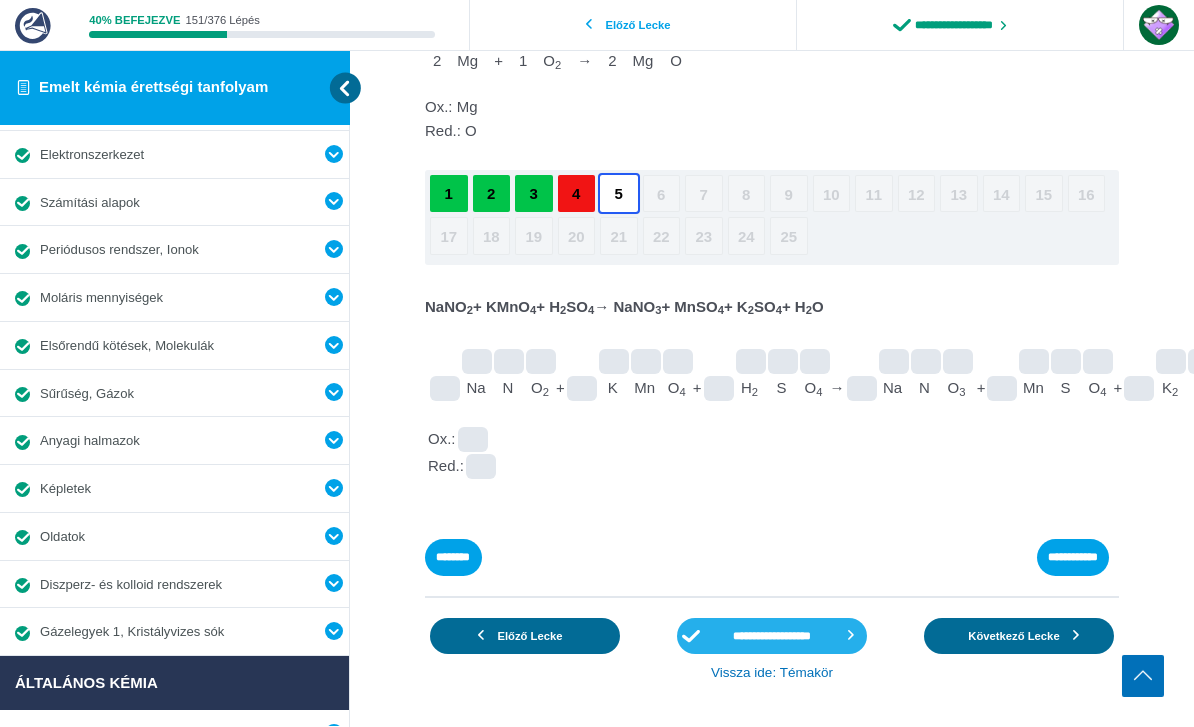 click on "**********" at bounding box center (772, 636) 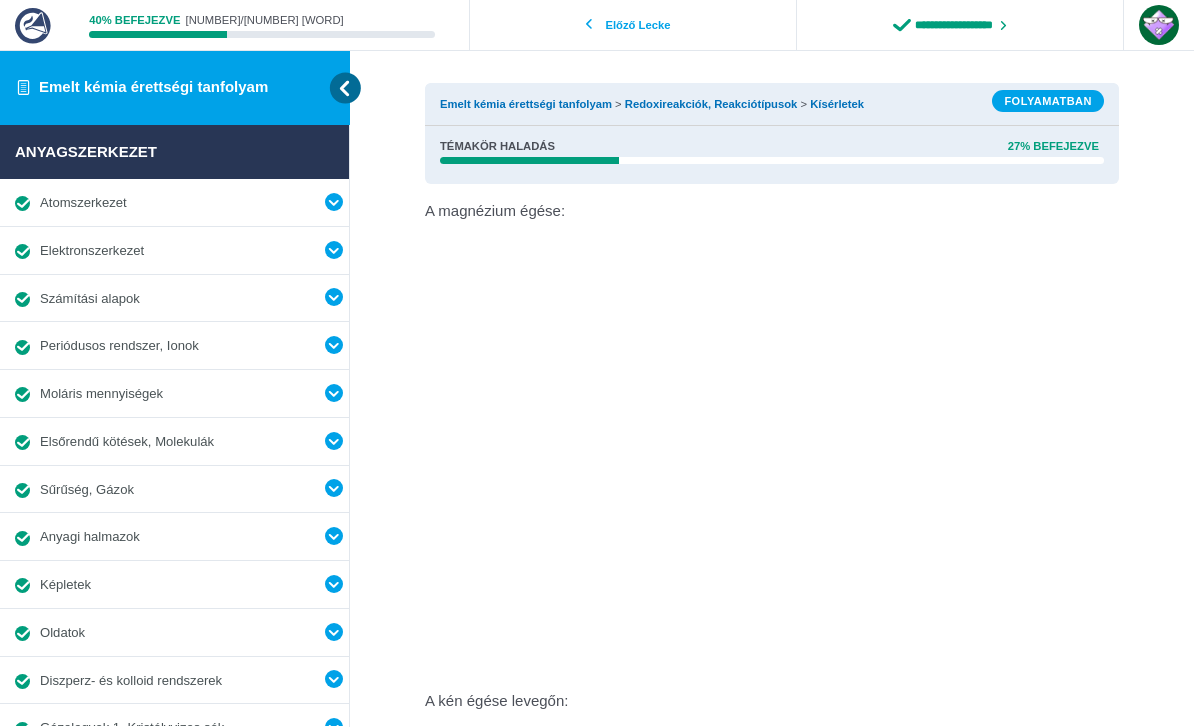 scroll, scrollTop: 0, scrollLeft: 0, axis: both 